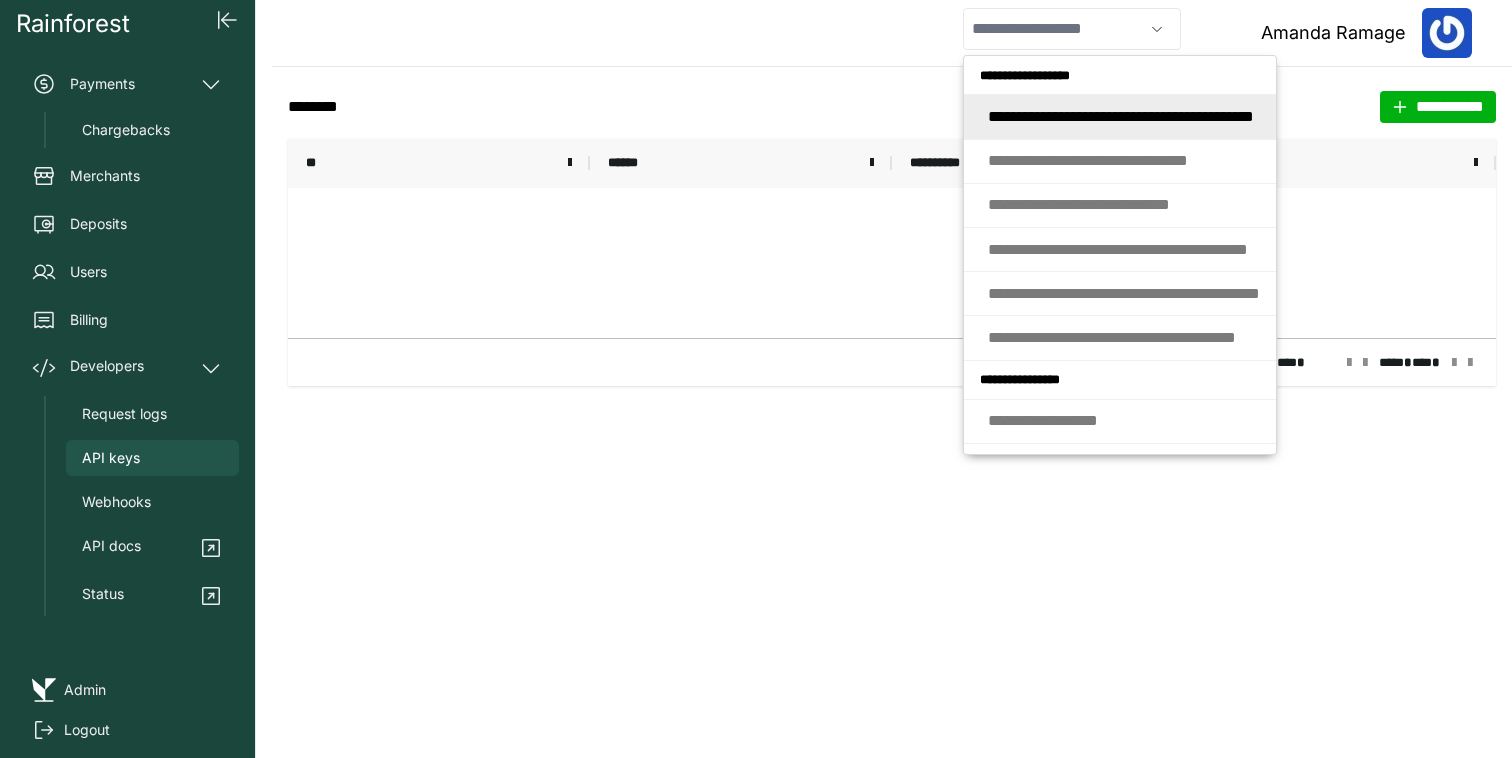 click at bounding box center (1053, 29) 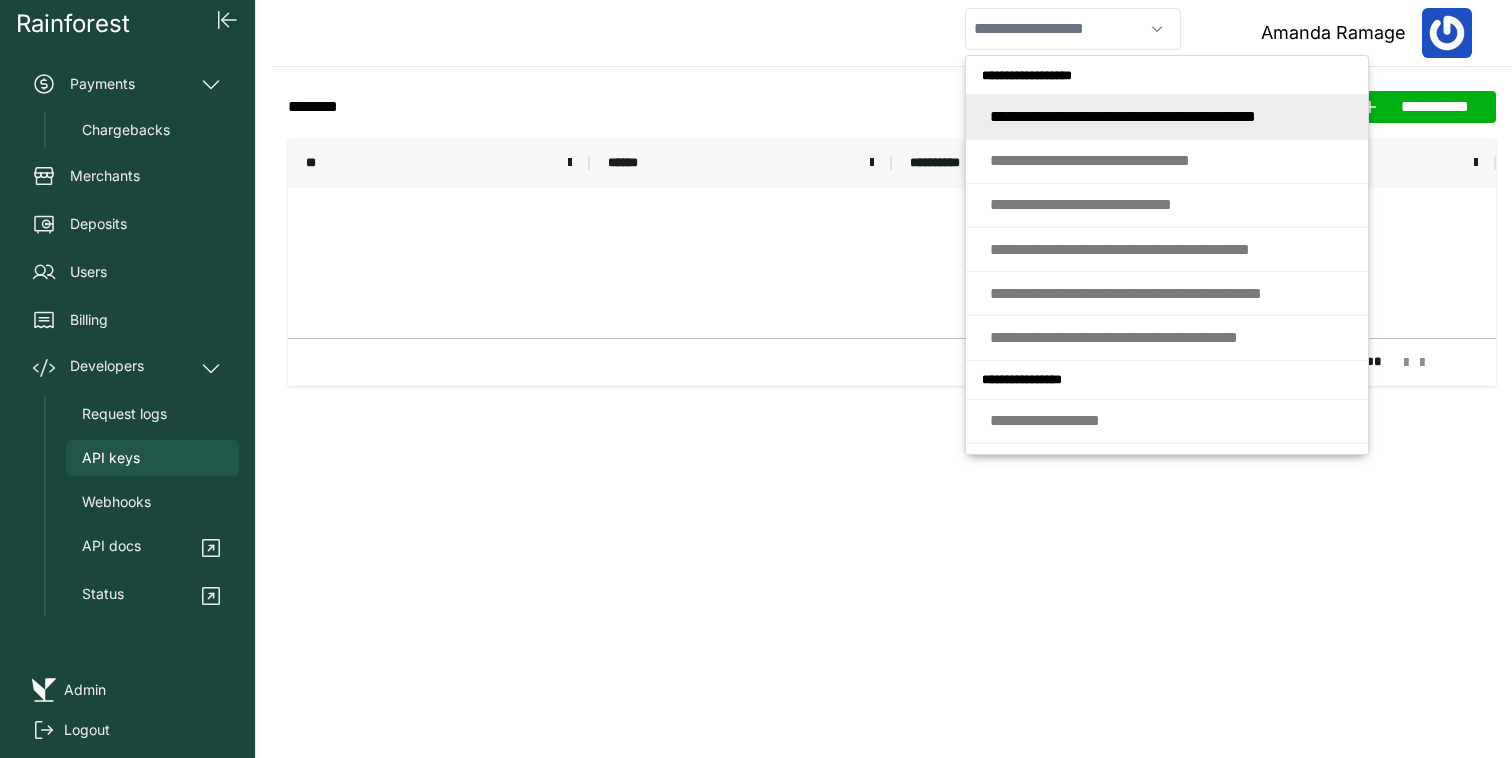 scroll, scrollTop: 0, scrollLeft: 0, axis: both 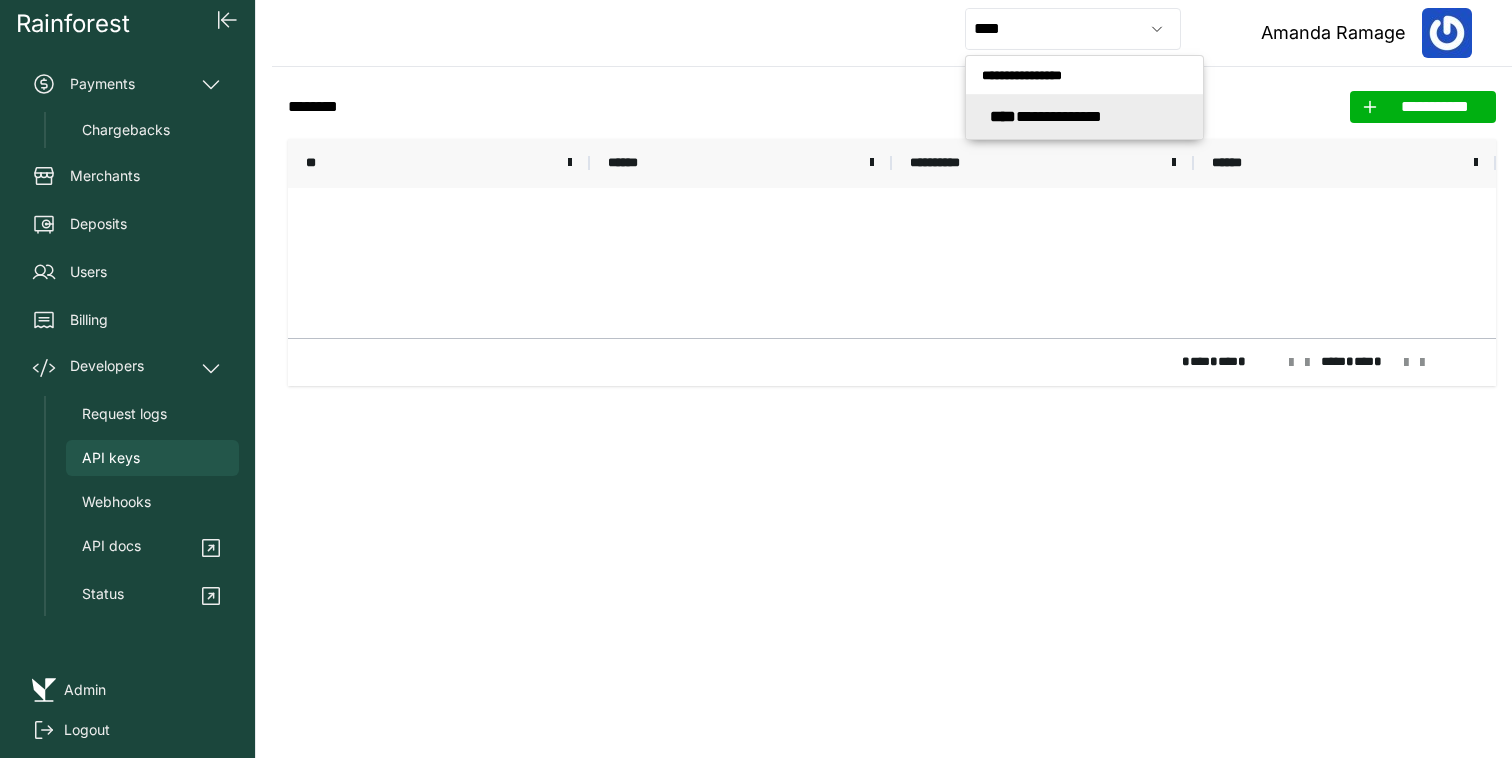 click on "**********" at bounding box center (1046, 116) 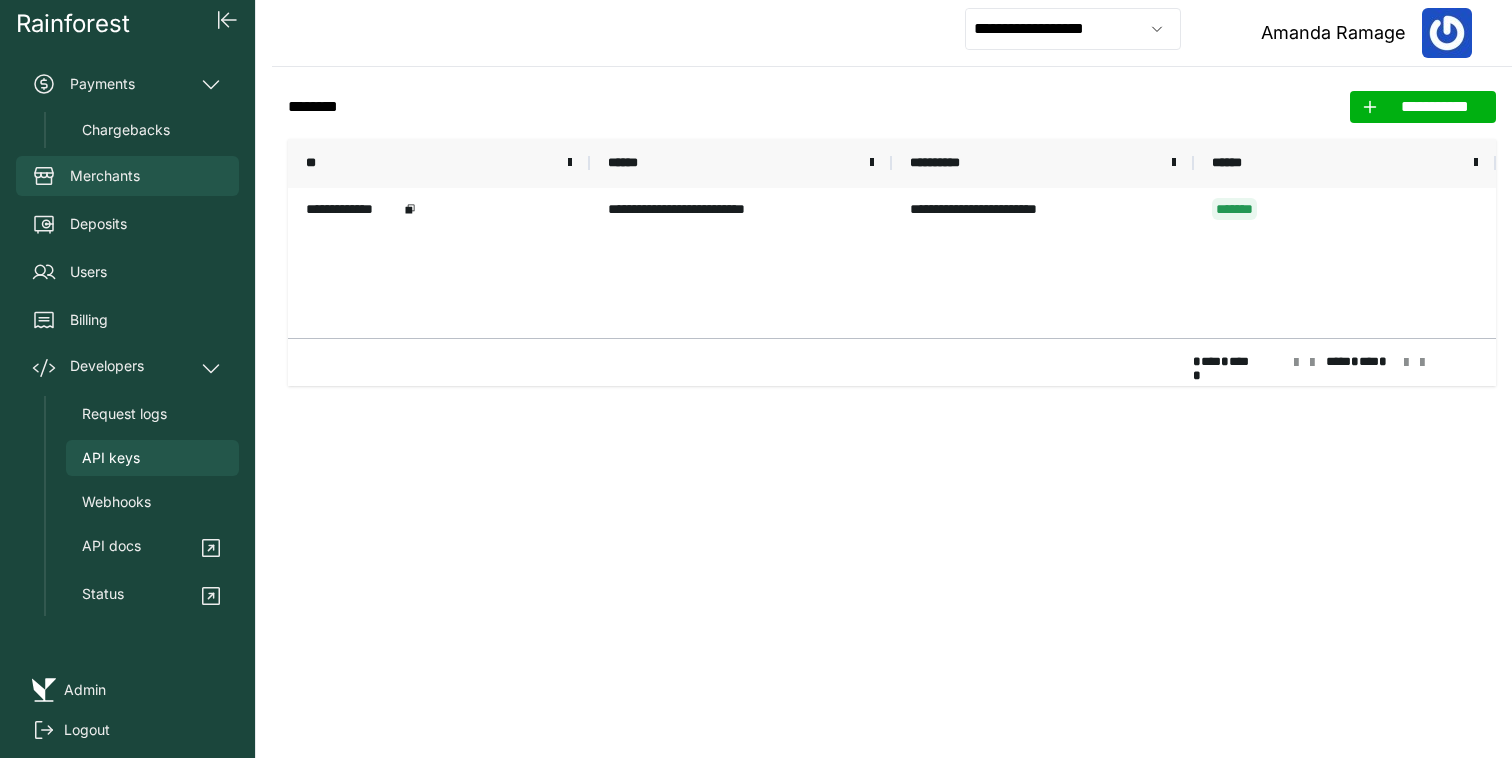 click on "Merchants" at bounding box center (127, 176) 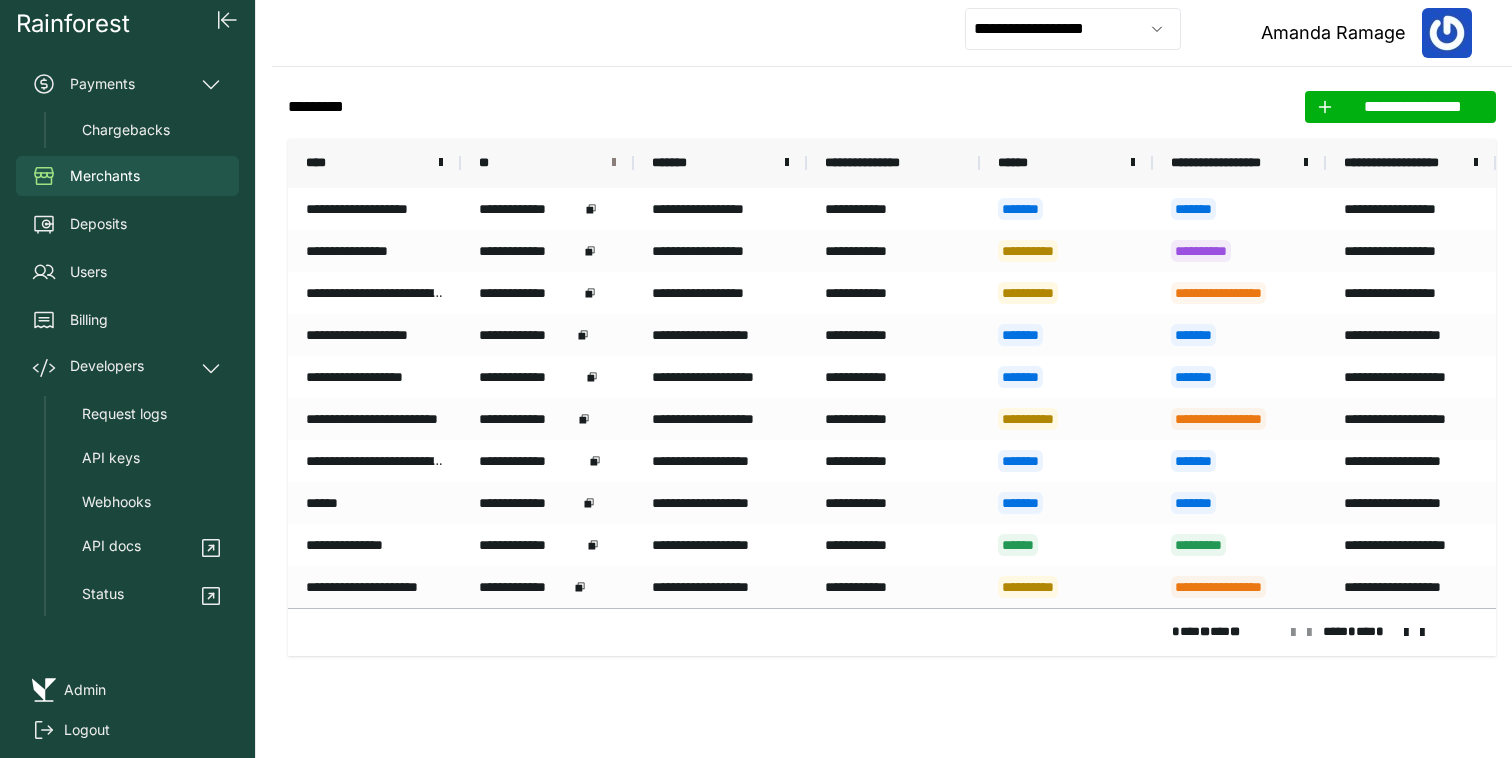 click at bounding box center [614, 163] 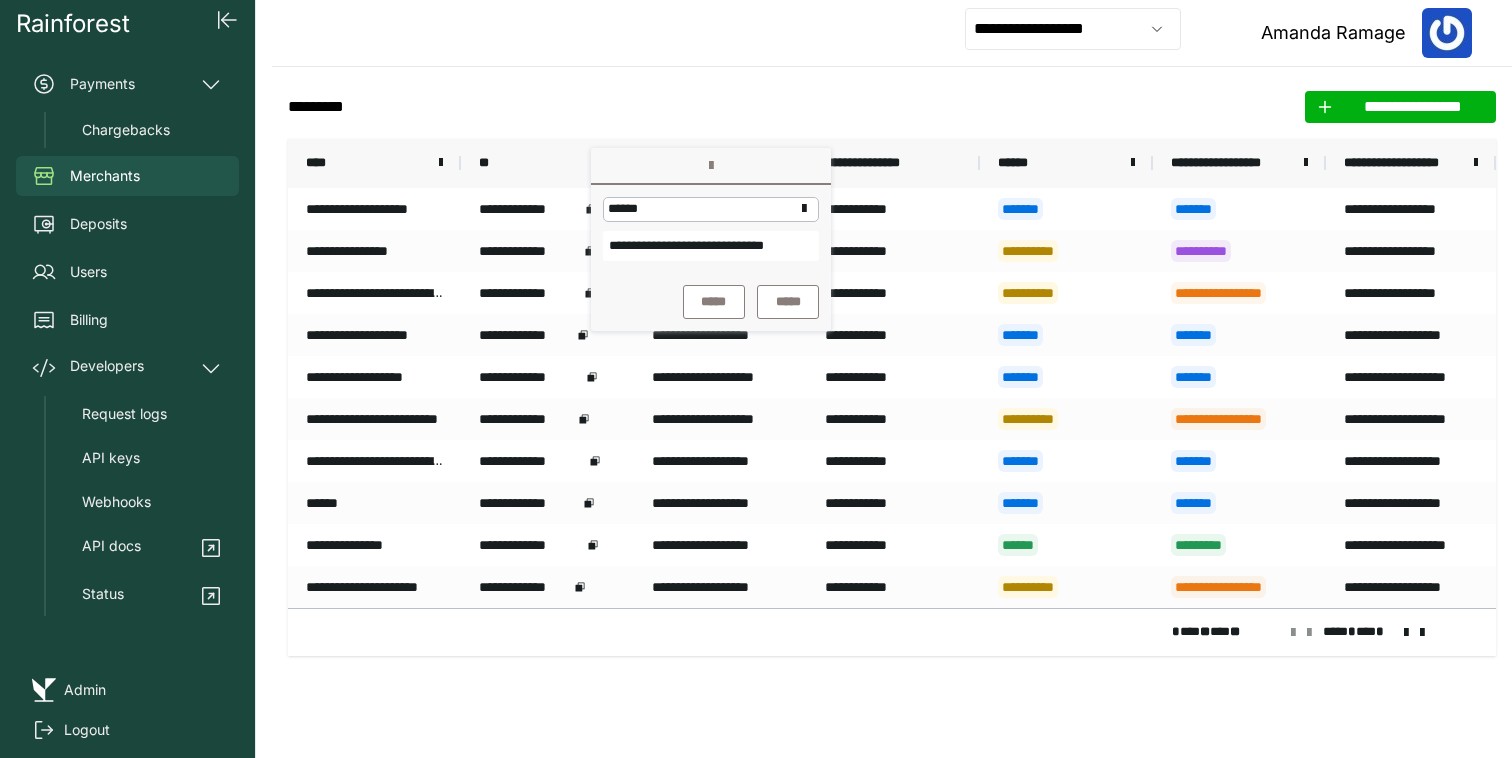 scroll, scrollTop: 0, scrollLeft: 48, axis: horizontal 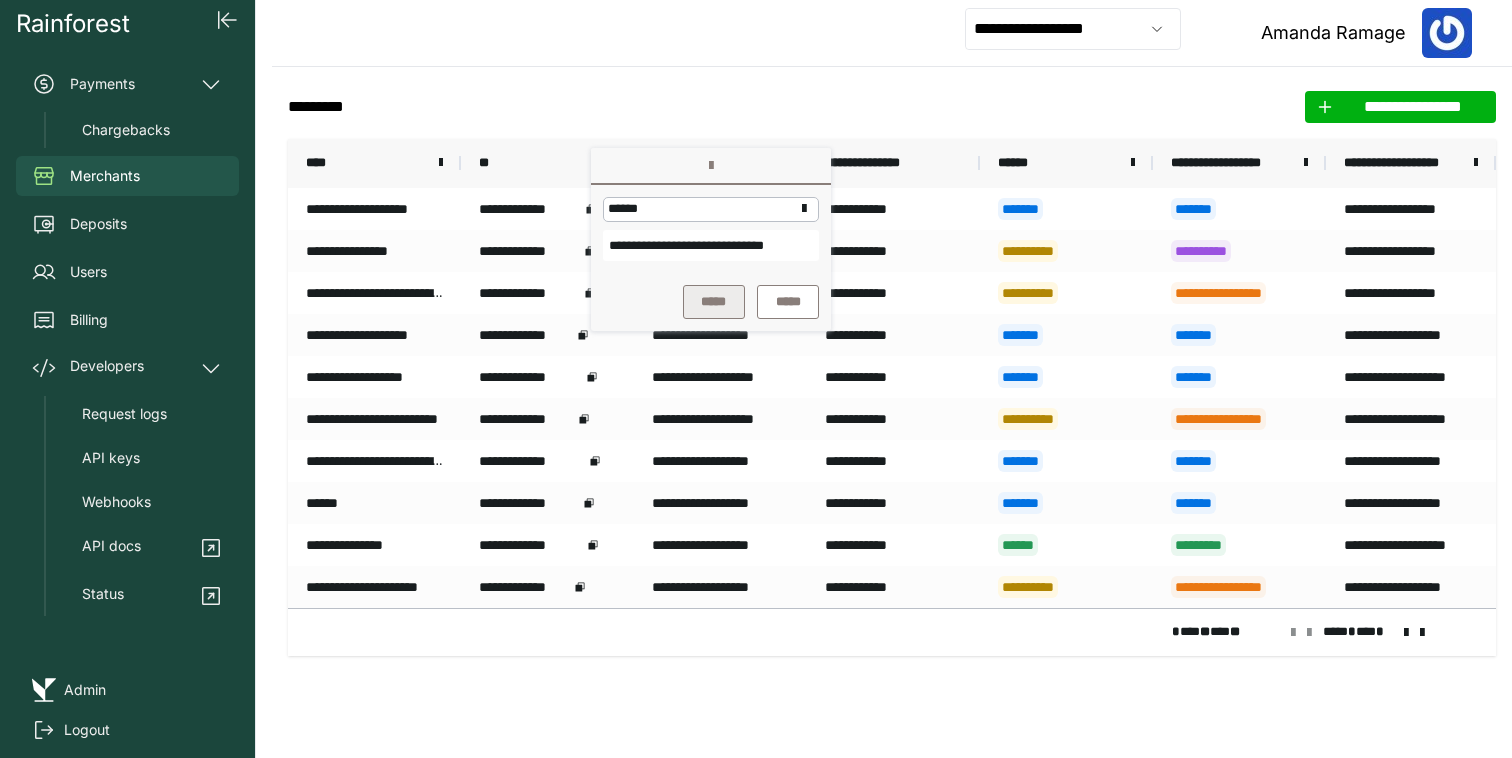 type on "[REDACTED]" 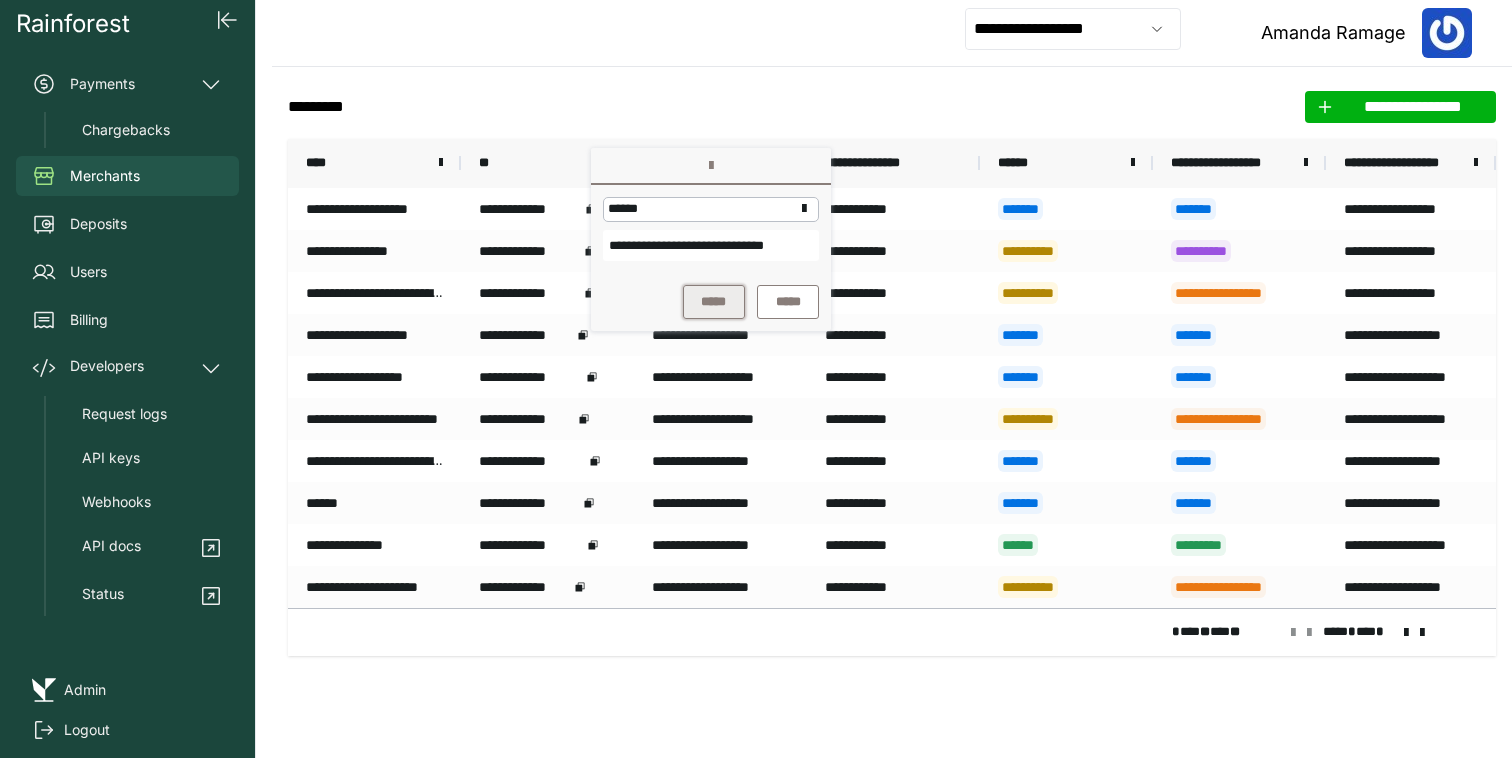 scroll, scrollTop: 0, scrollLeft: 0, axis: both 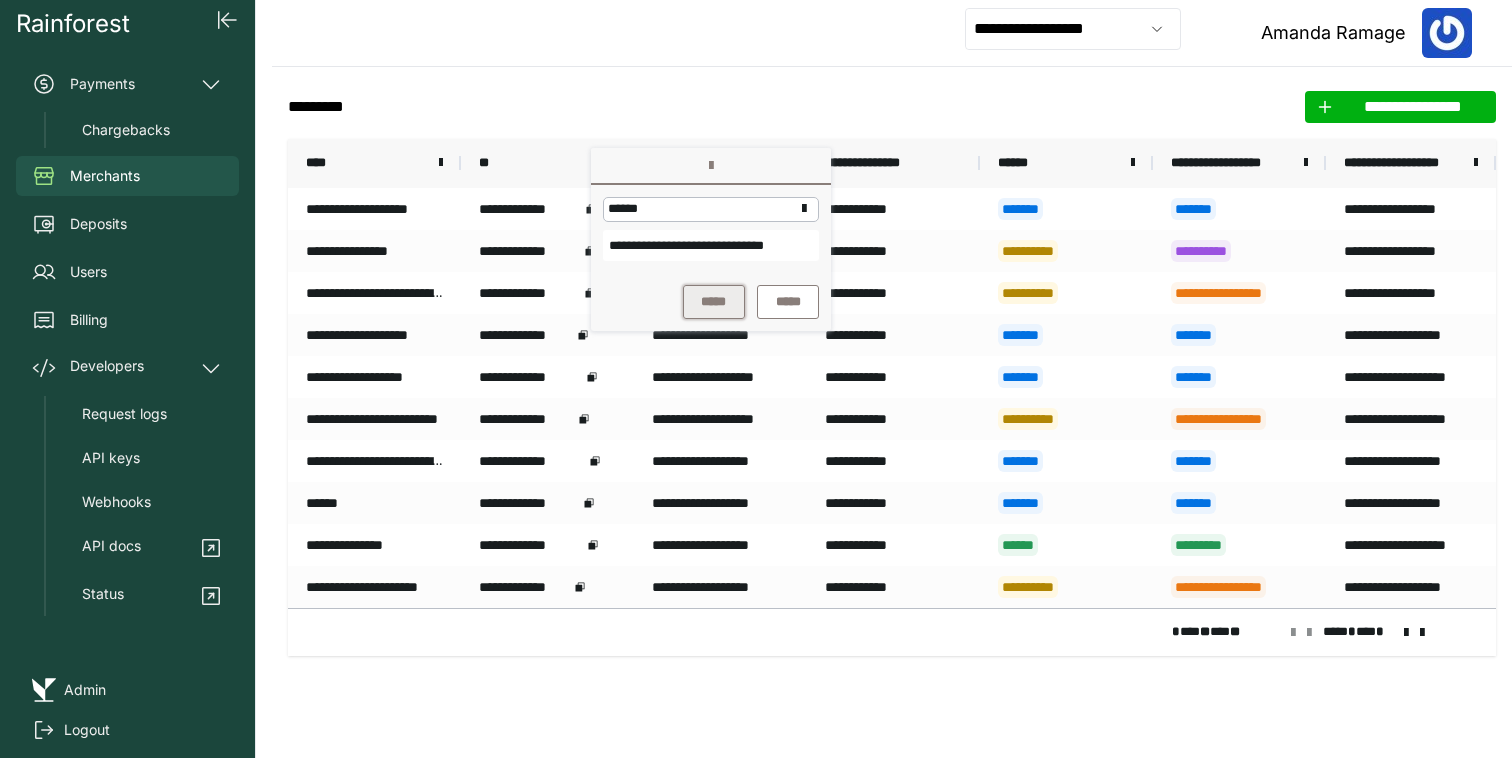 click on "*****" at bounding box center (714, 302) 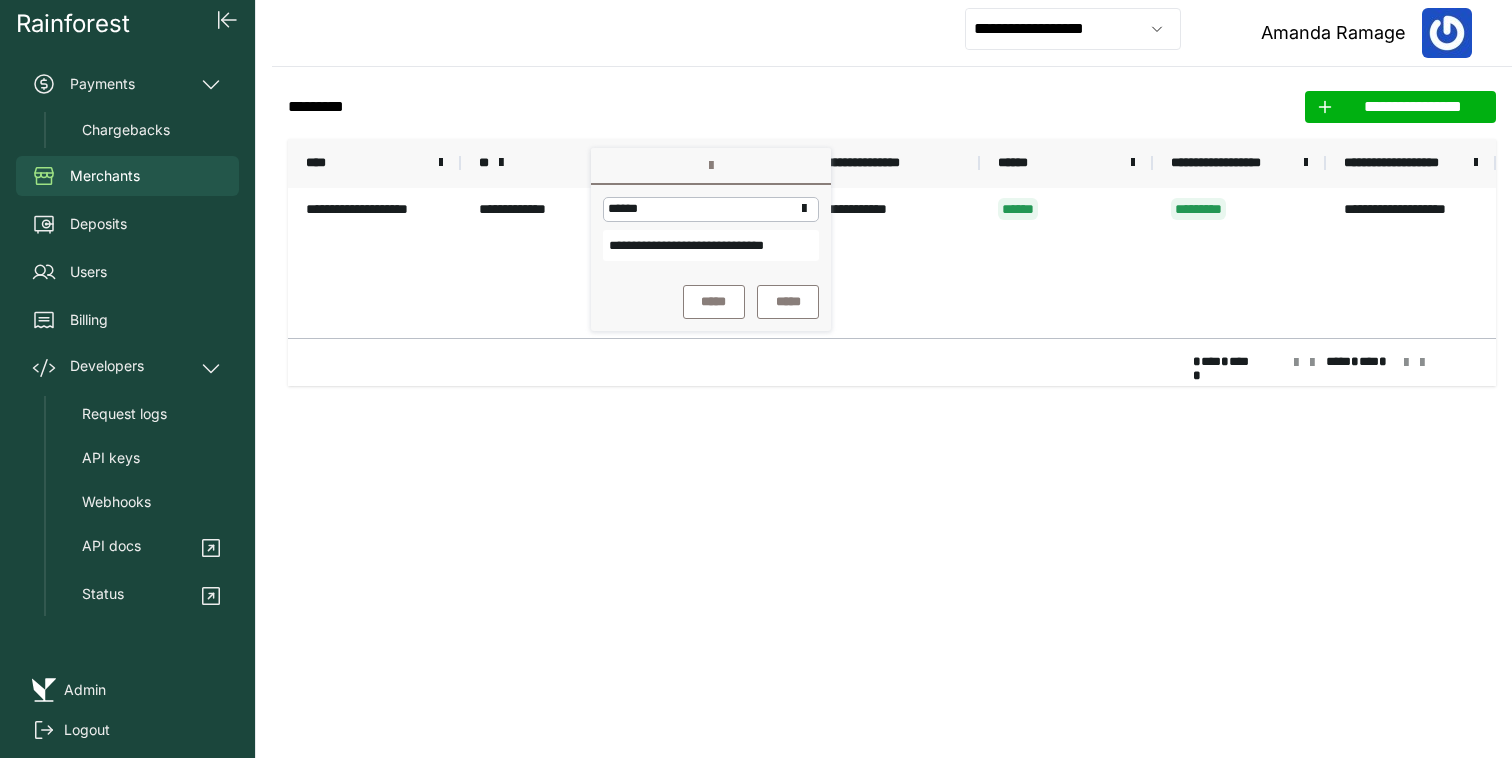 click on "**********" at bounding box center (892, 33) 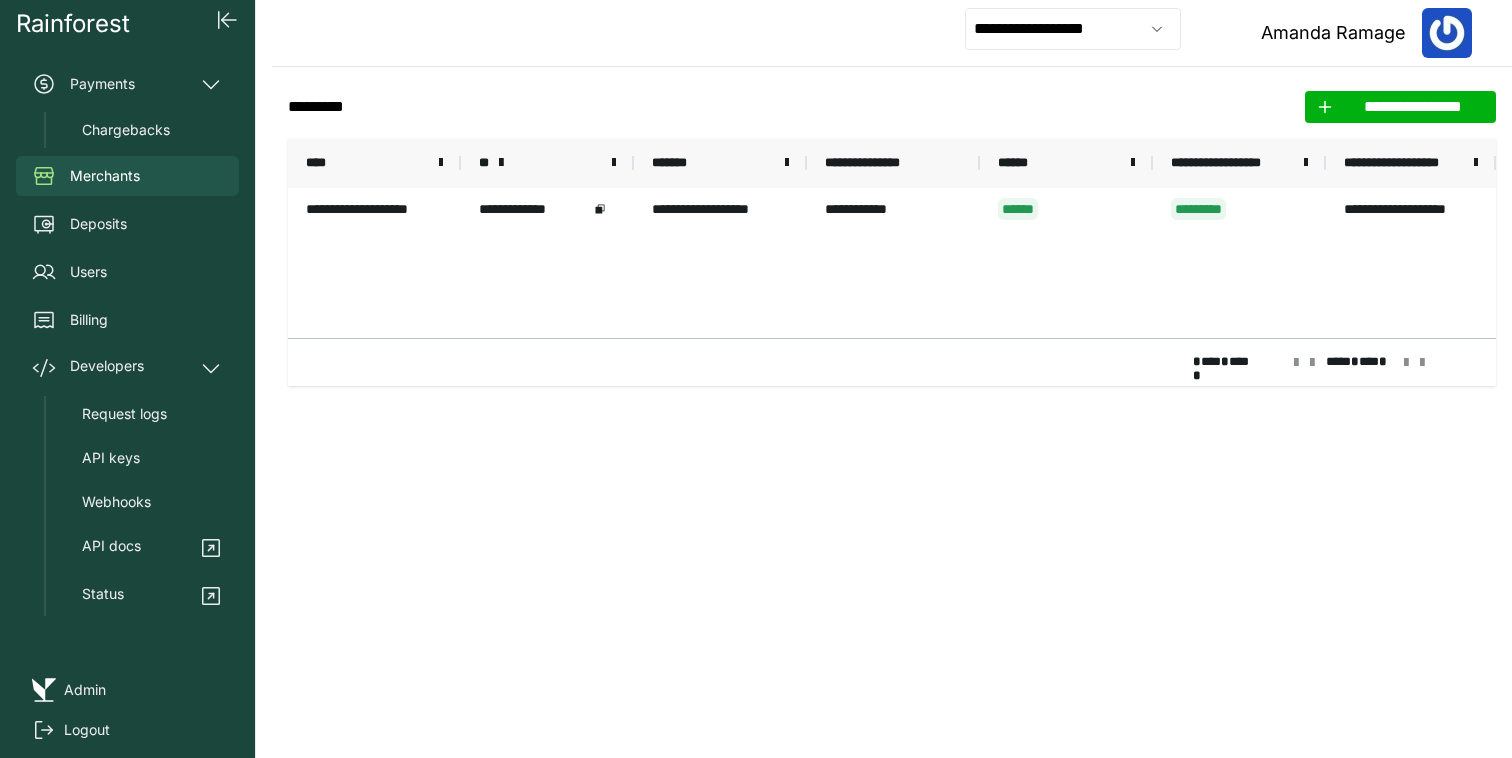 click on "**********" at bounding box center [1073, 29] 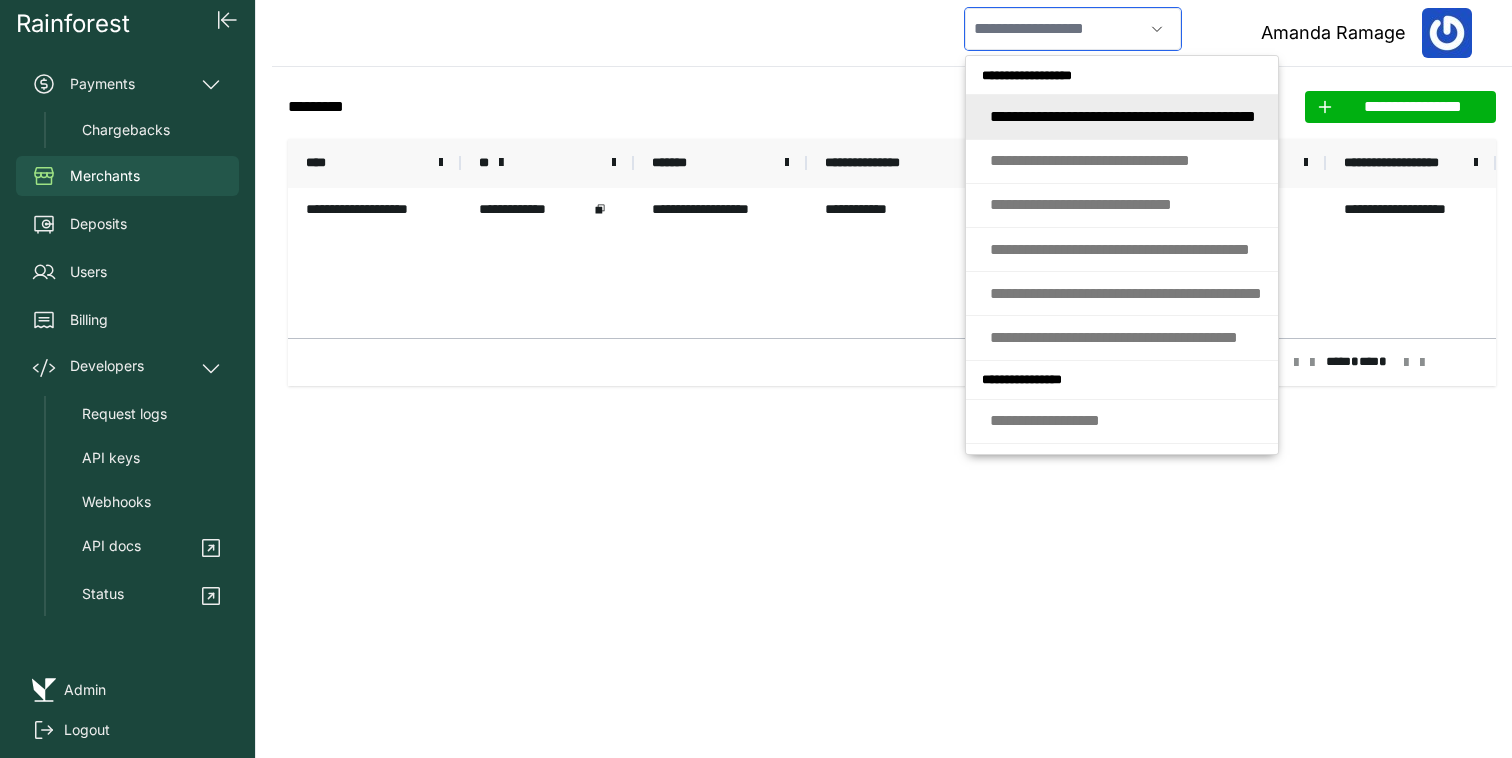 click at bounding box center (1054, 29) 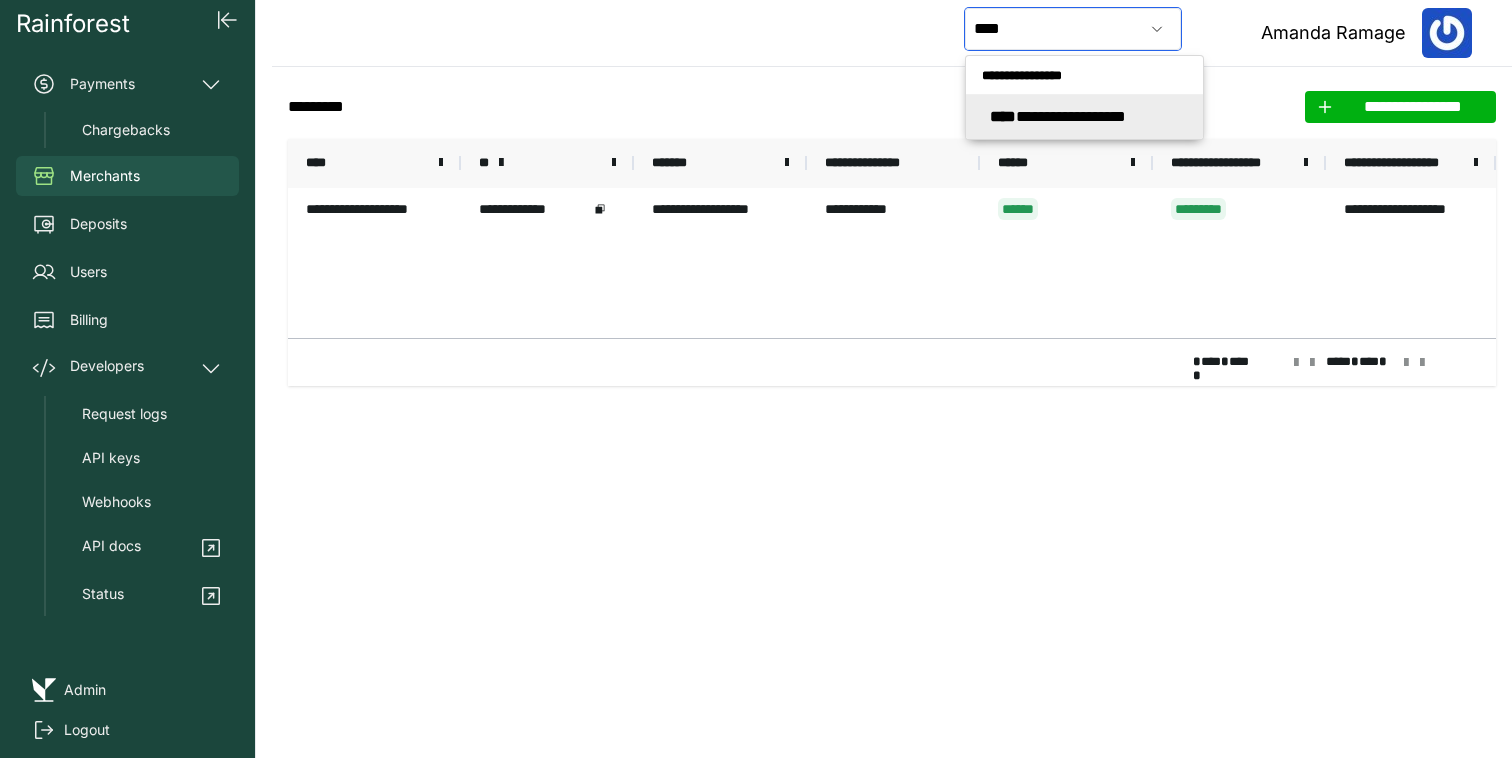 click on "**********" at bounding box center [1058, 116] 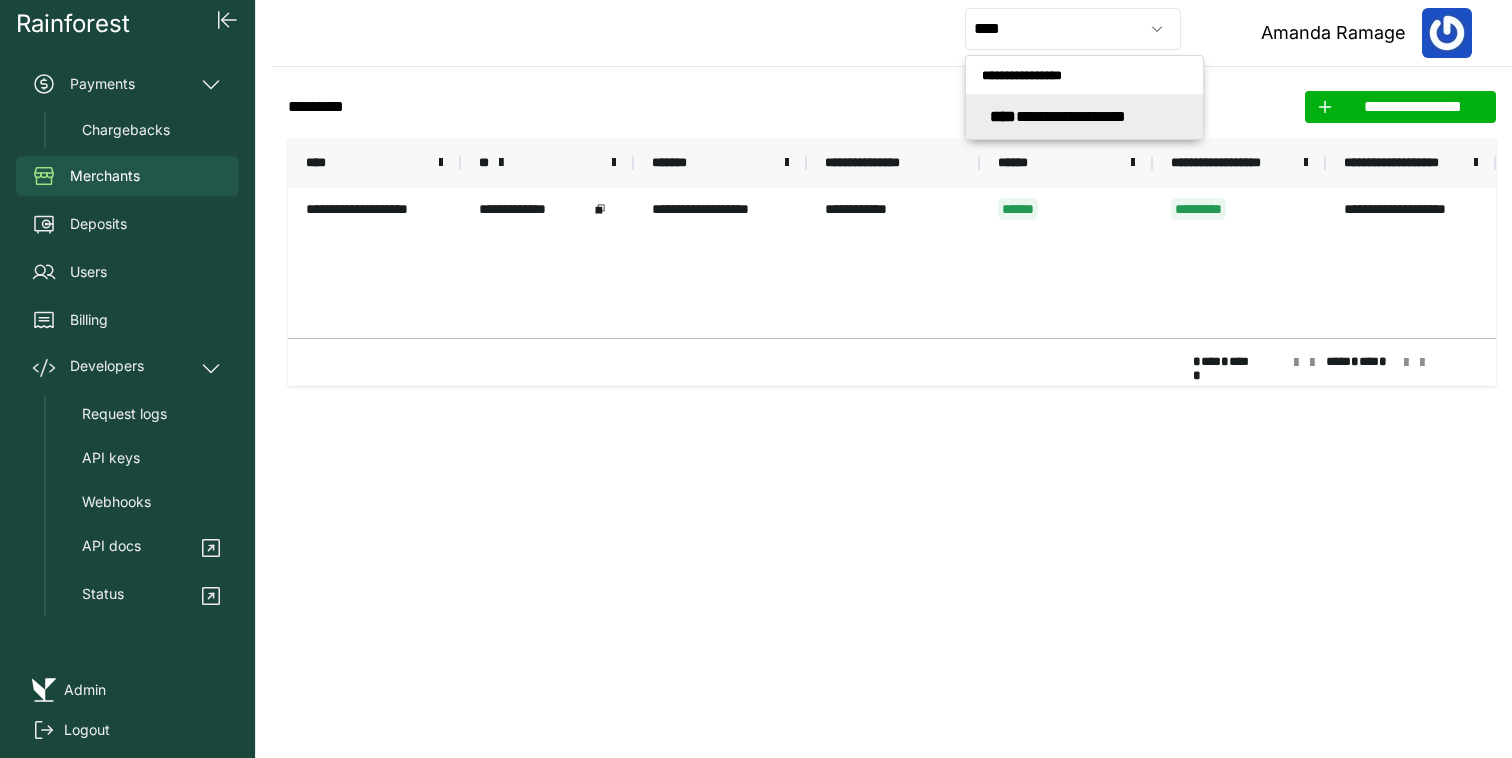 type on "**********" 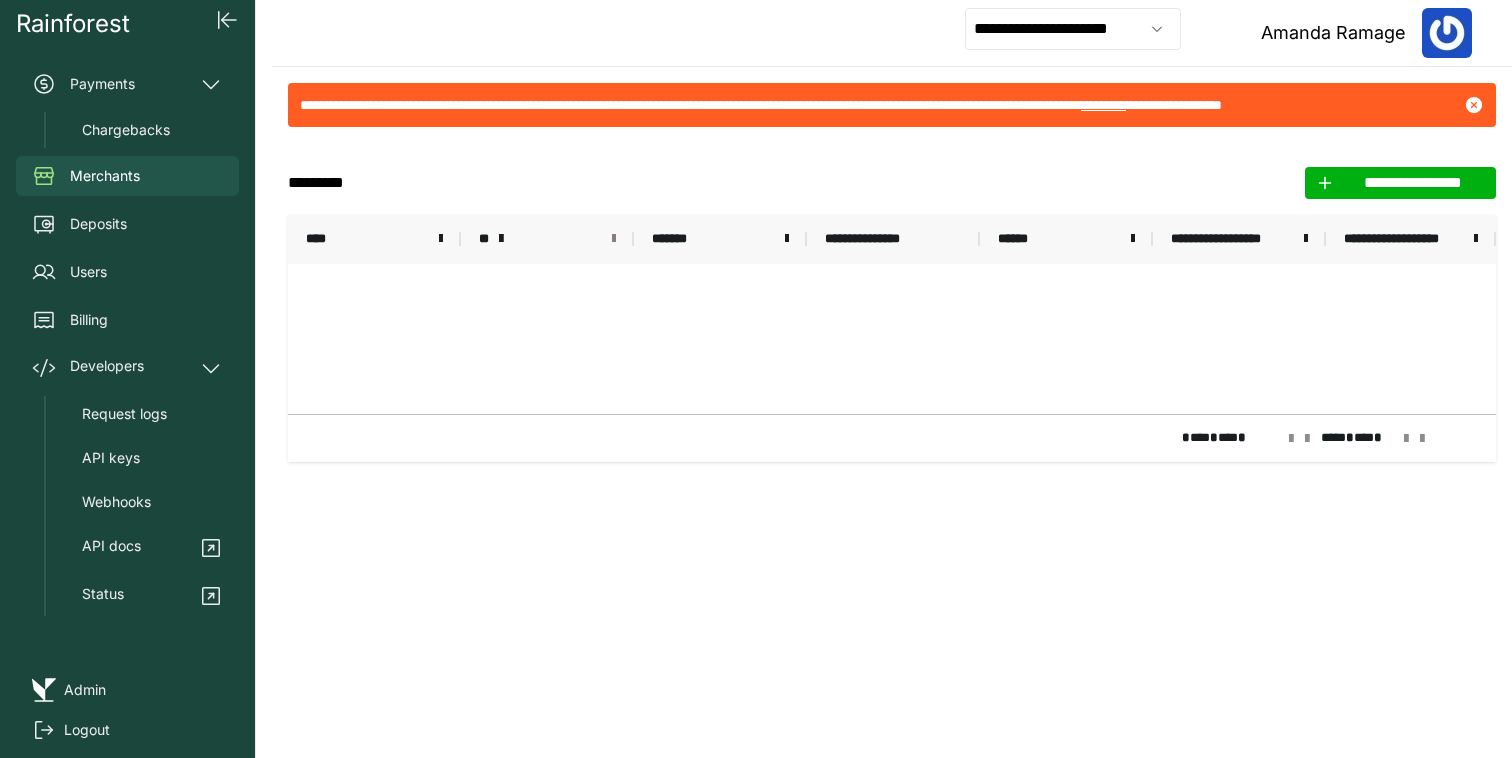 click at bounding box center (614, 239) 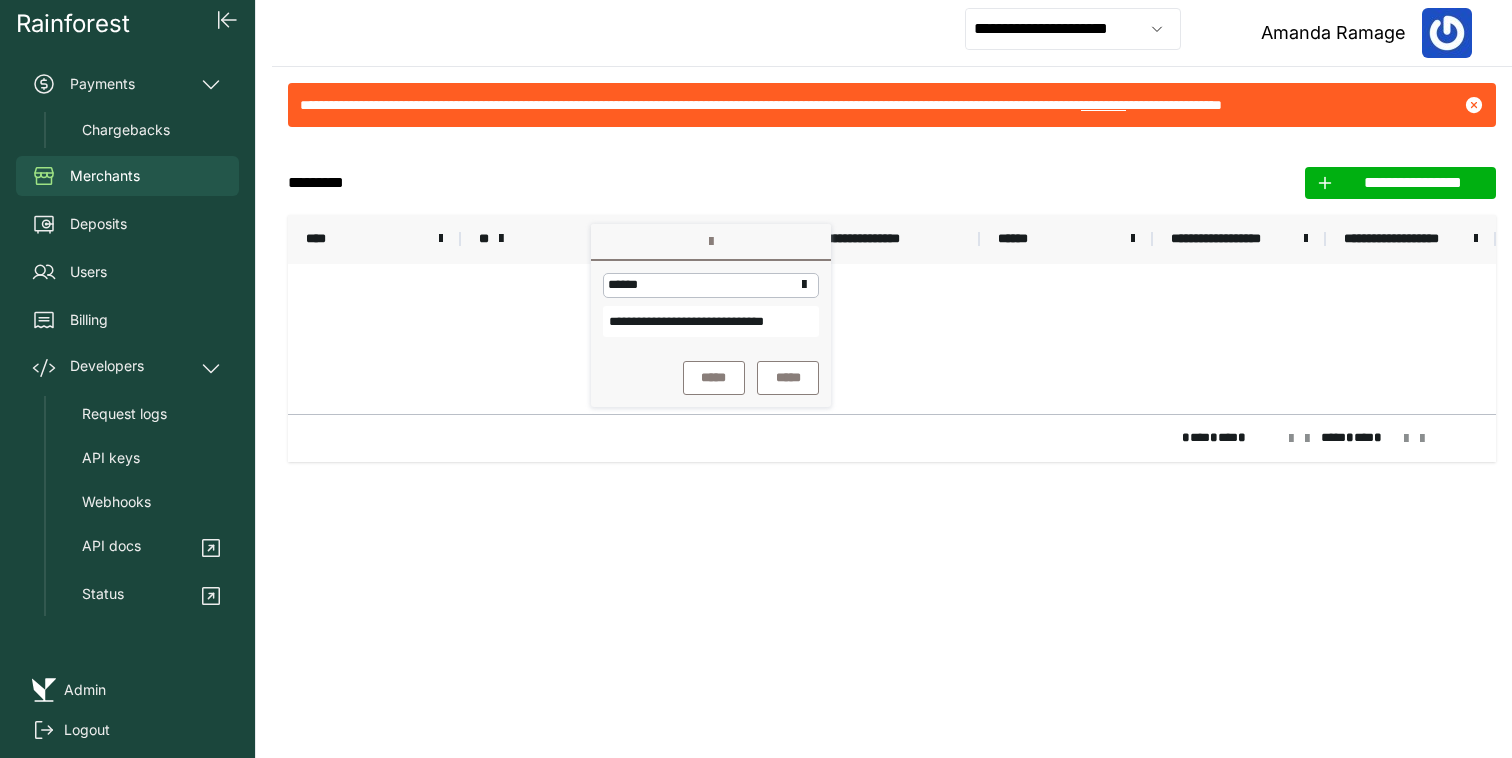 click on "[REDACTED]" at bounding box center [711, 321] 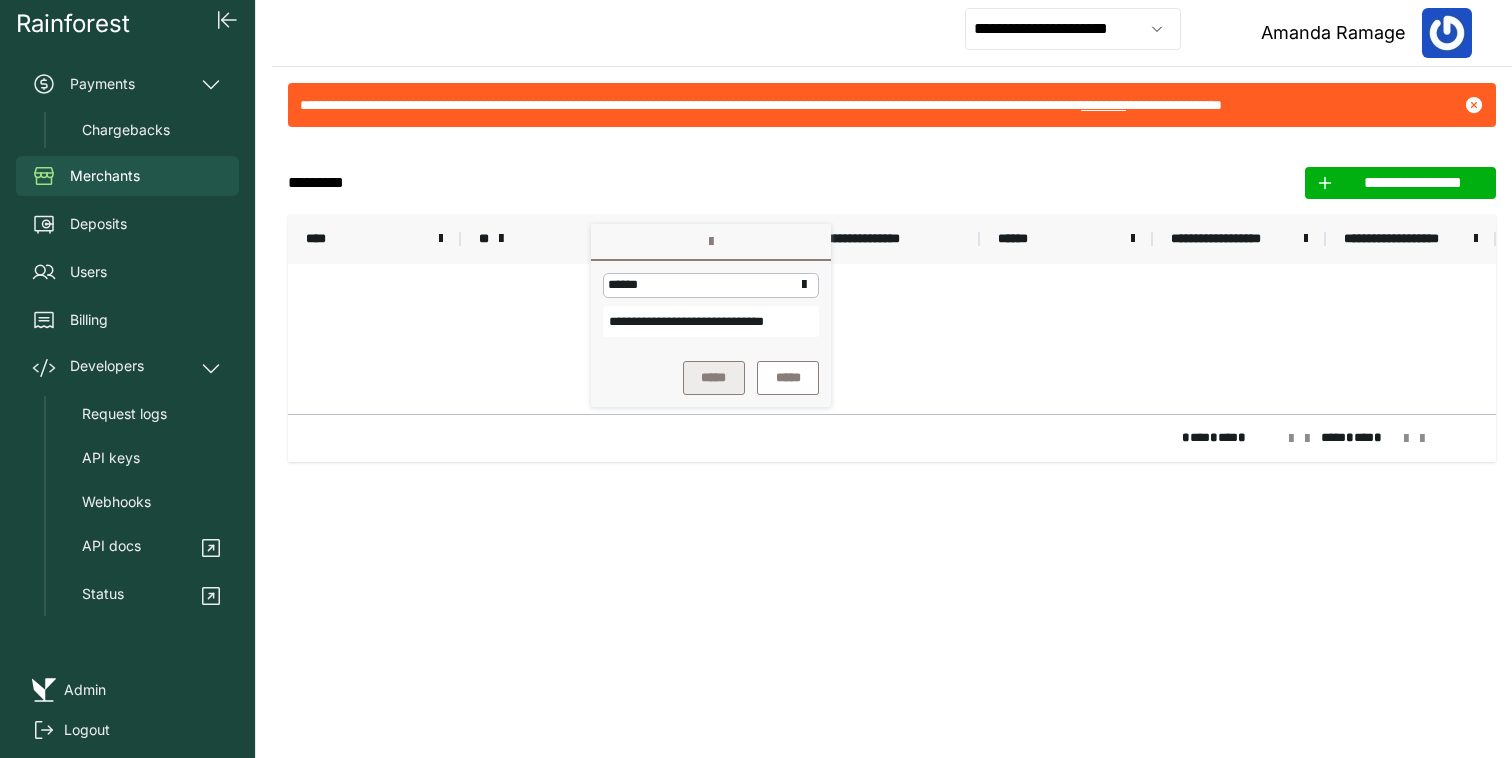 type on "[REDACTED]" 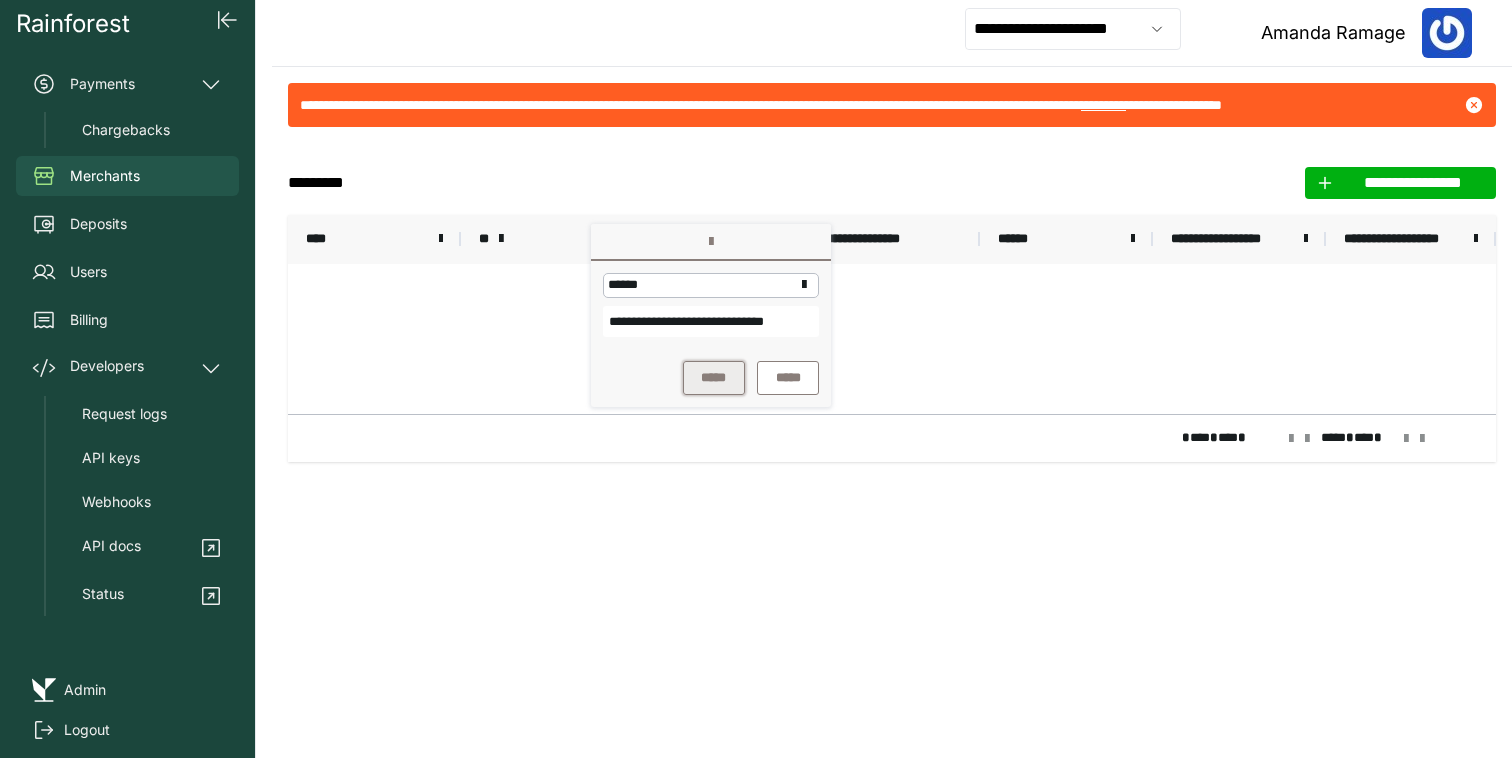 scroll, scrollTop: 0, scrollLeft: 0, axis: both 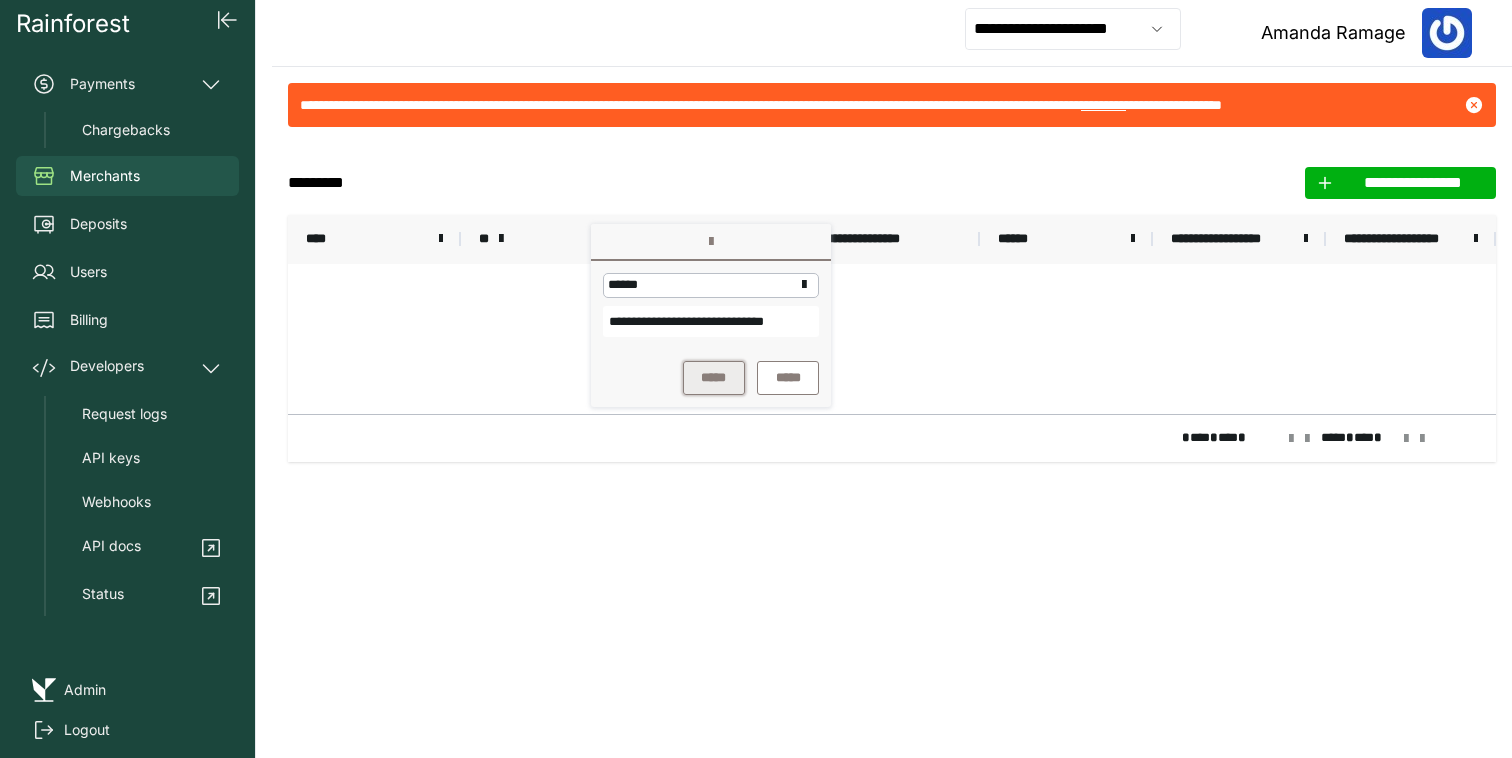click on "*****" at bounding box center [714, 378] 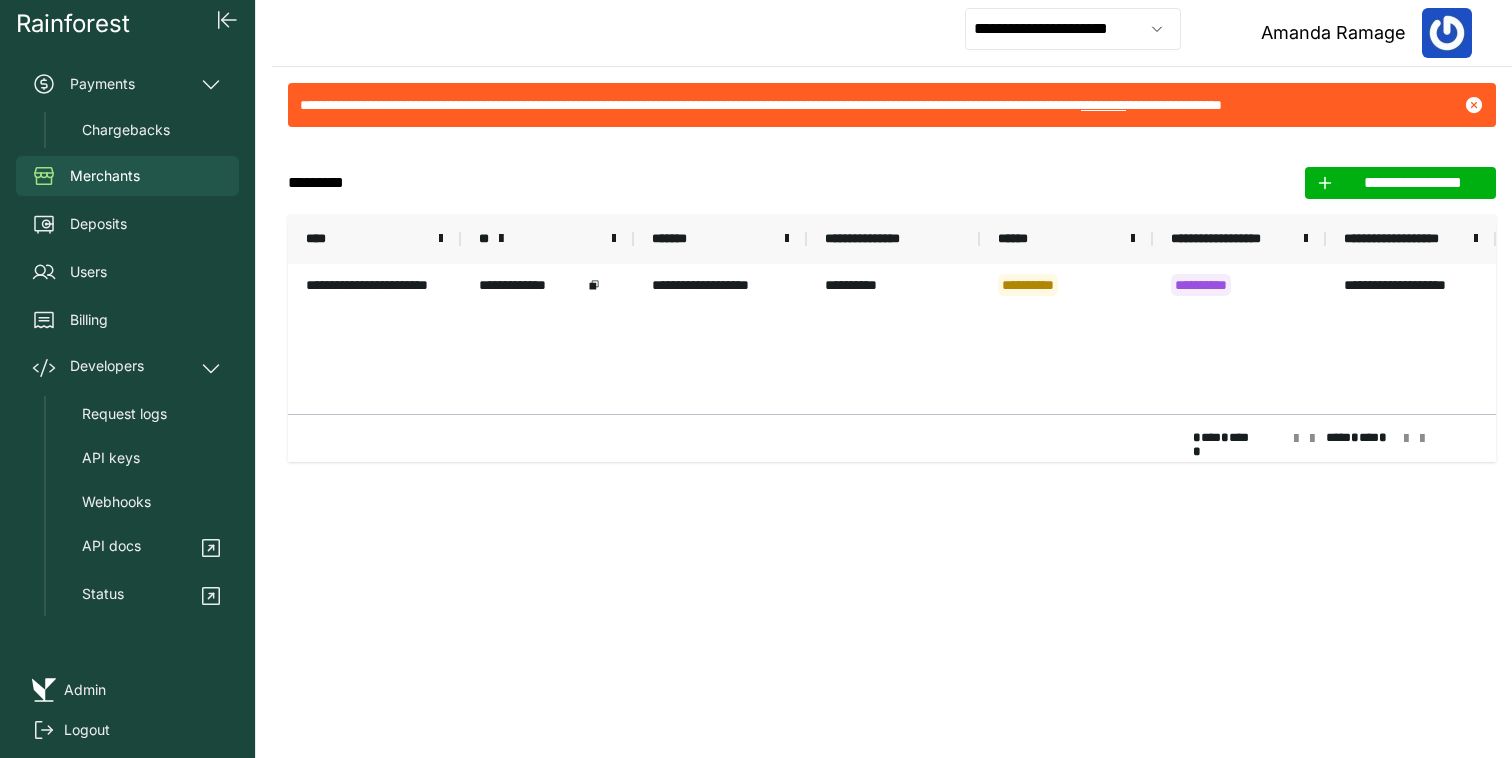 click on "[REDACTED]" 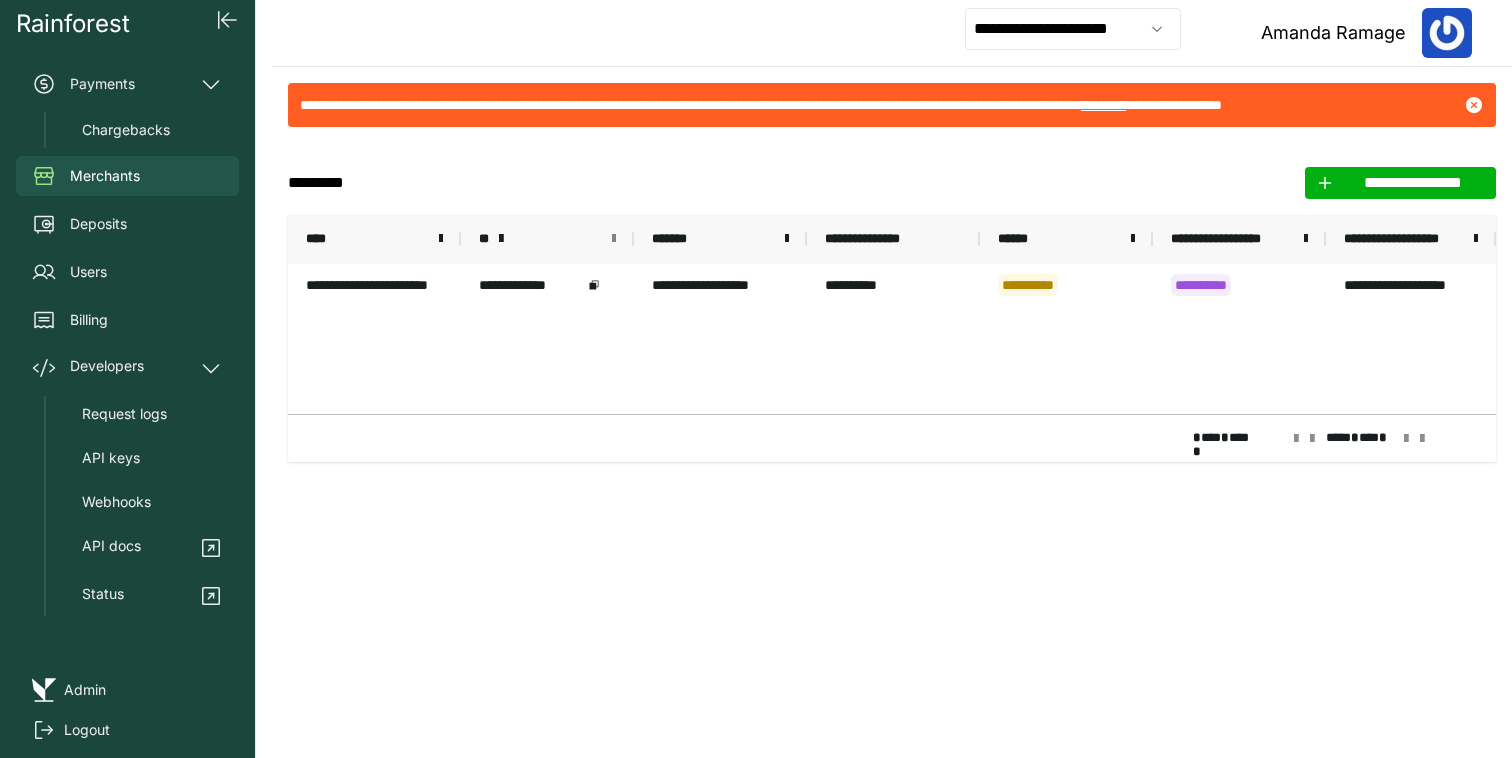 click at bounding box center (614, 239) 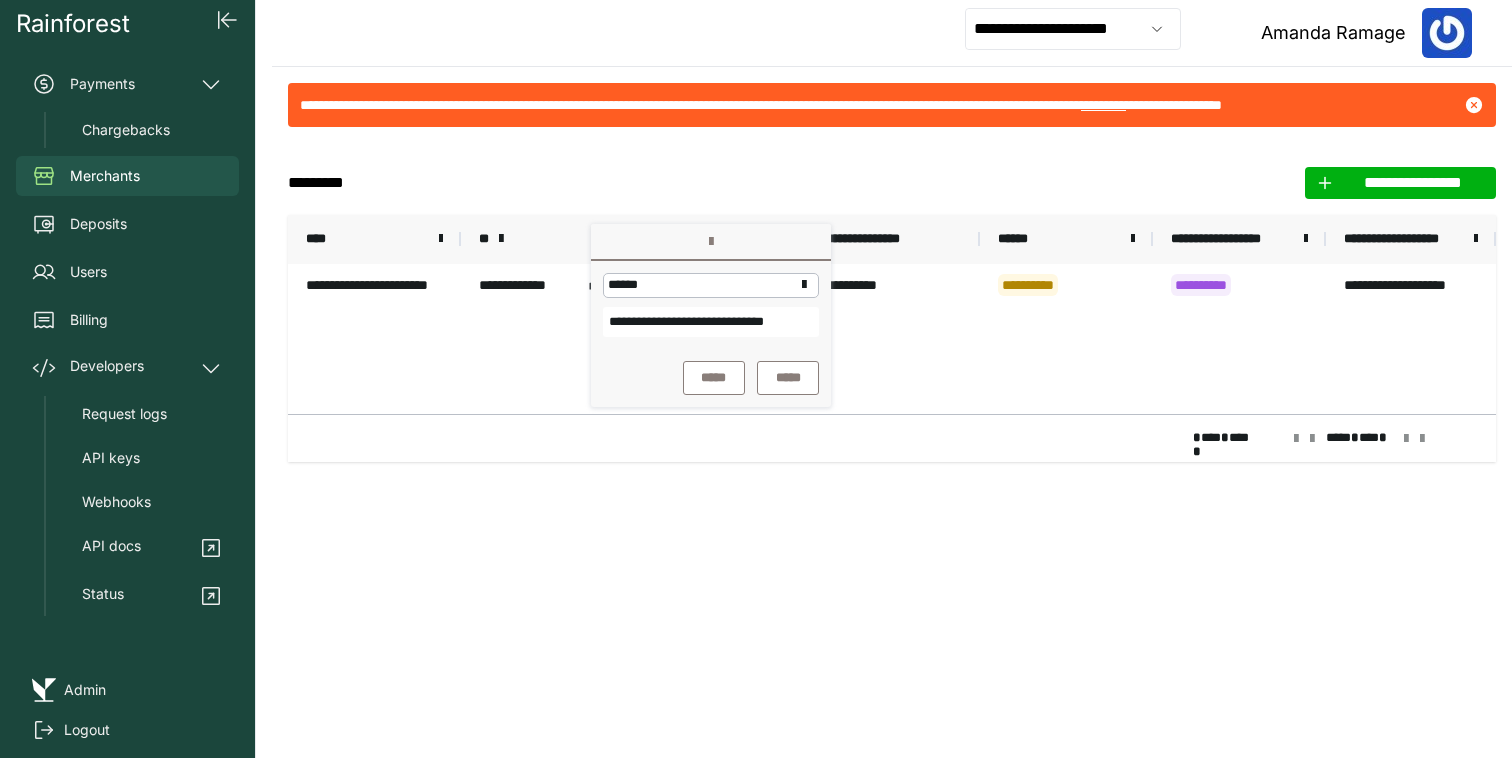 scroll, scrollTop: 0, scrollLeft: 36, axis: horizontal 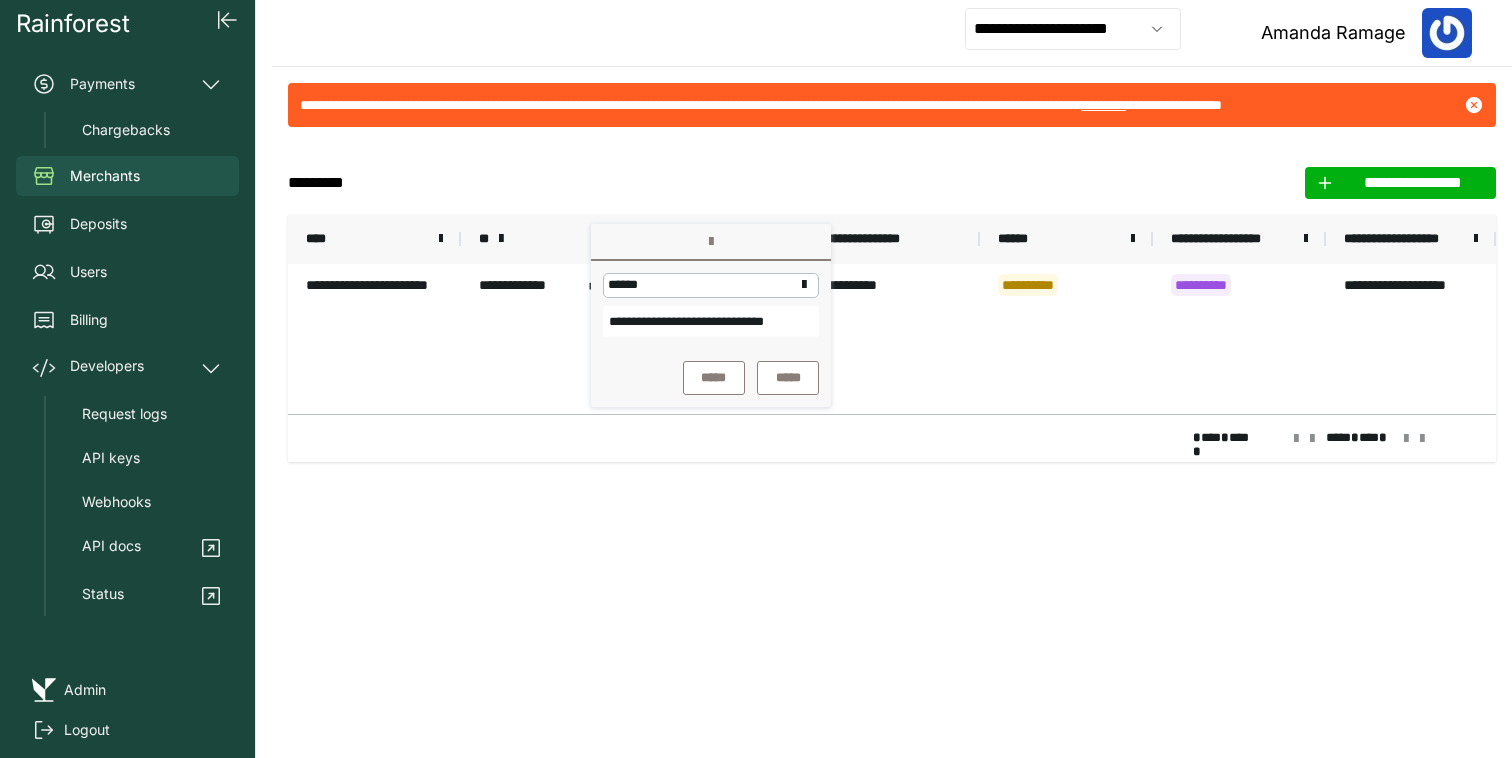 click on "[REDACTED]" at bounding box center (711, 321) 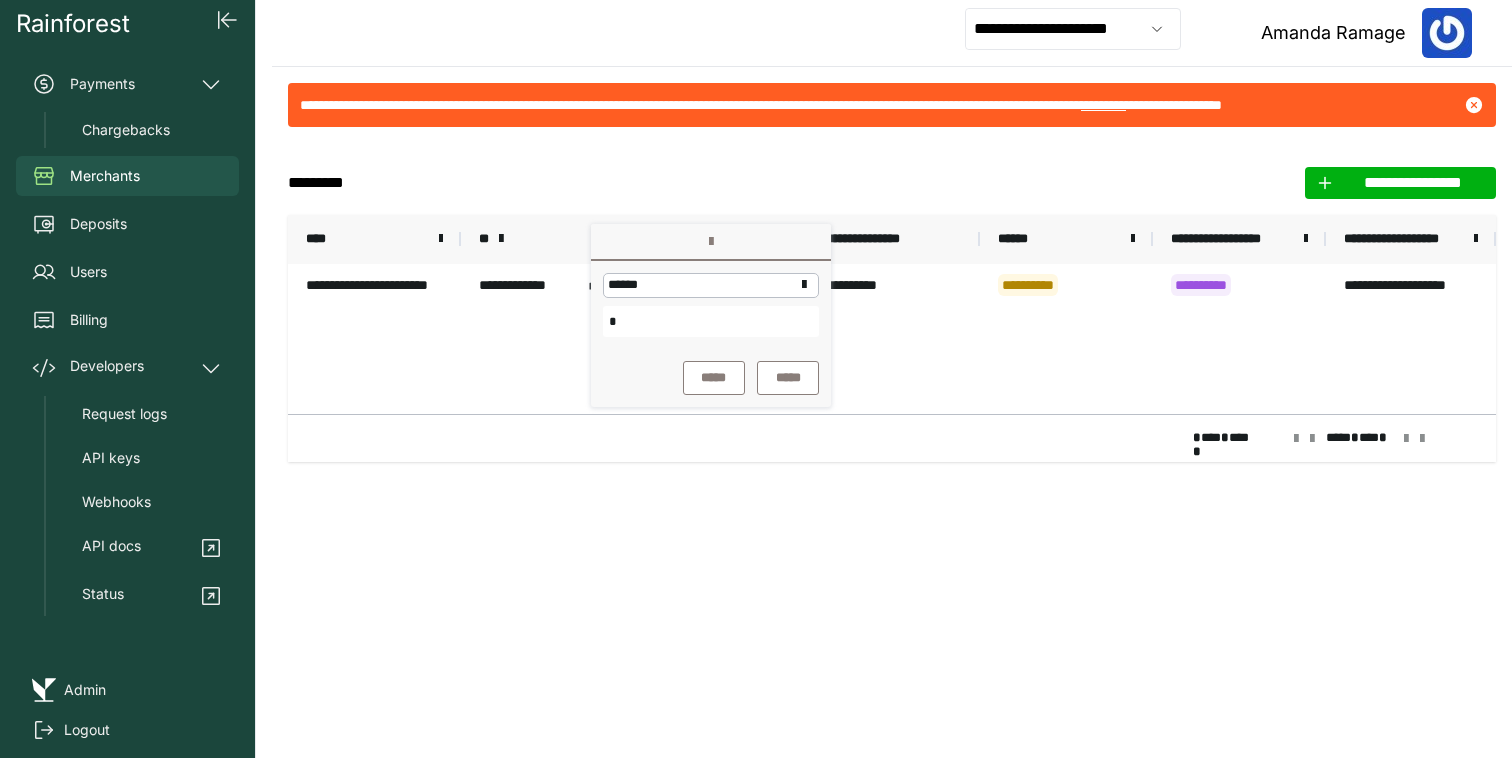 scroll, scrollTop: 0, scrollLeft: 0, axis: both 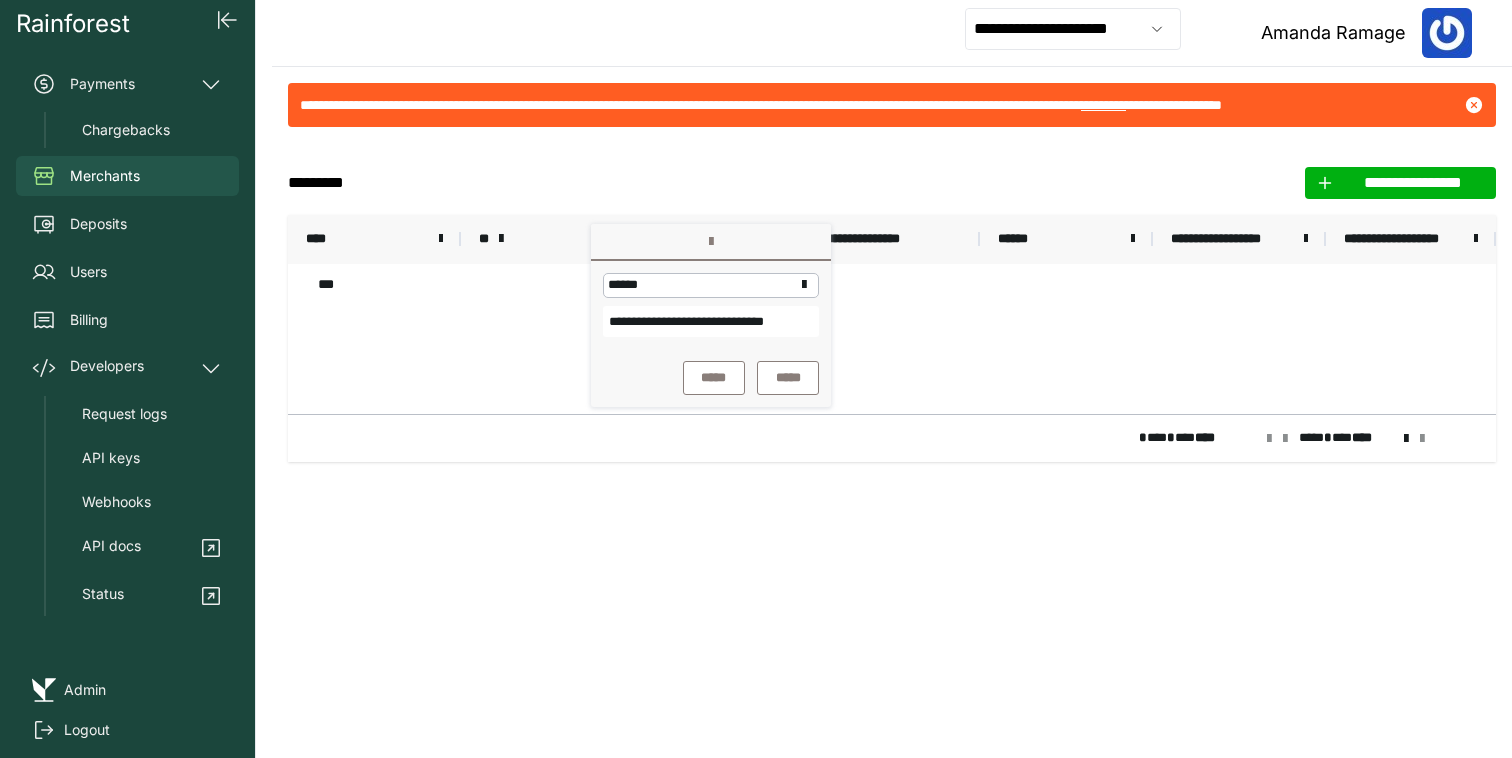 type on "[REDACTED]" 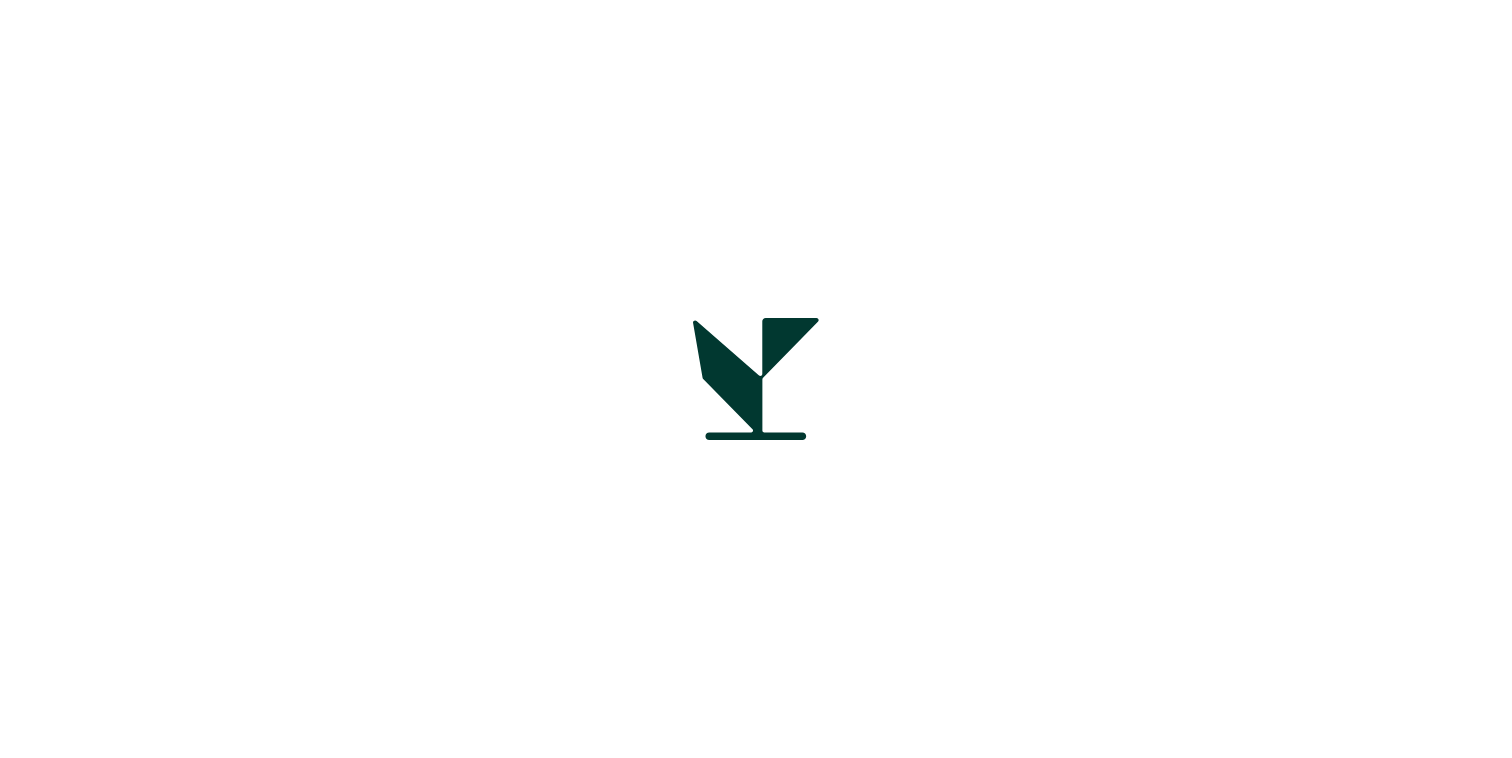scroll, scrollTop: 0, scrollLeft: 0, axis: both 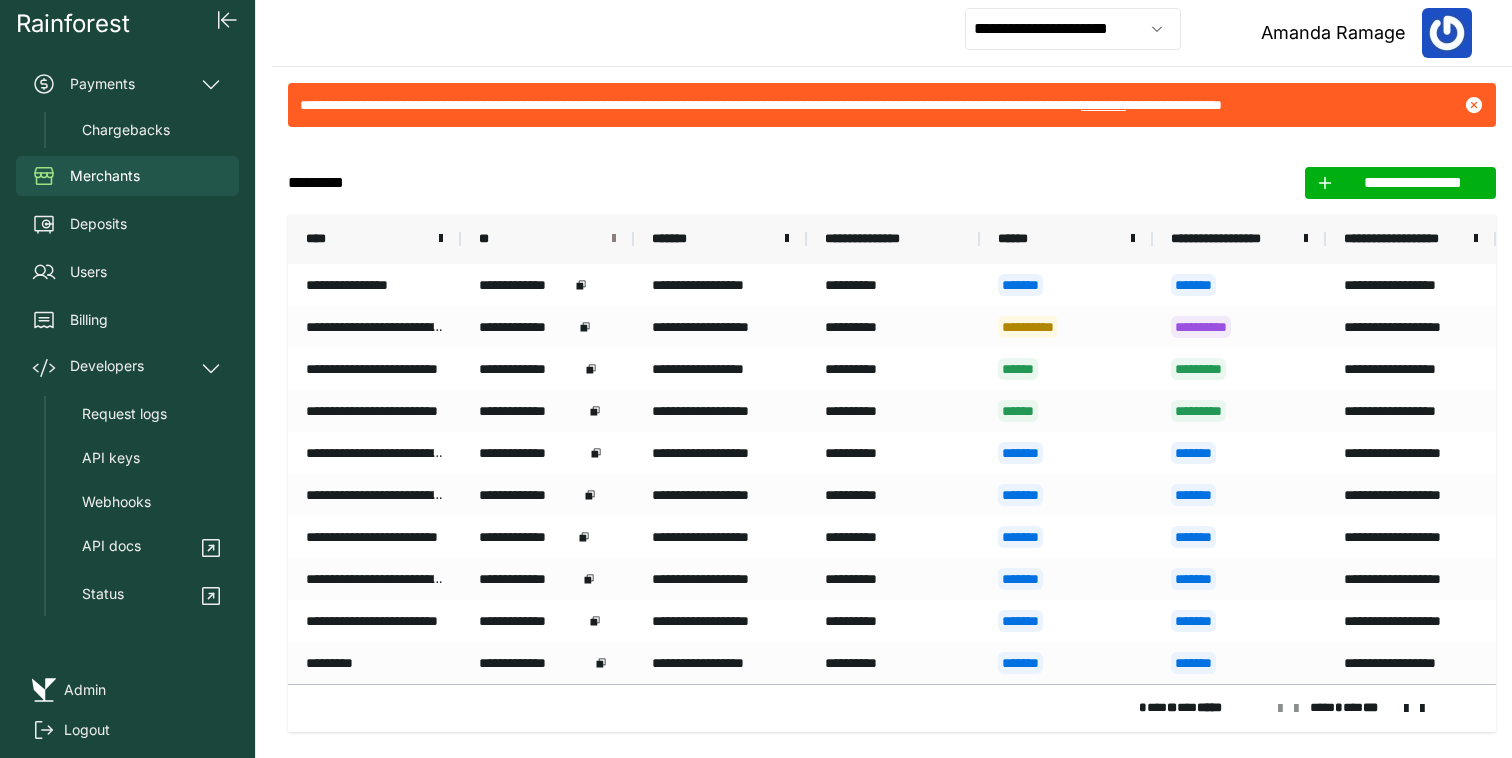 click at bounding box center [614, 239] 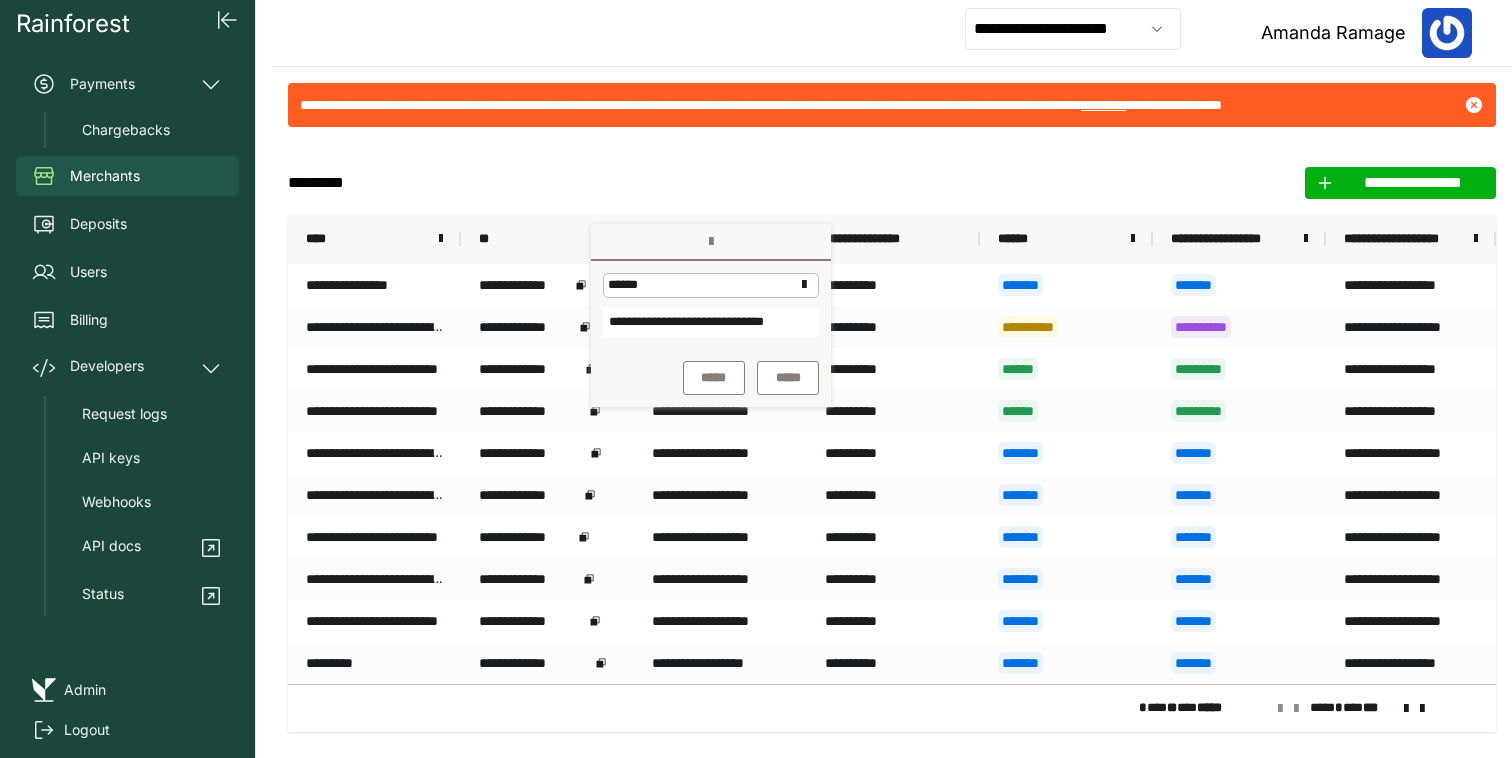 scroll, scrollTop: 0, scrollLeft: 49, axis: horizontal 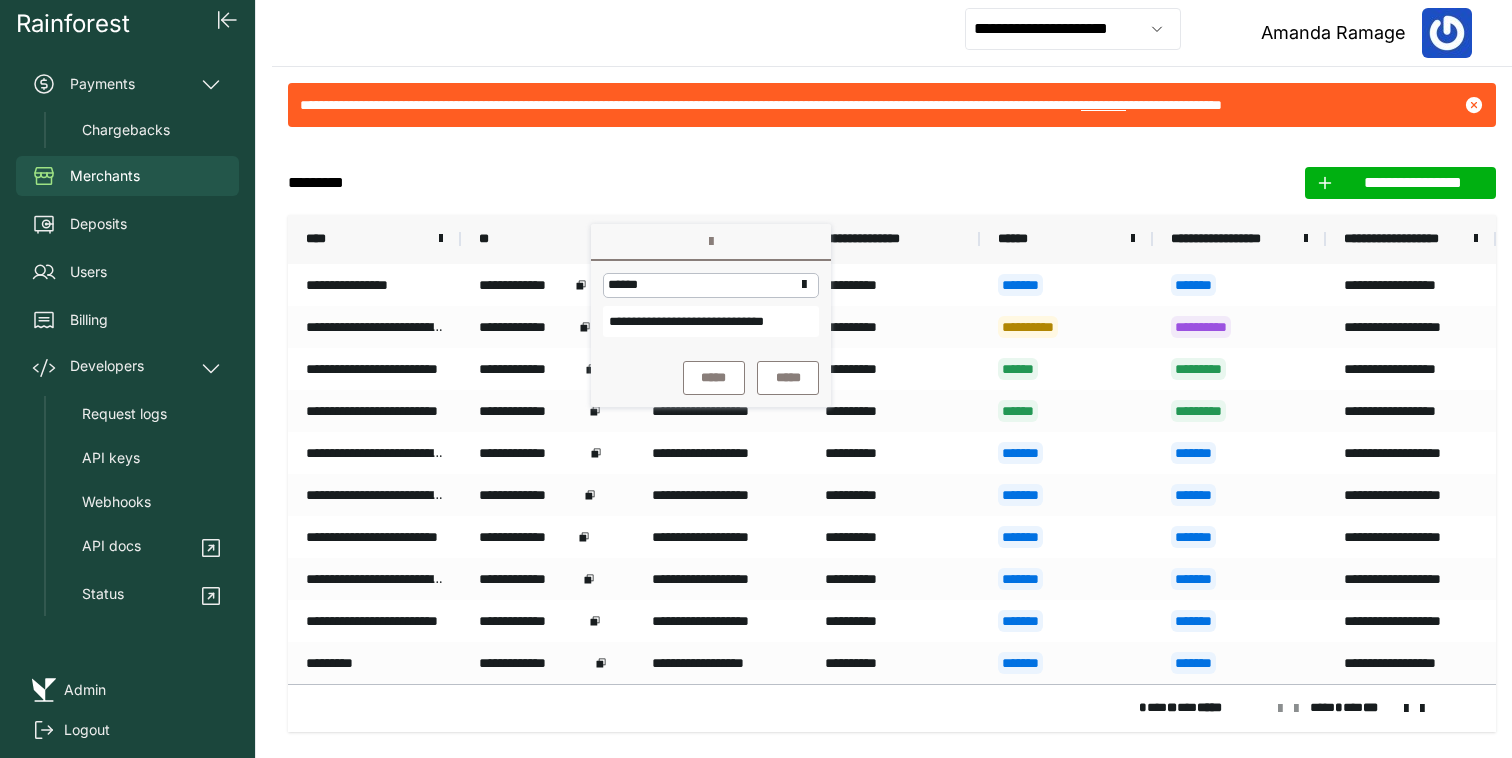 type on "**********" 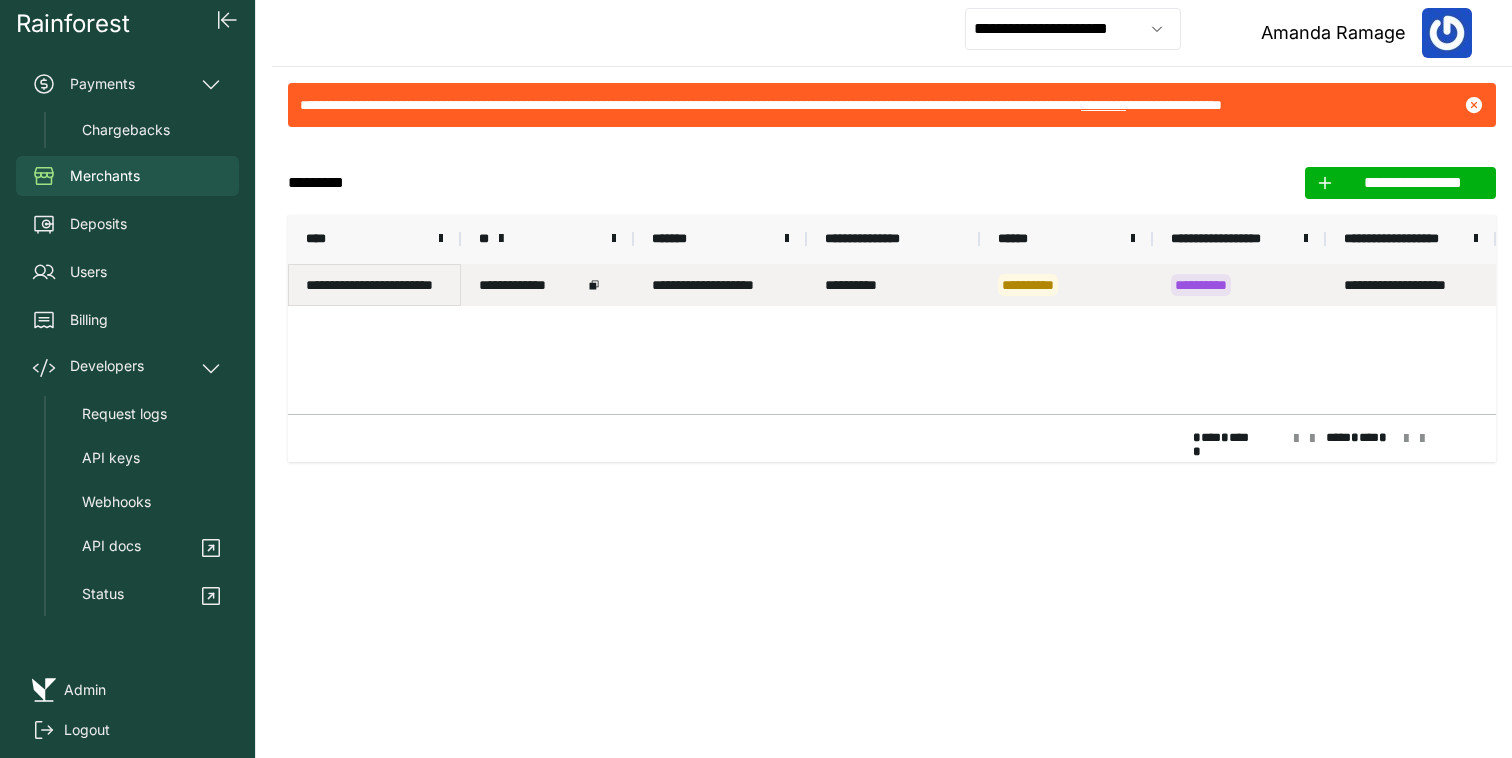 click on "**********" at bounding box center [374, 285] 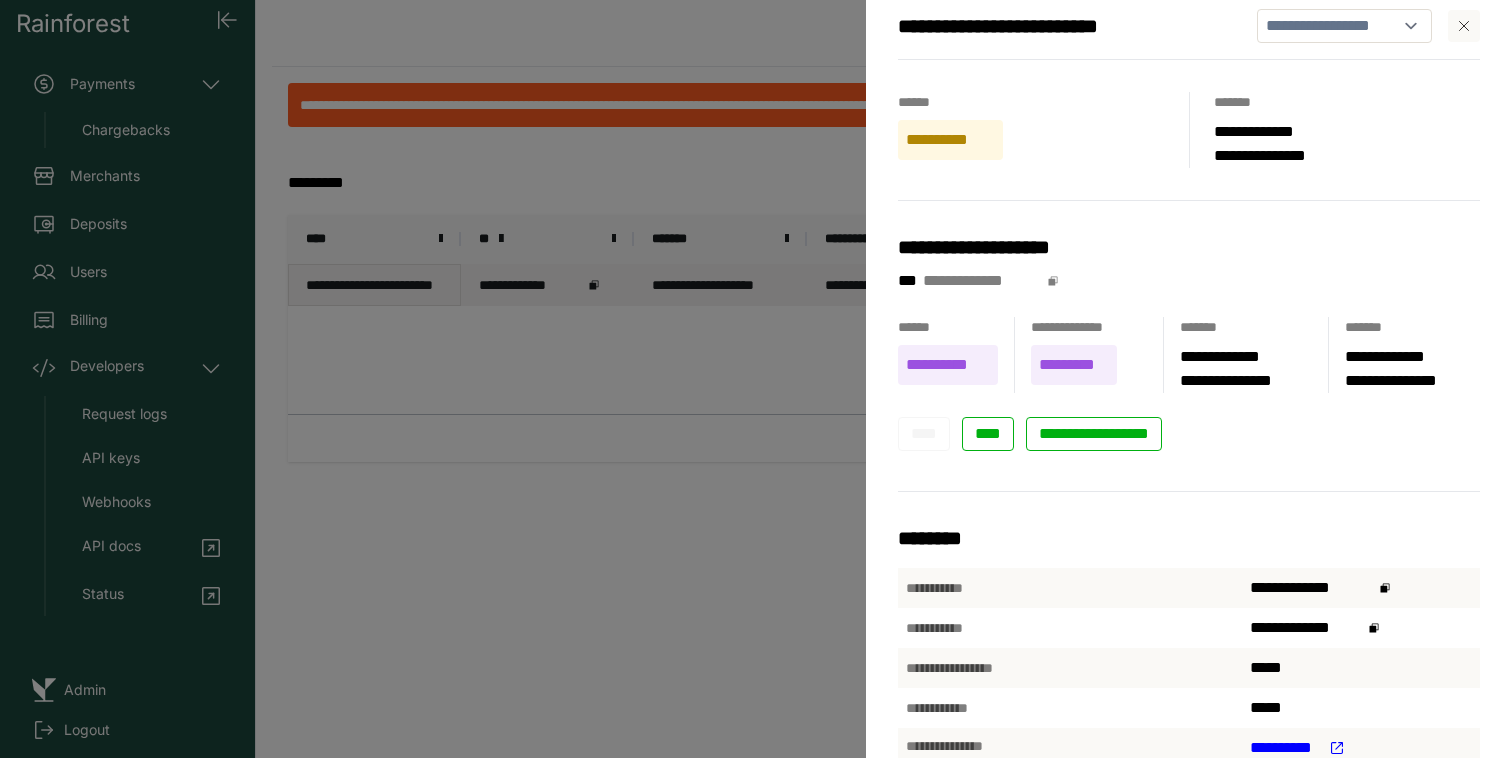 scroll, scrollTop: 32, scrollLeft: 0, axis: vertical 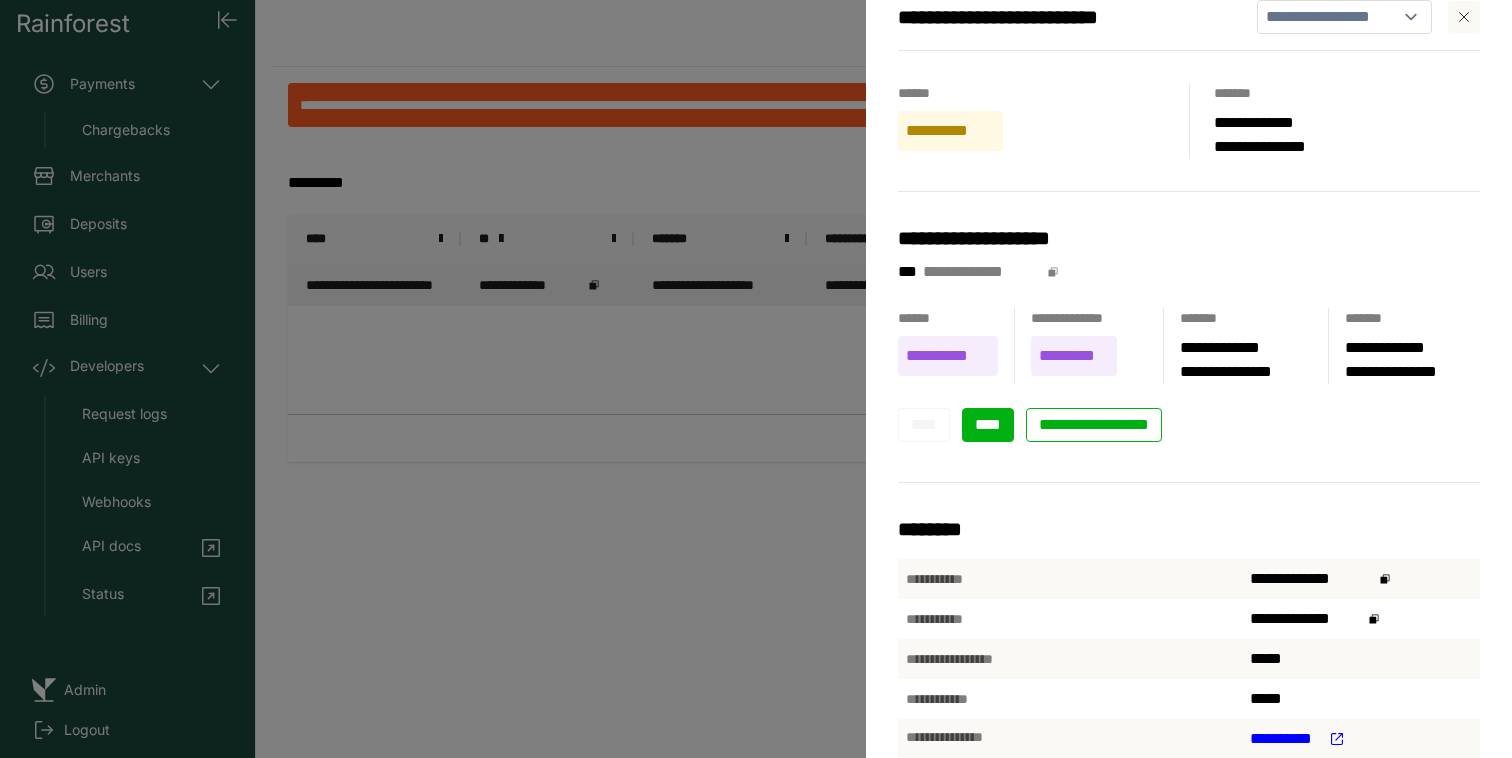 click on "****" at bounding box center (988, 424) 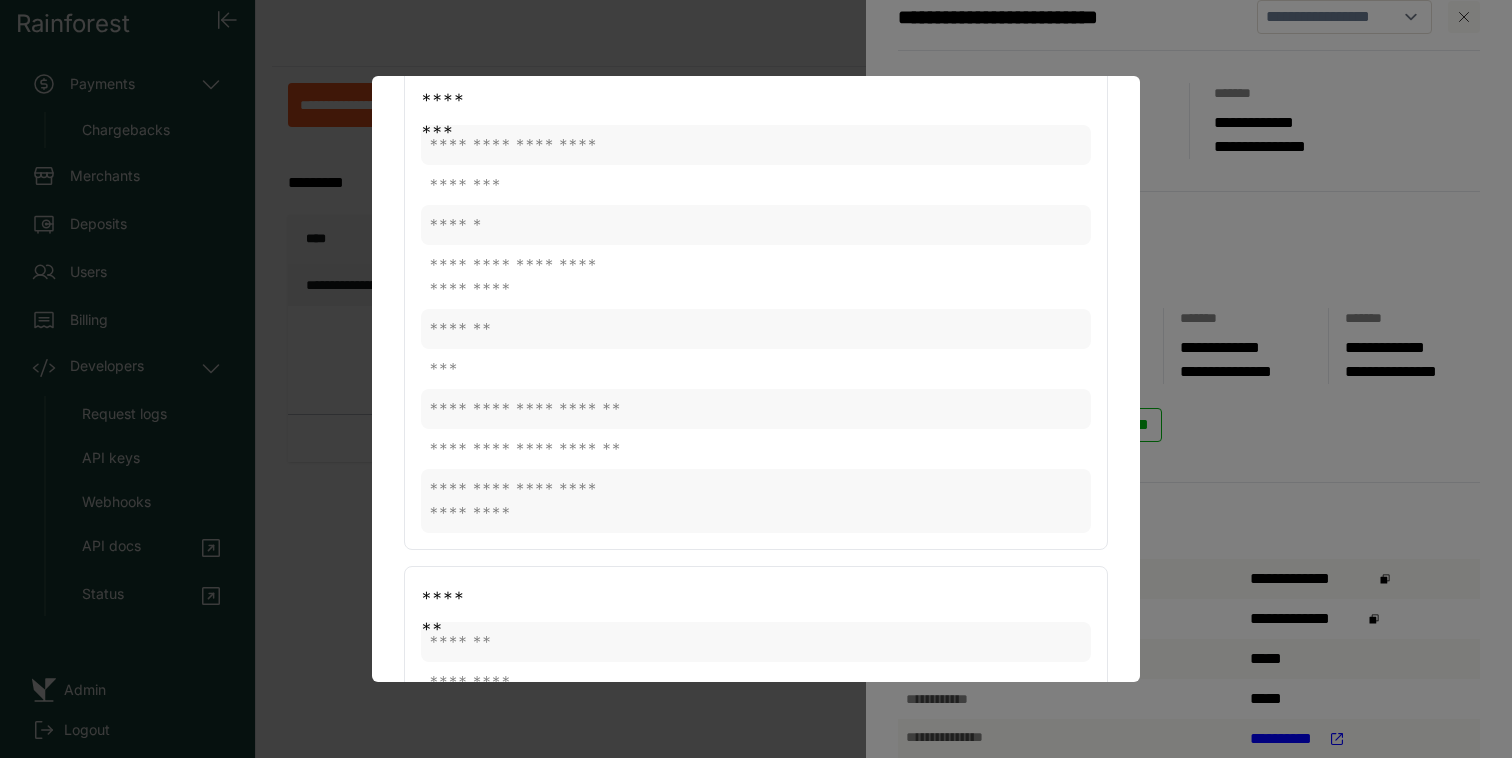 scroll, scrollTop: 0, scrollLeft: 0, axis: both 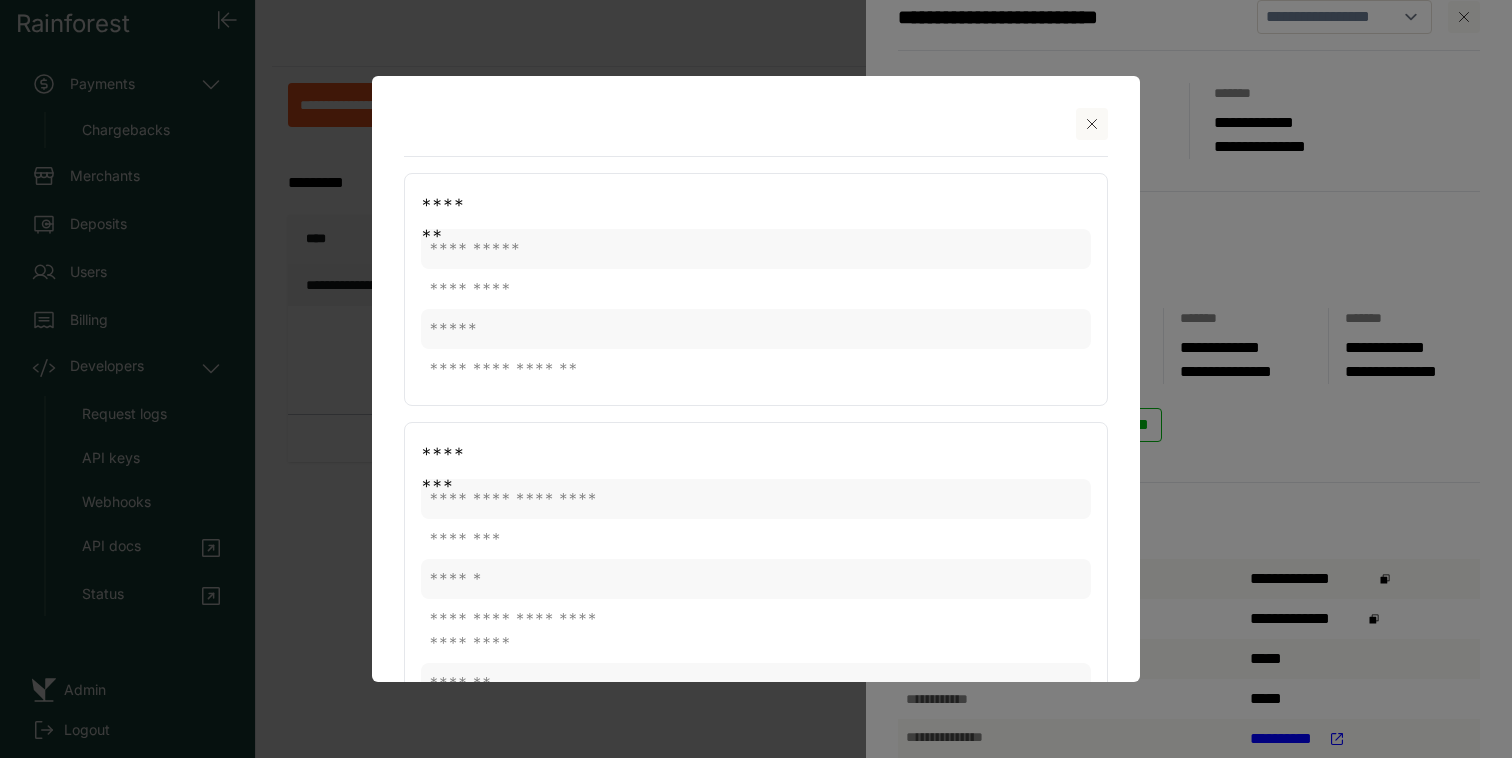 click at bounding box center (1092, 124) 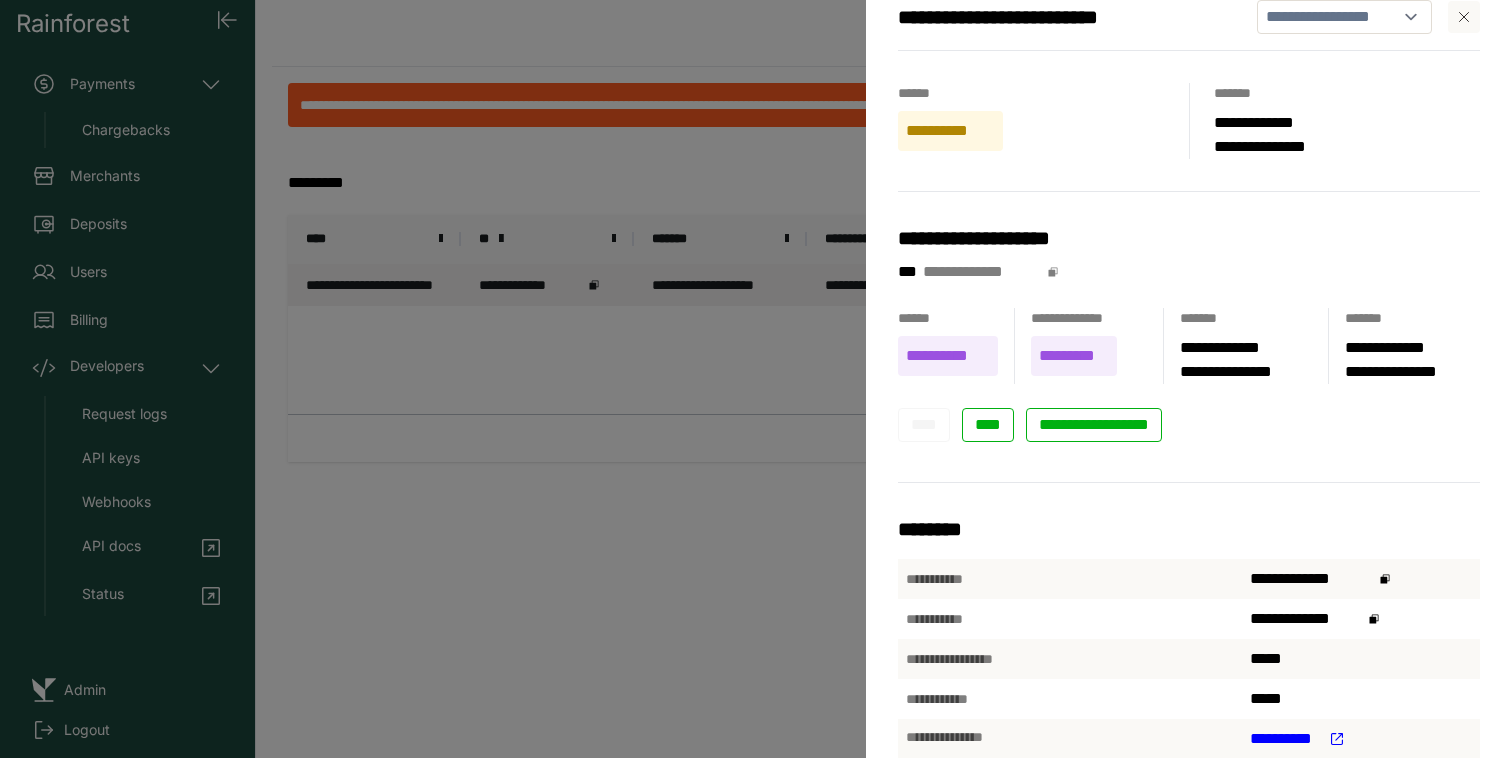 click on "**********" at bounding box center (756, 379) 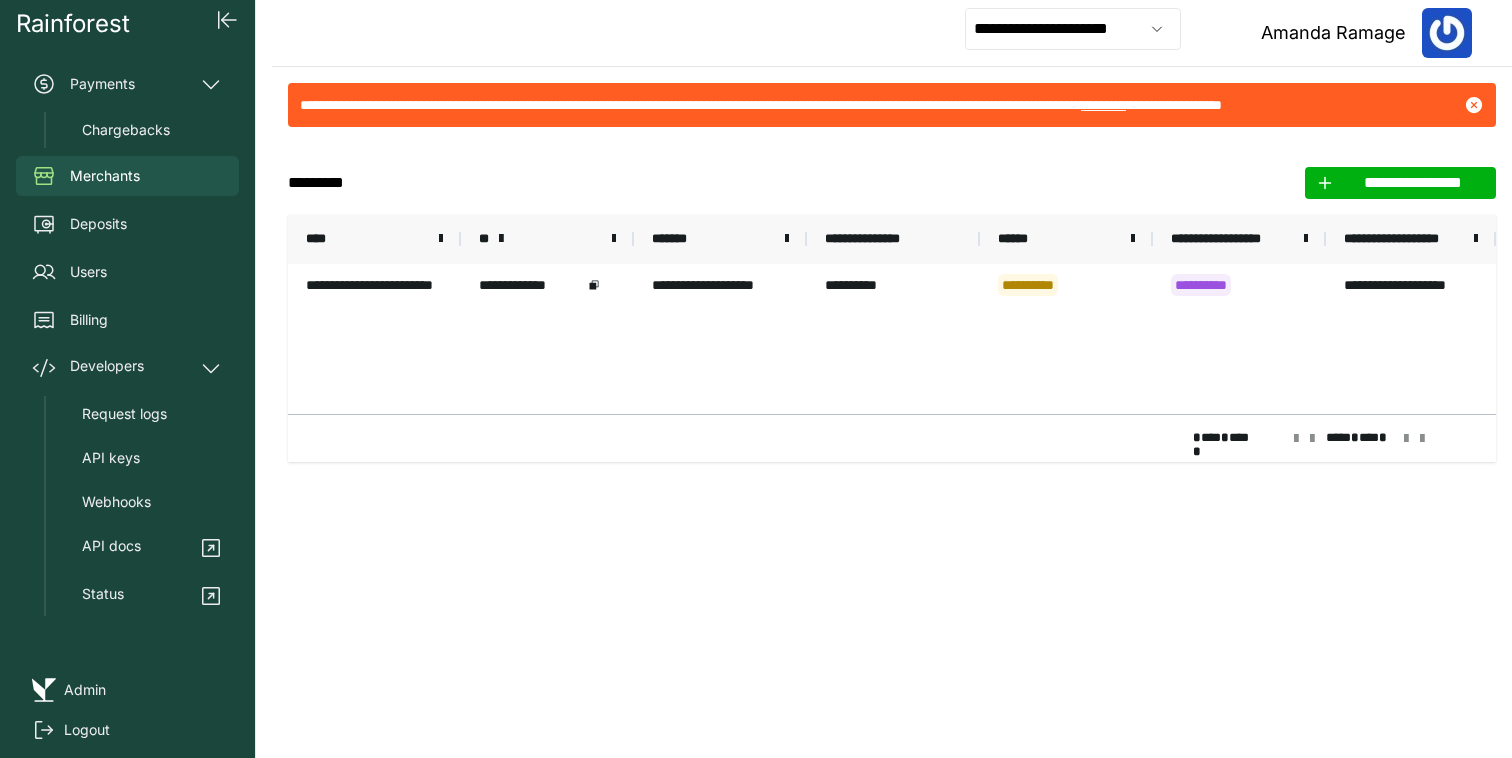 click on "[REDACTED]" at bounding box center [547, 239] 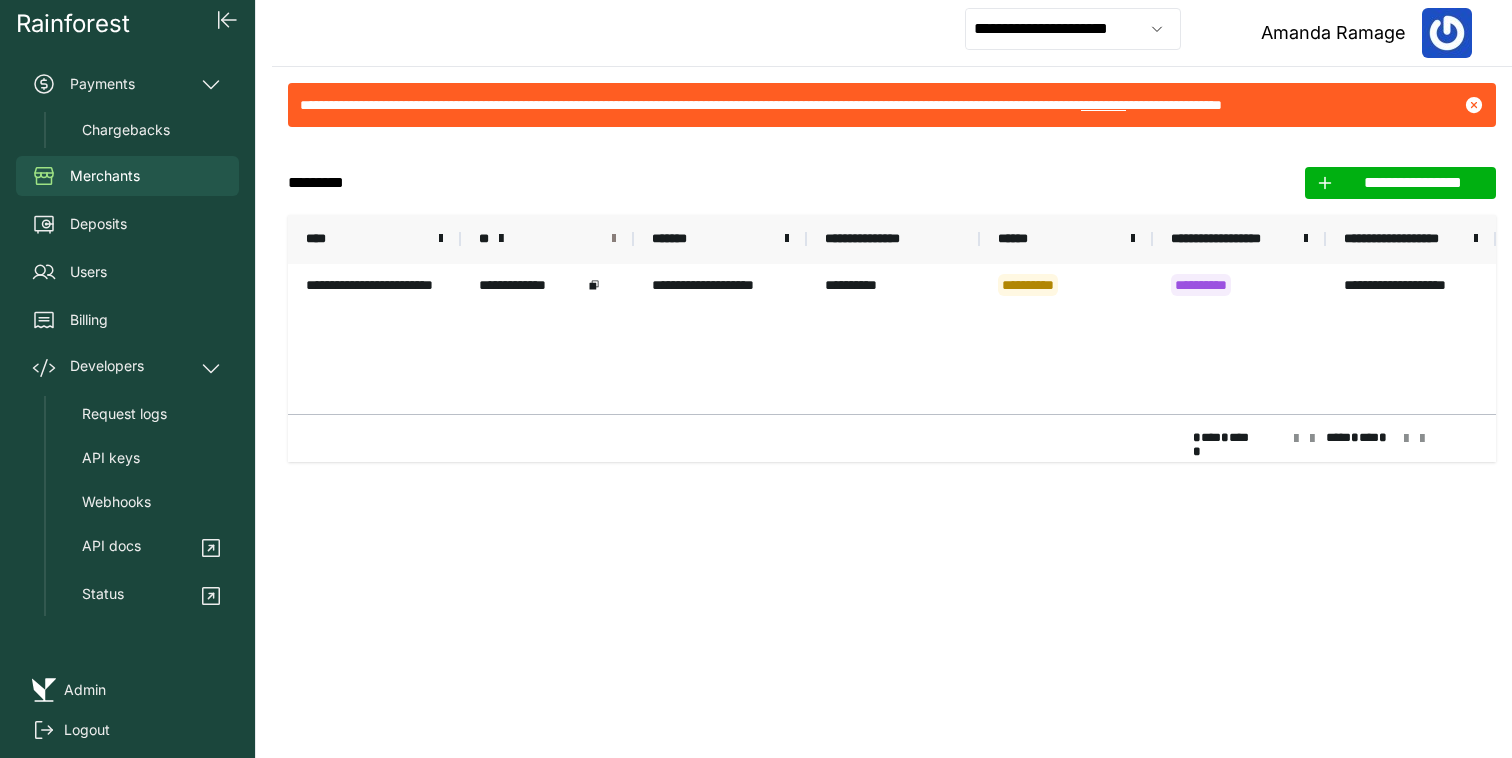 click at bounding box center (614, 239) 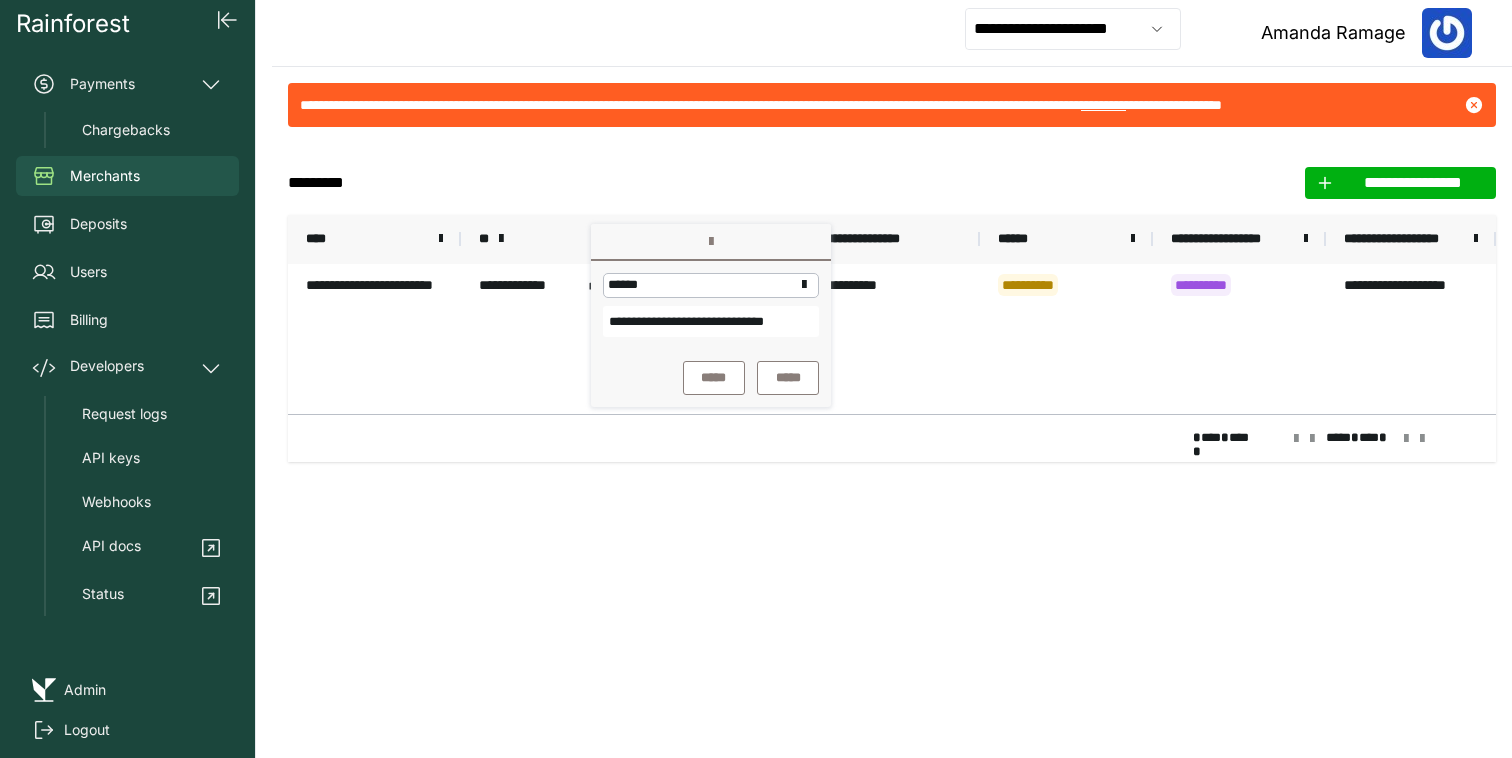 click on "[REDACTED]" at bounding box center [711, 321] 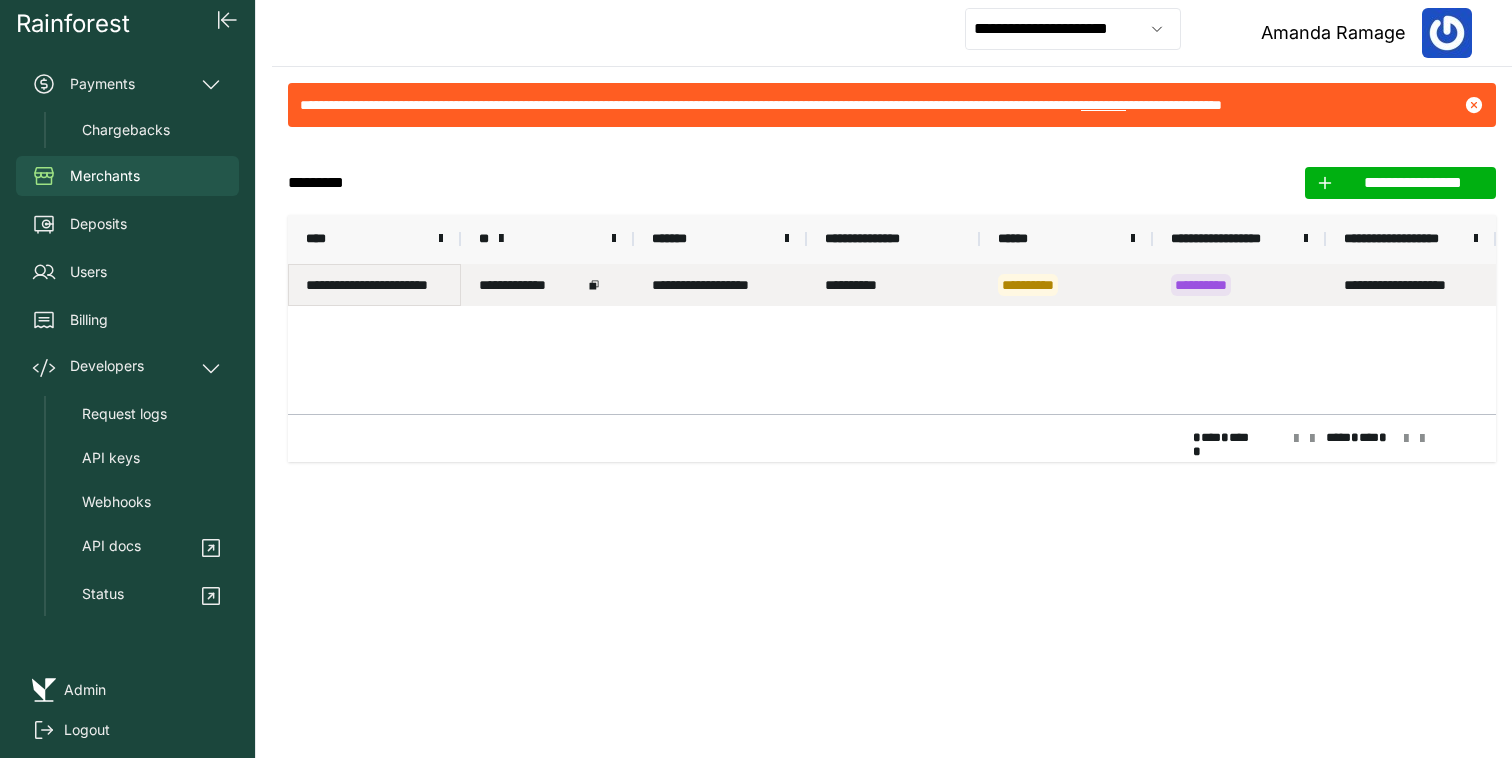 click on "**********" at bounding box center (374, 285) 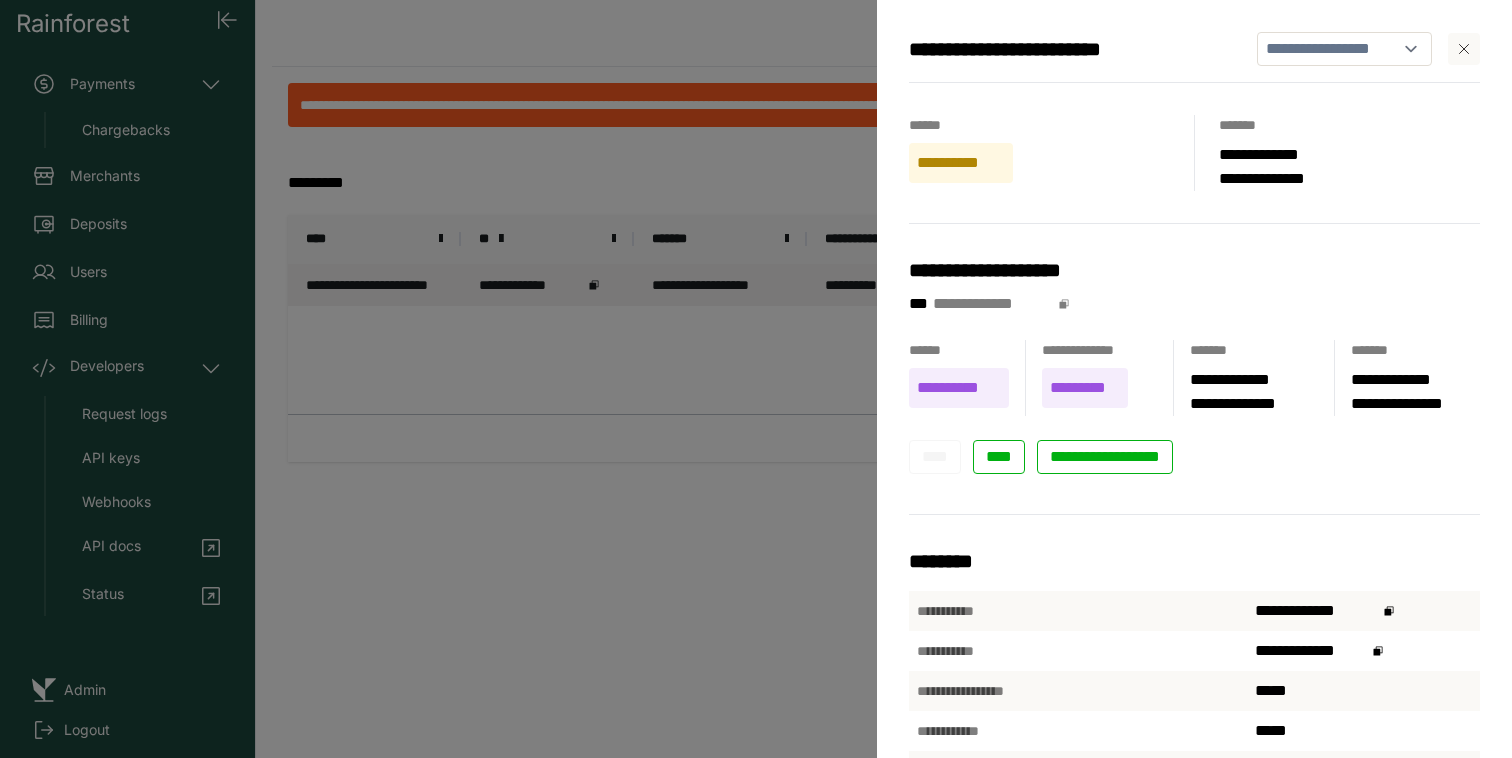 click on "**********" at bounding box center (756, 379) 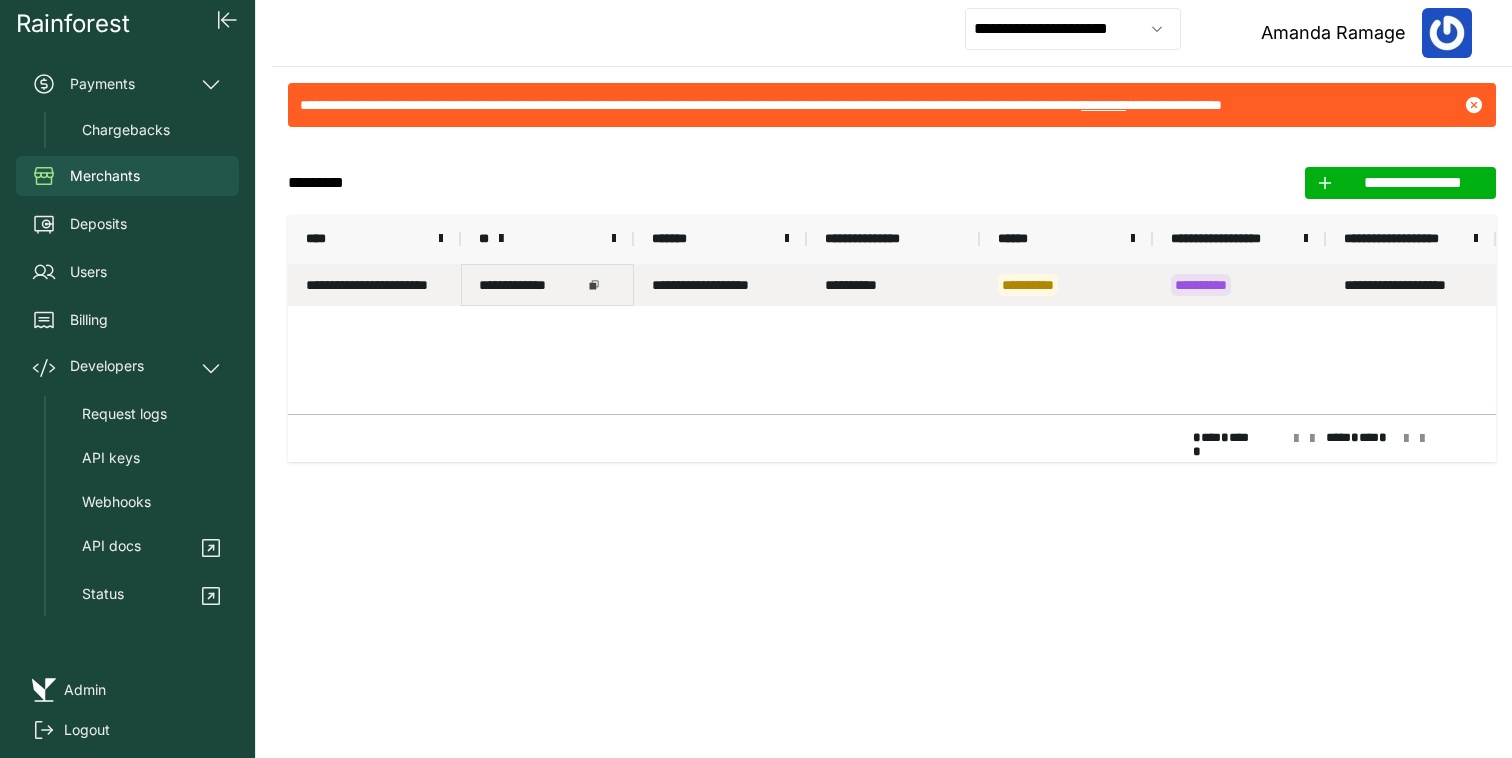 click 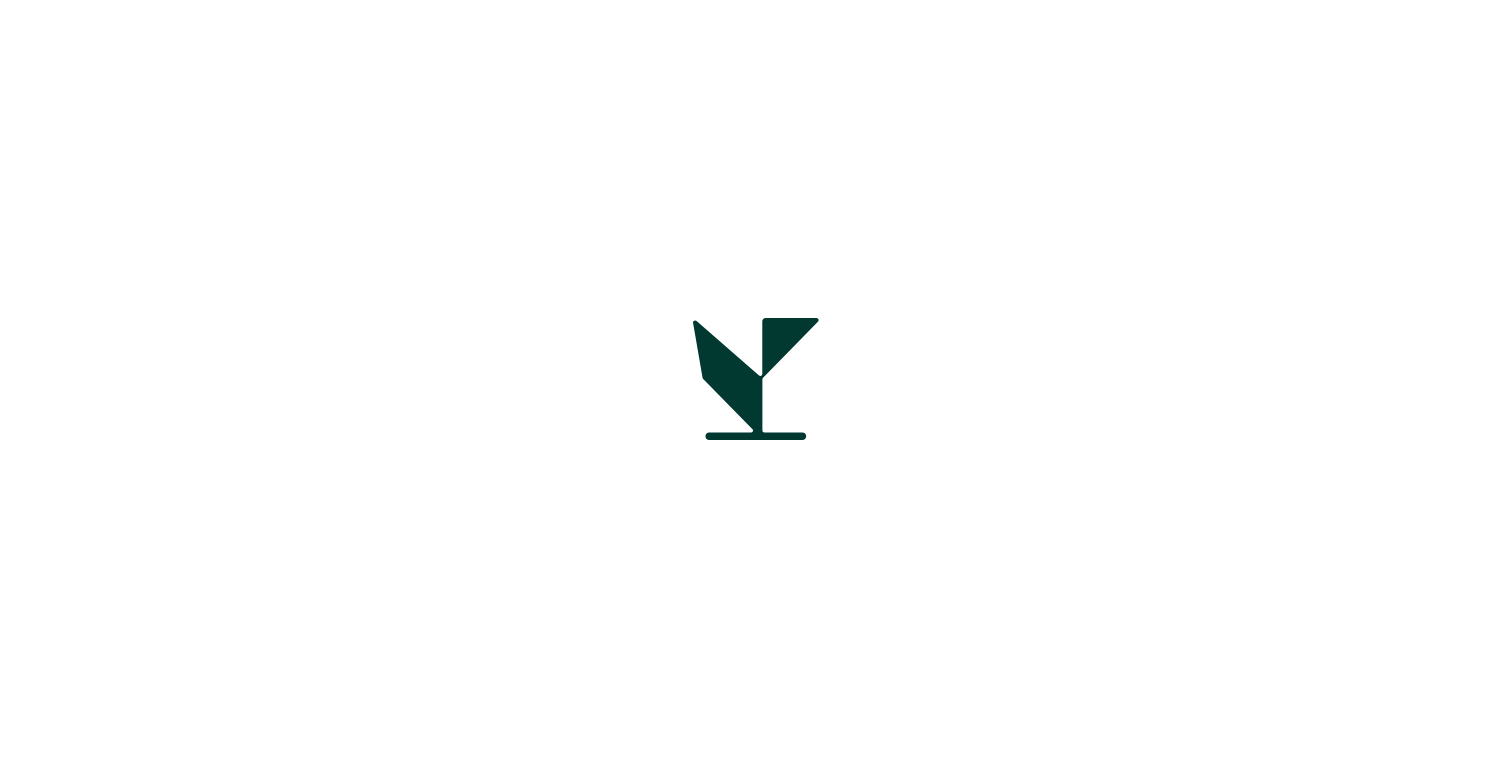 scroll, scrollTop: 0, scrollLeft: 0, axis: both 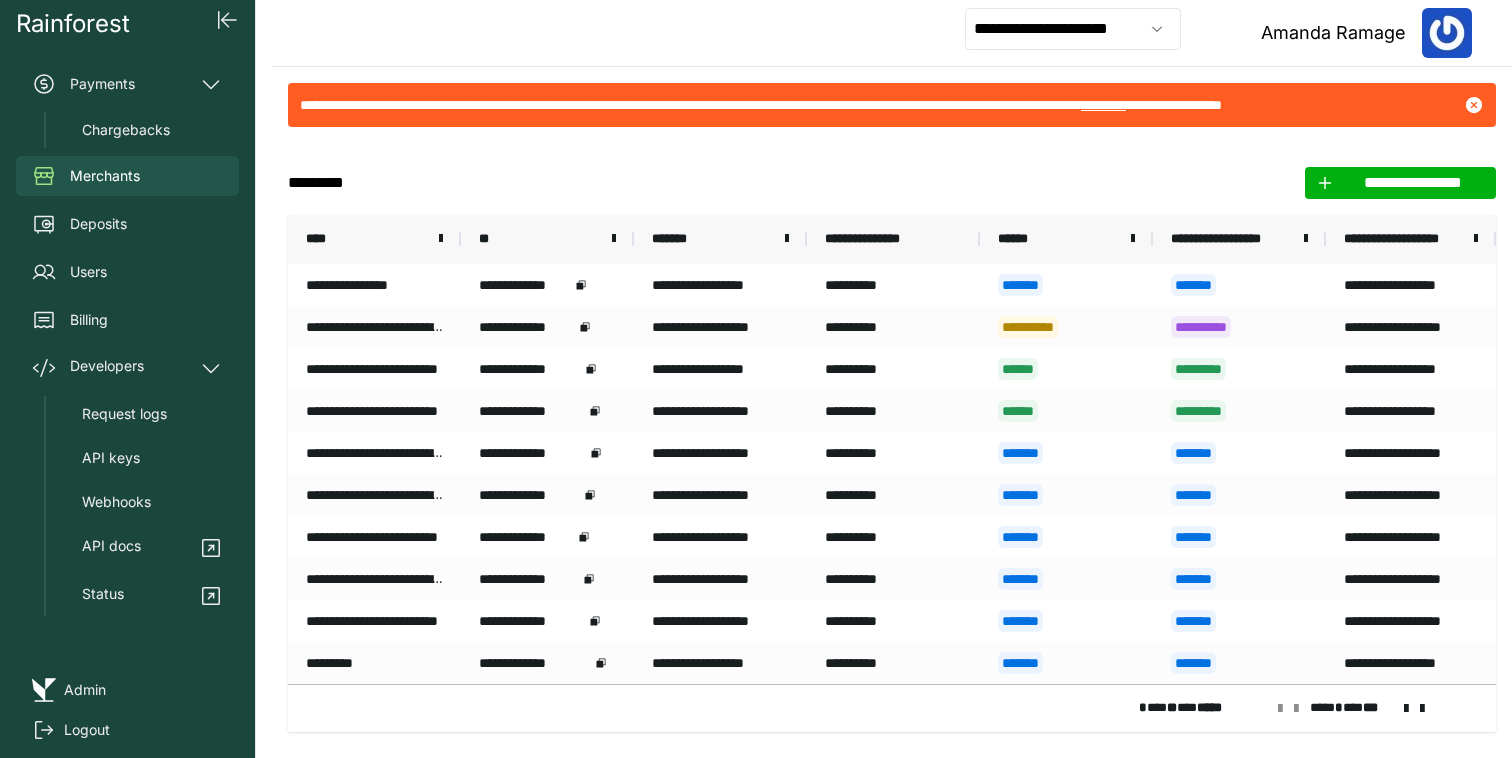 click on "[REDACTED]" at bounding box center (539, 239) 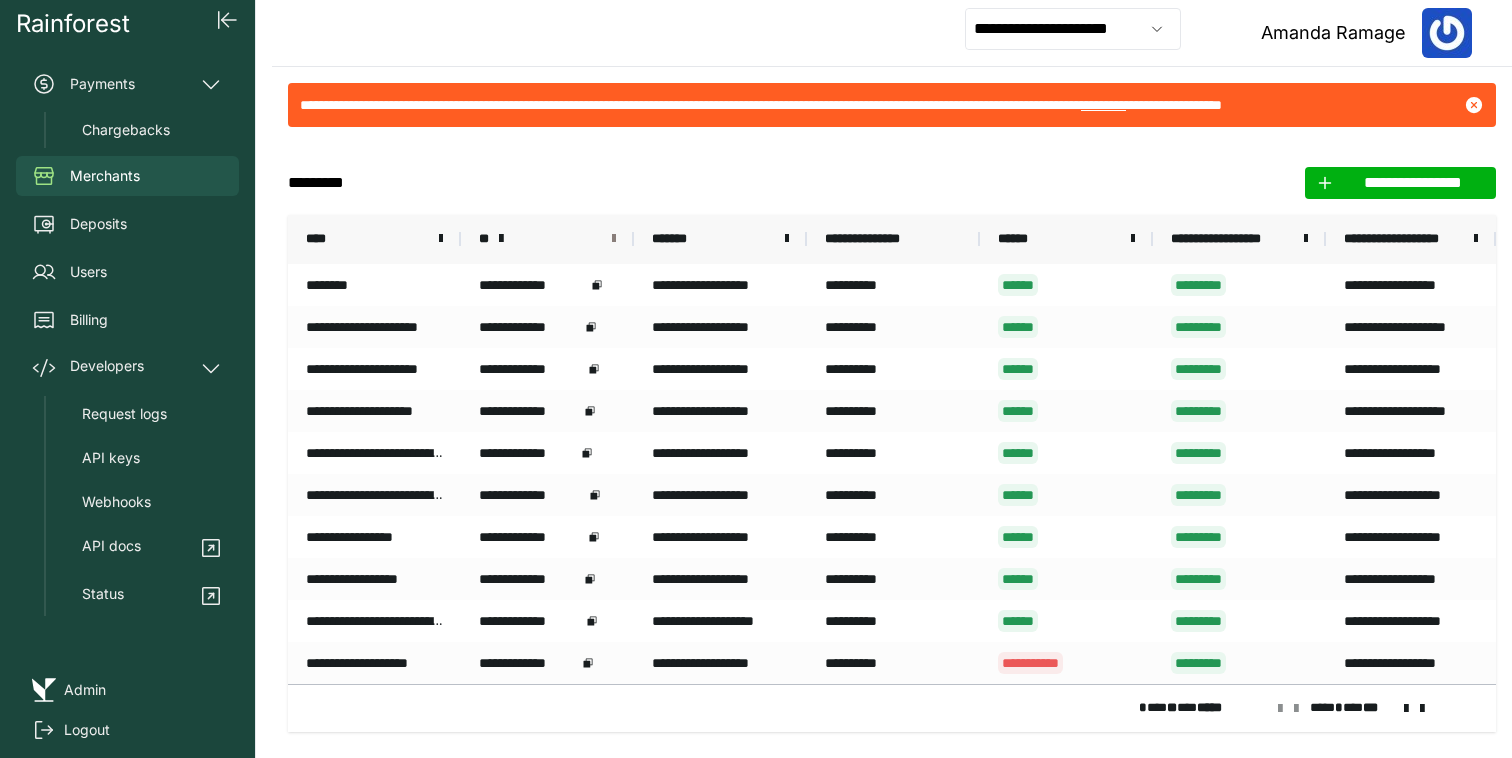 click at bounding box center [614, 239] 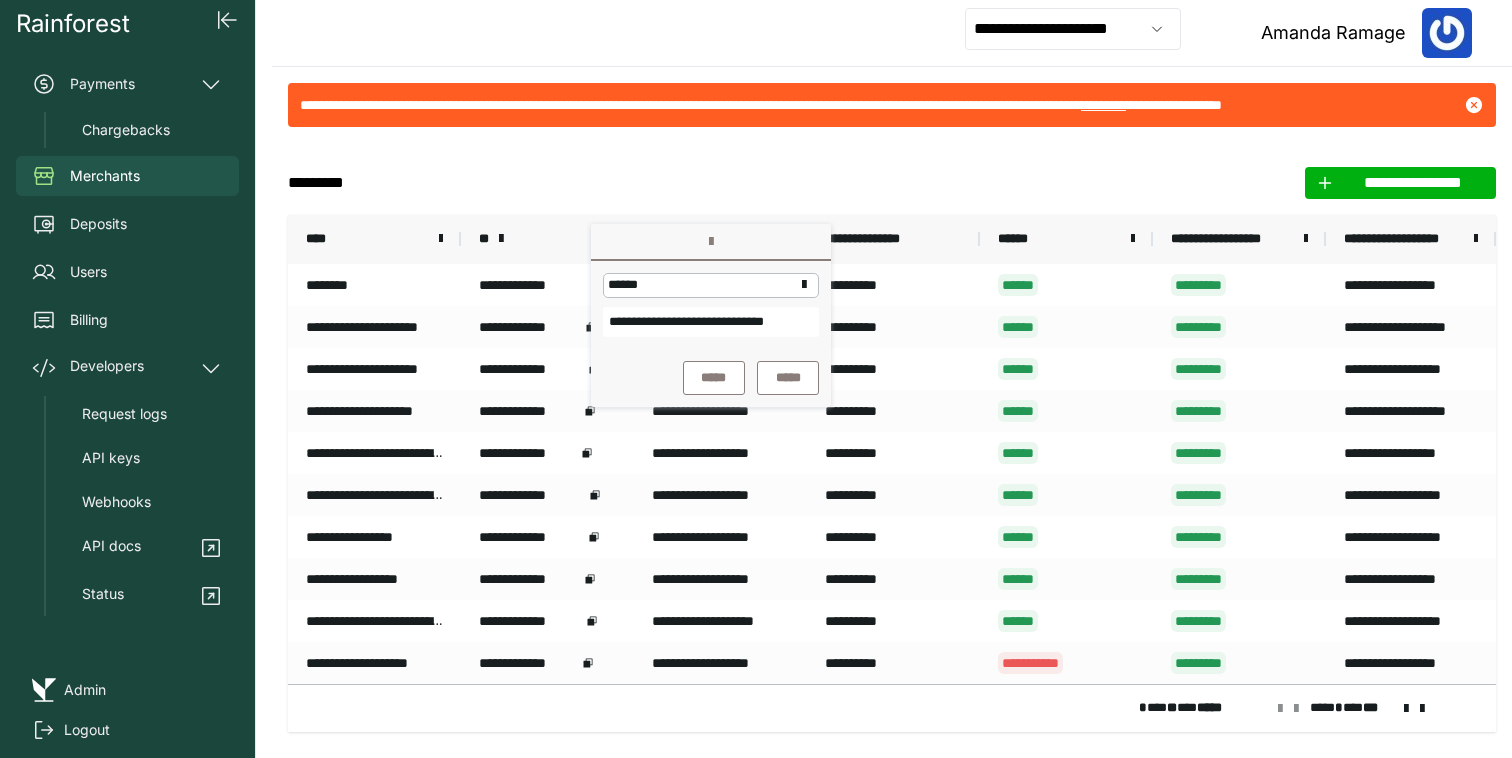 scroll, scrollTop: 0, scrollLeft: 36, axis: horizontal 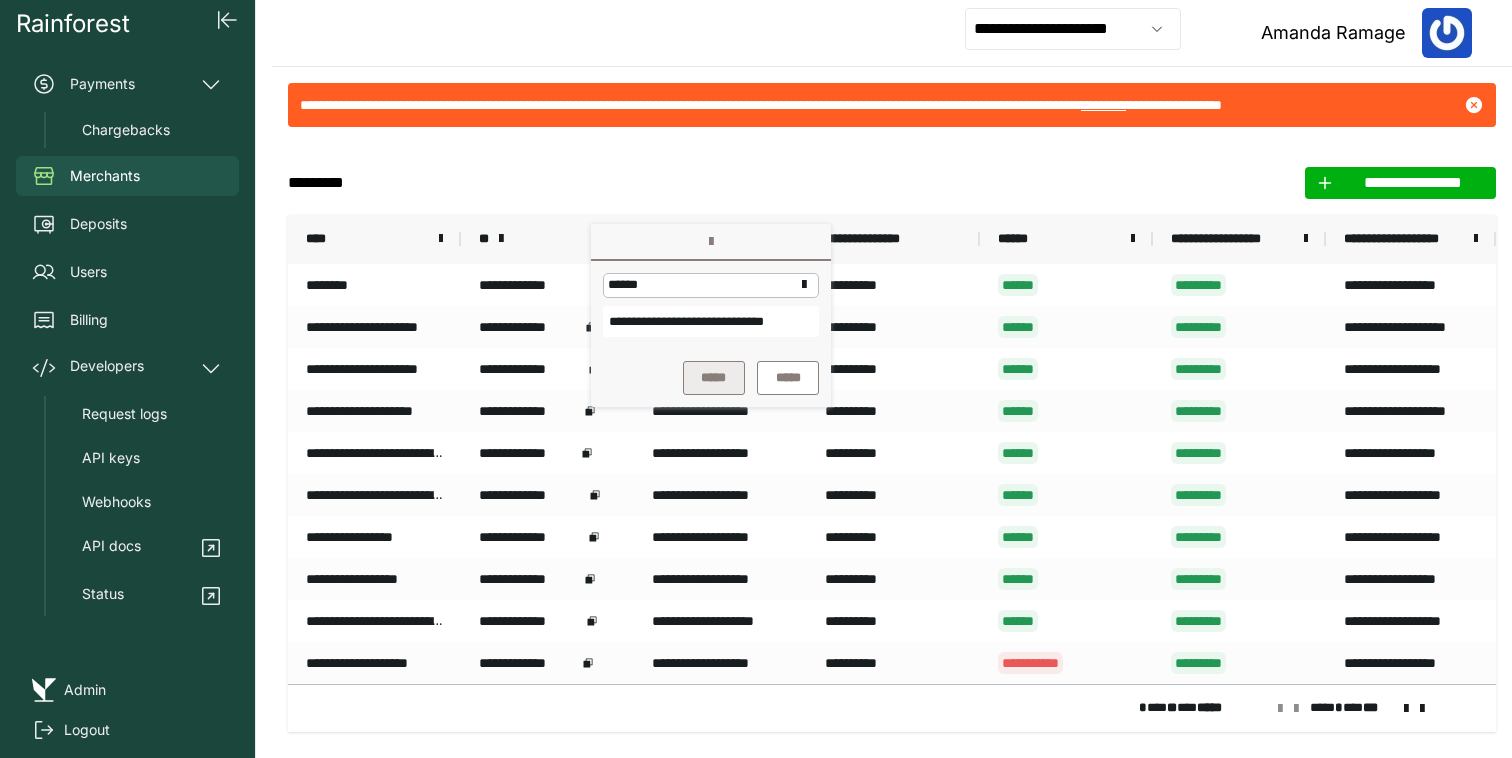 type on "[REDACTED]" 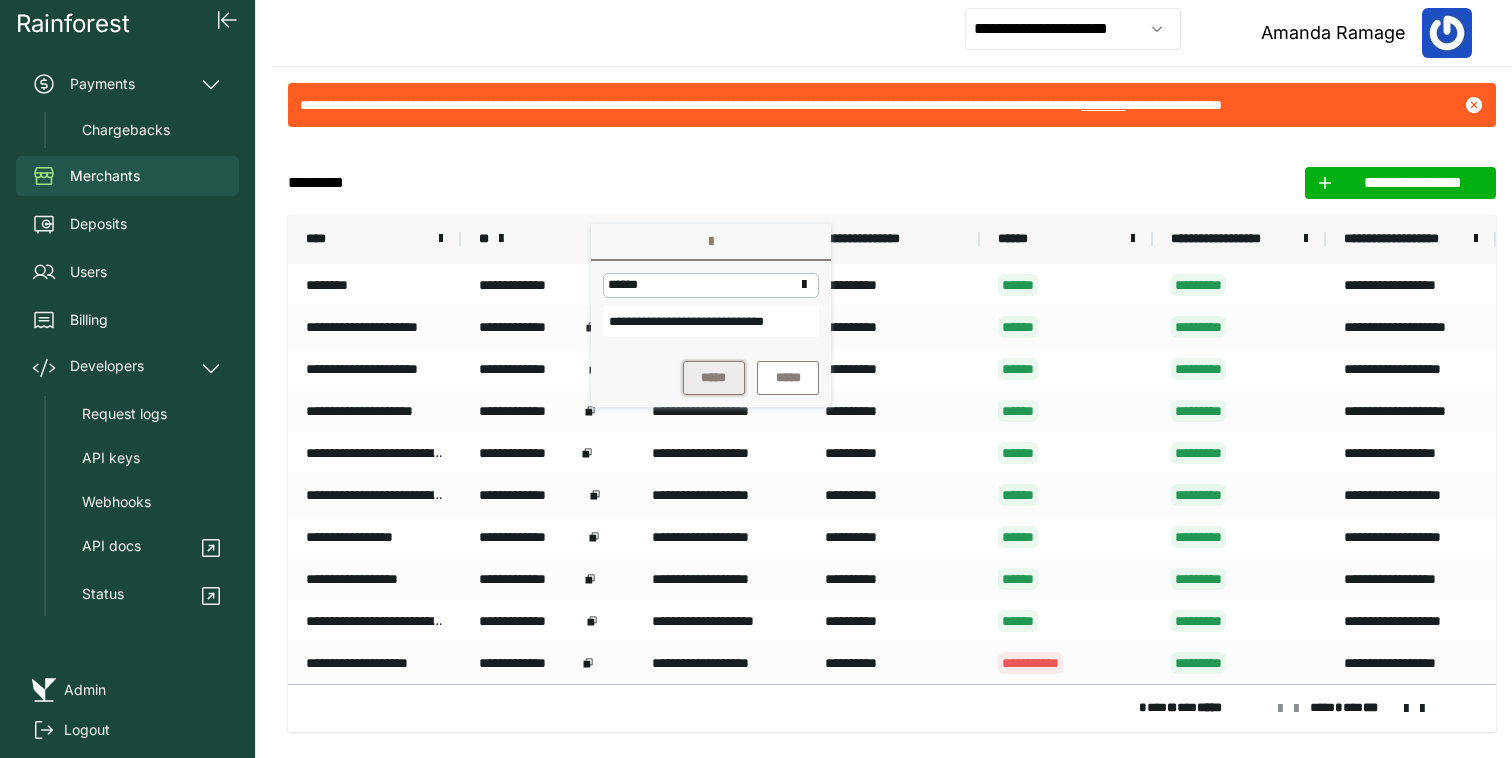 scroll, scrollTop: 0, scrollLeft: 0, axis: both 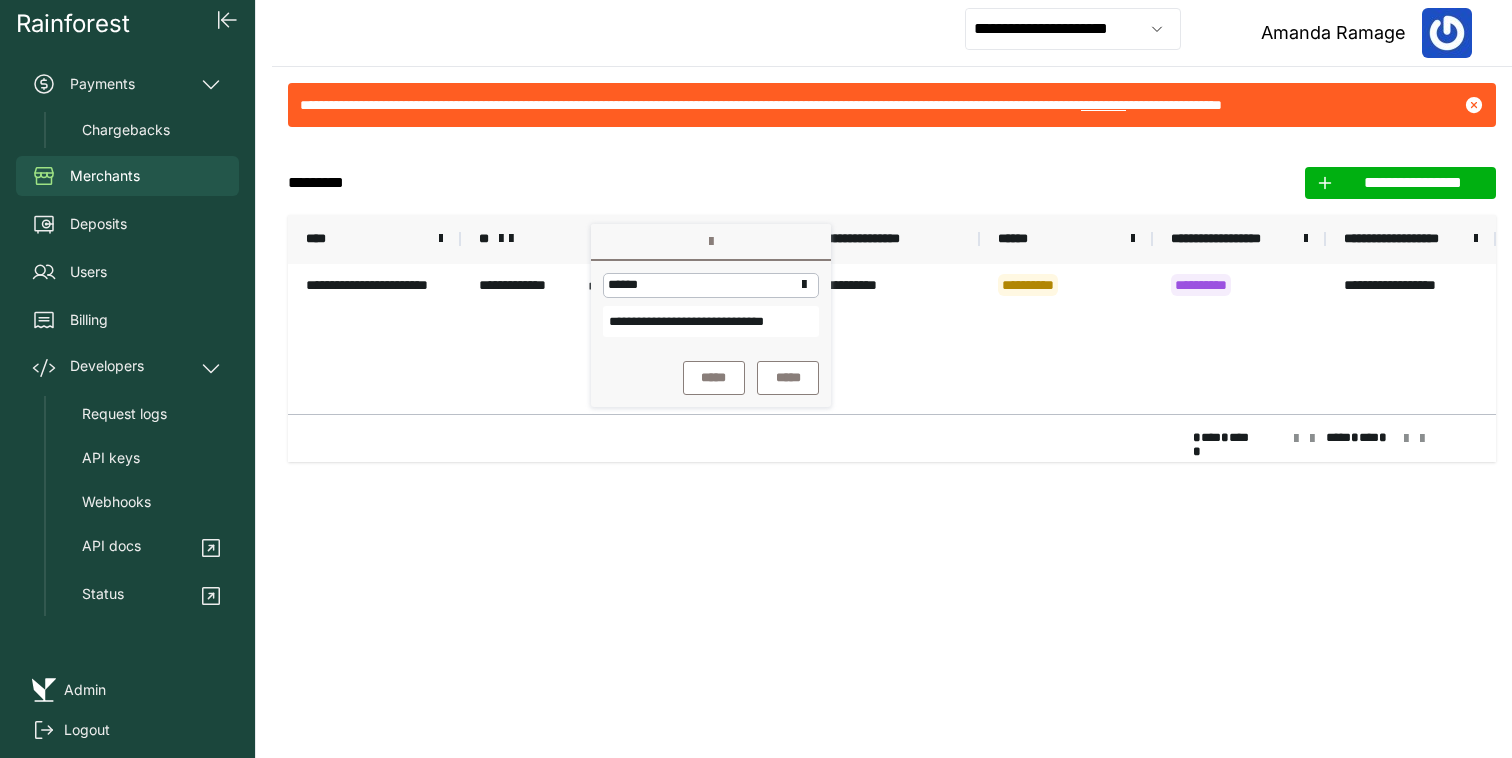 click on "[REDACTED]" 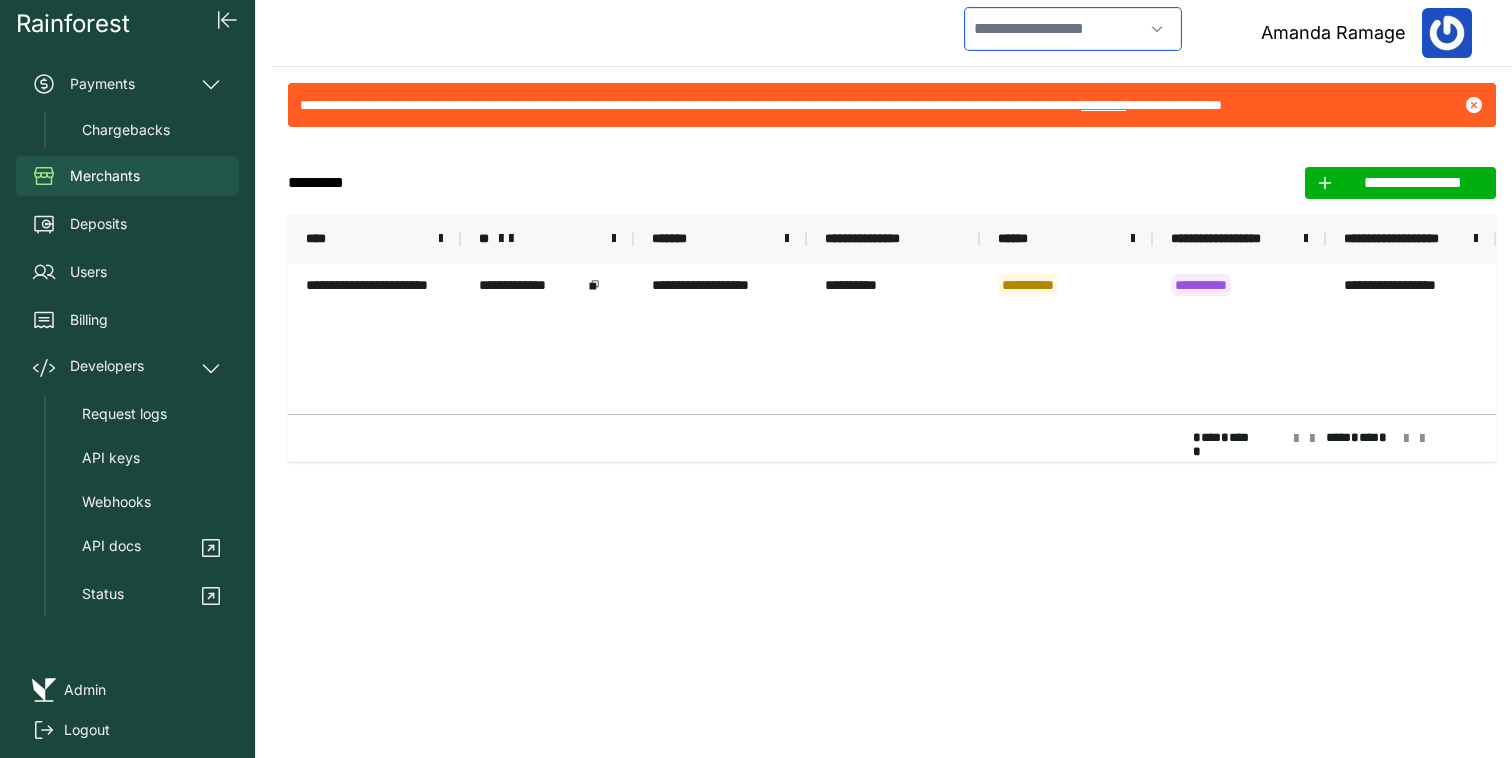 click at bounding box center (1054, 29) 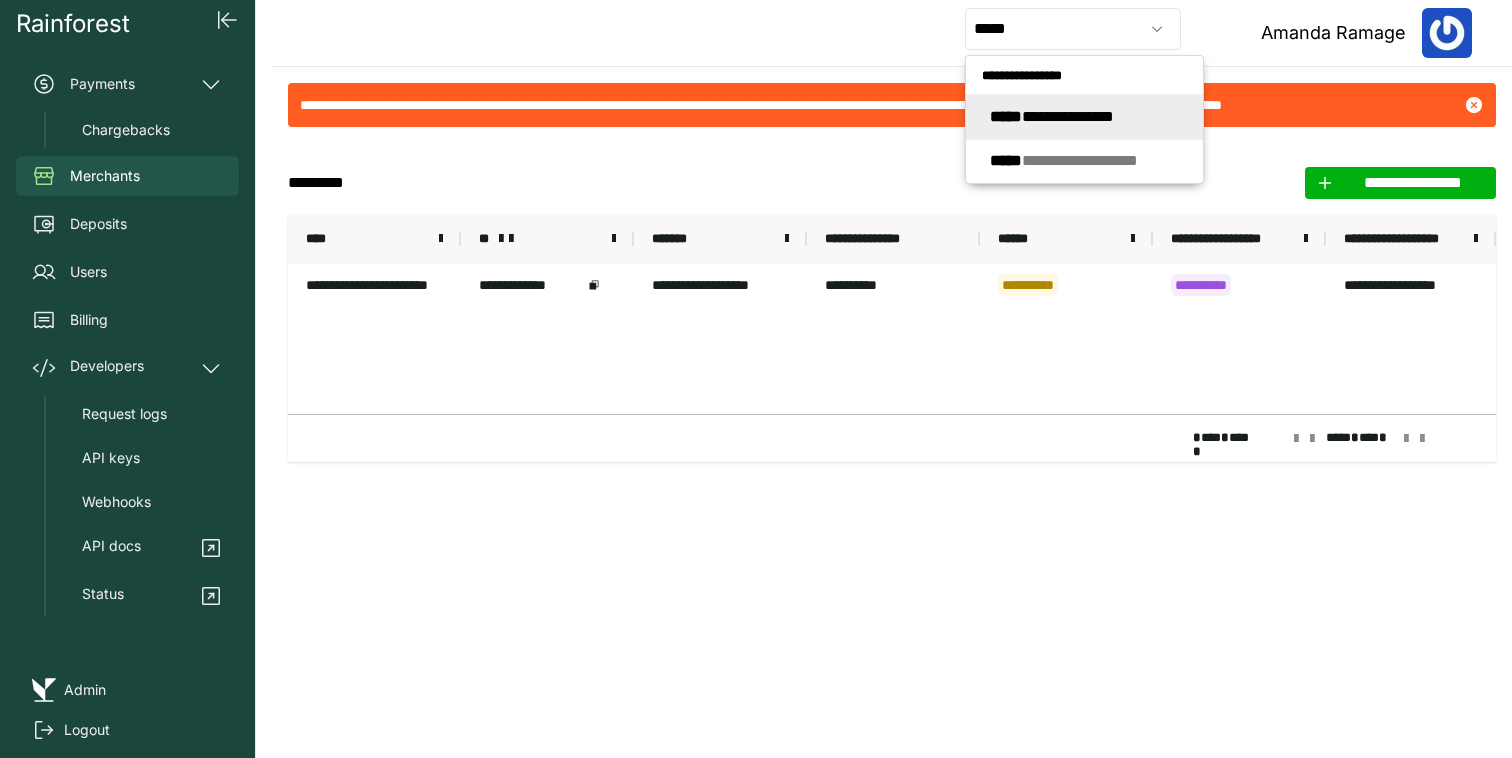 type on "[REDACTED]" 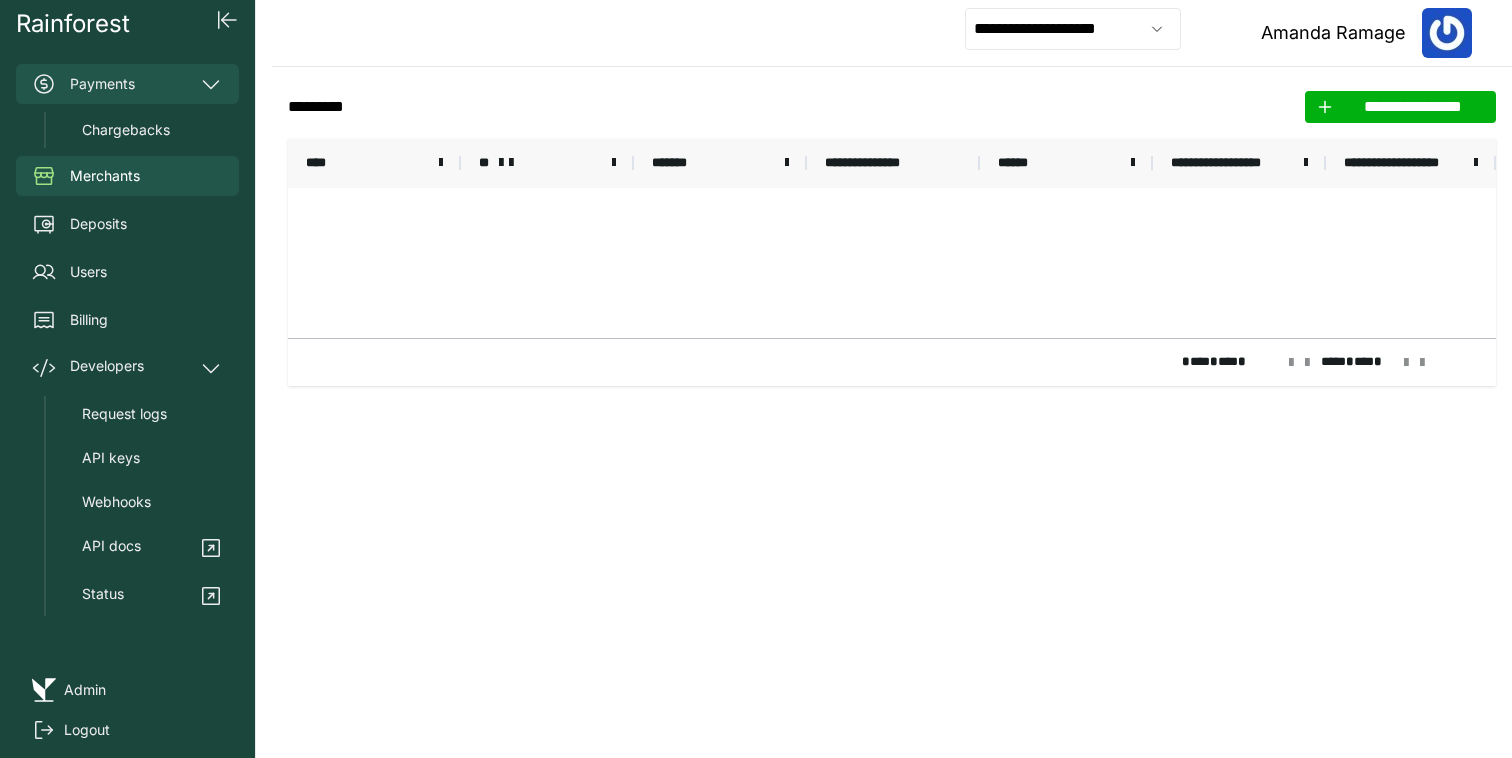 click on "Payments" at bounding box center (127, 84) 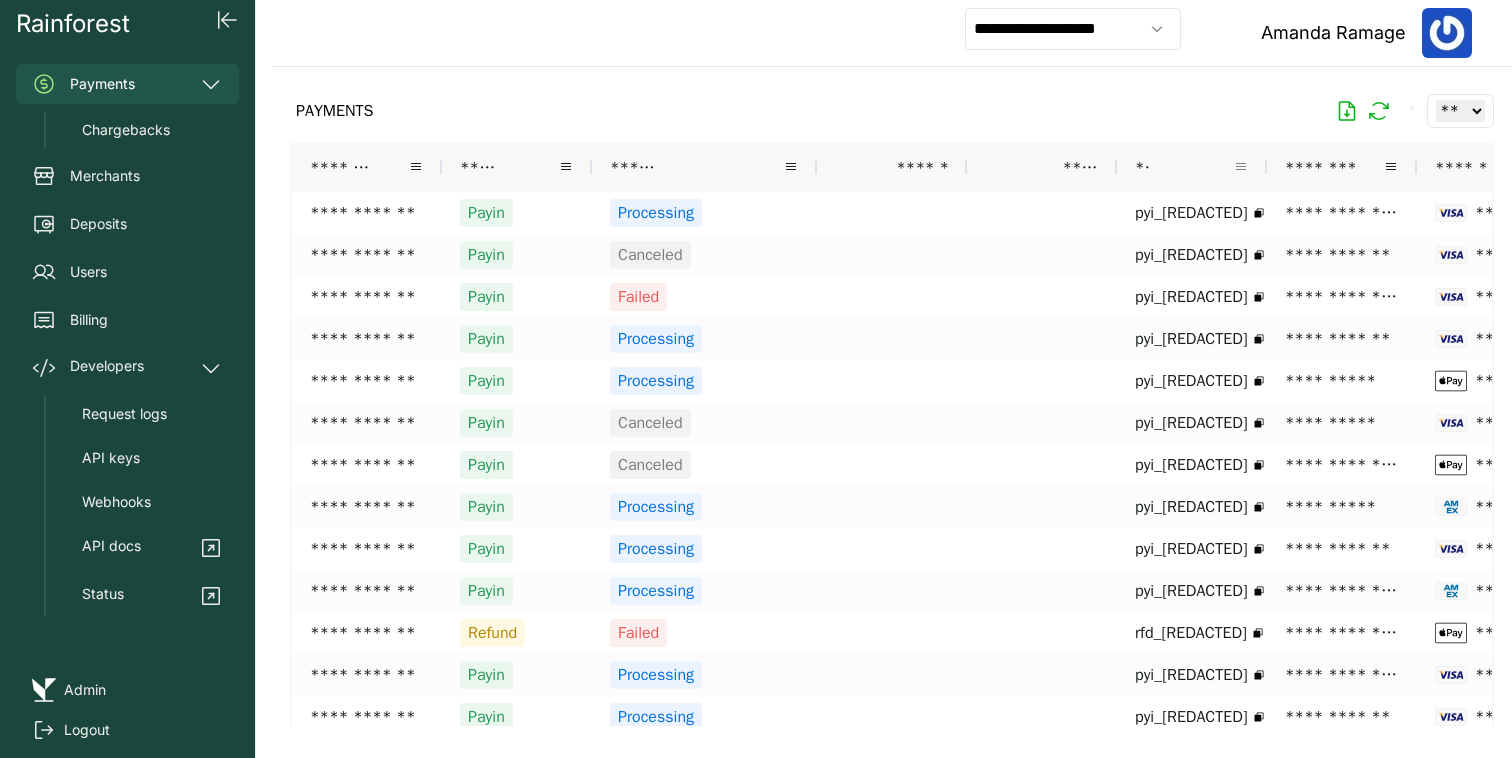 click at bounding box center (1241, 167) 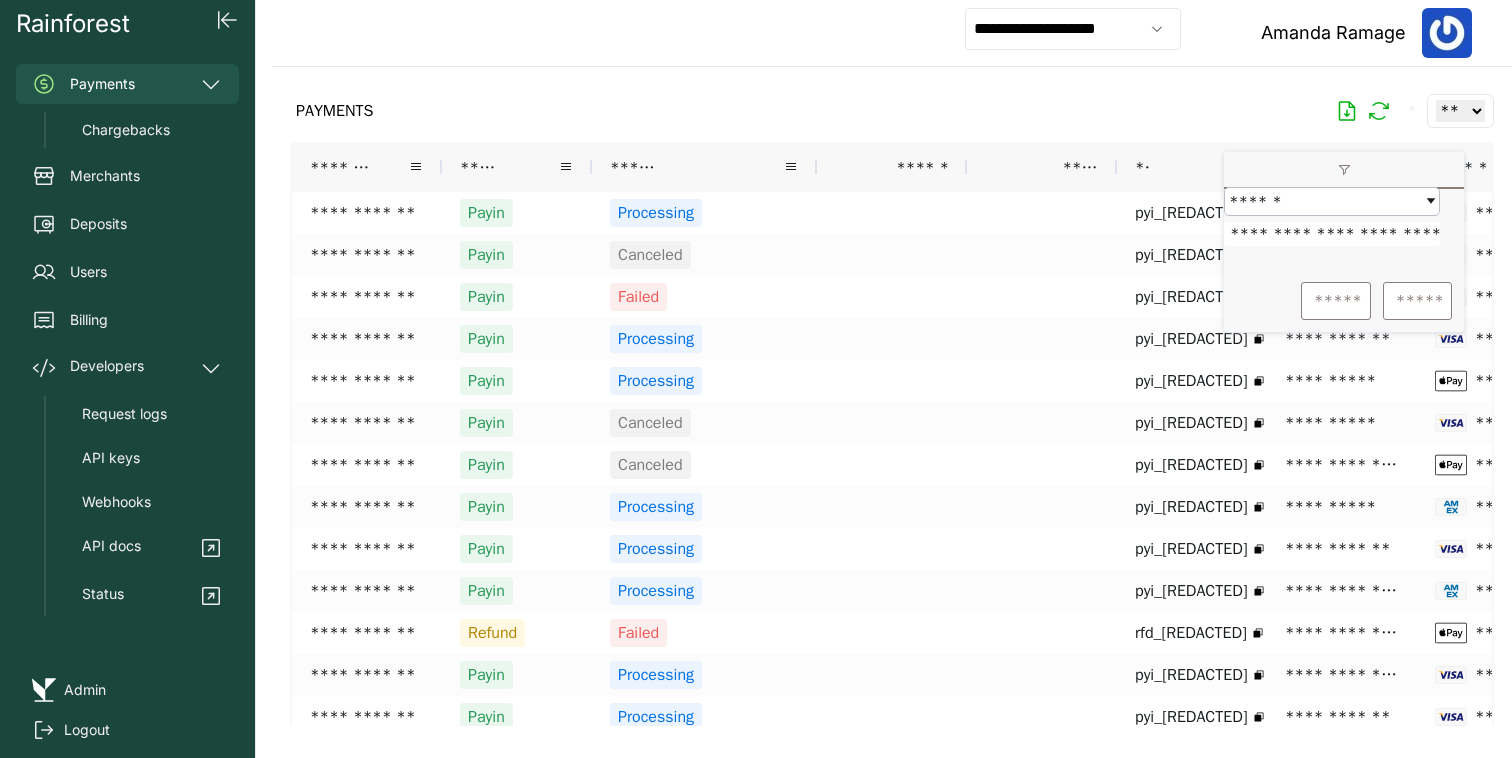 scroll, scrollTop: 0, scrollLeft: 76, axis: horizontal 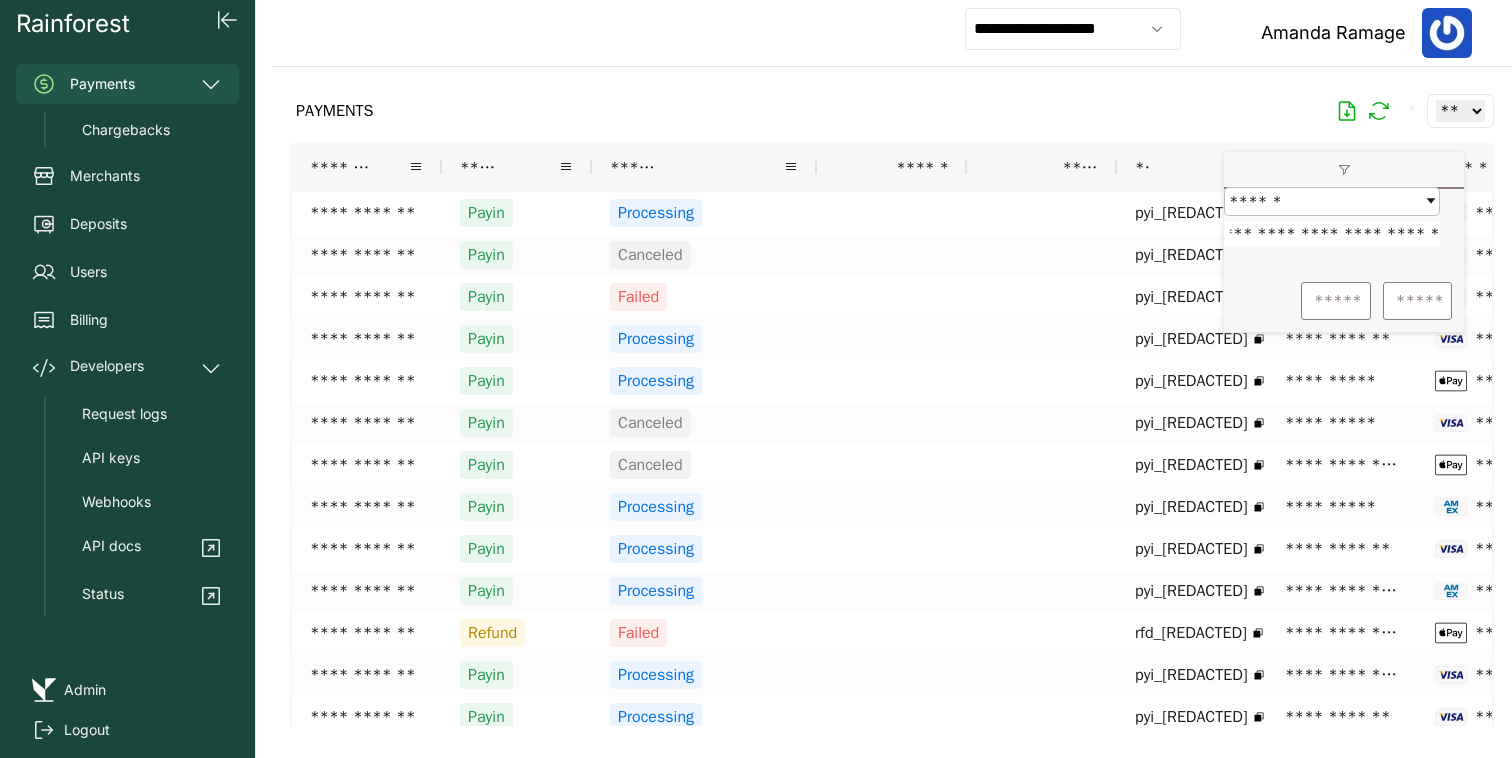 type on "[REDACTED]" 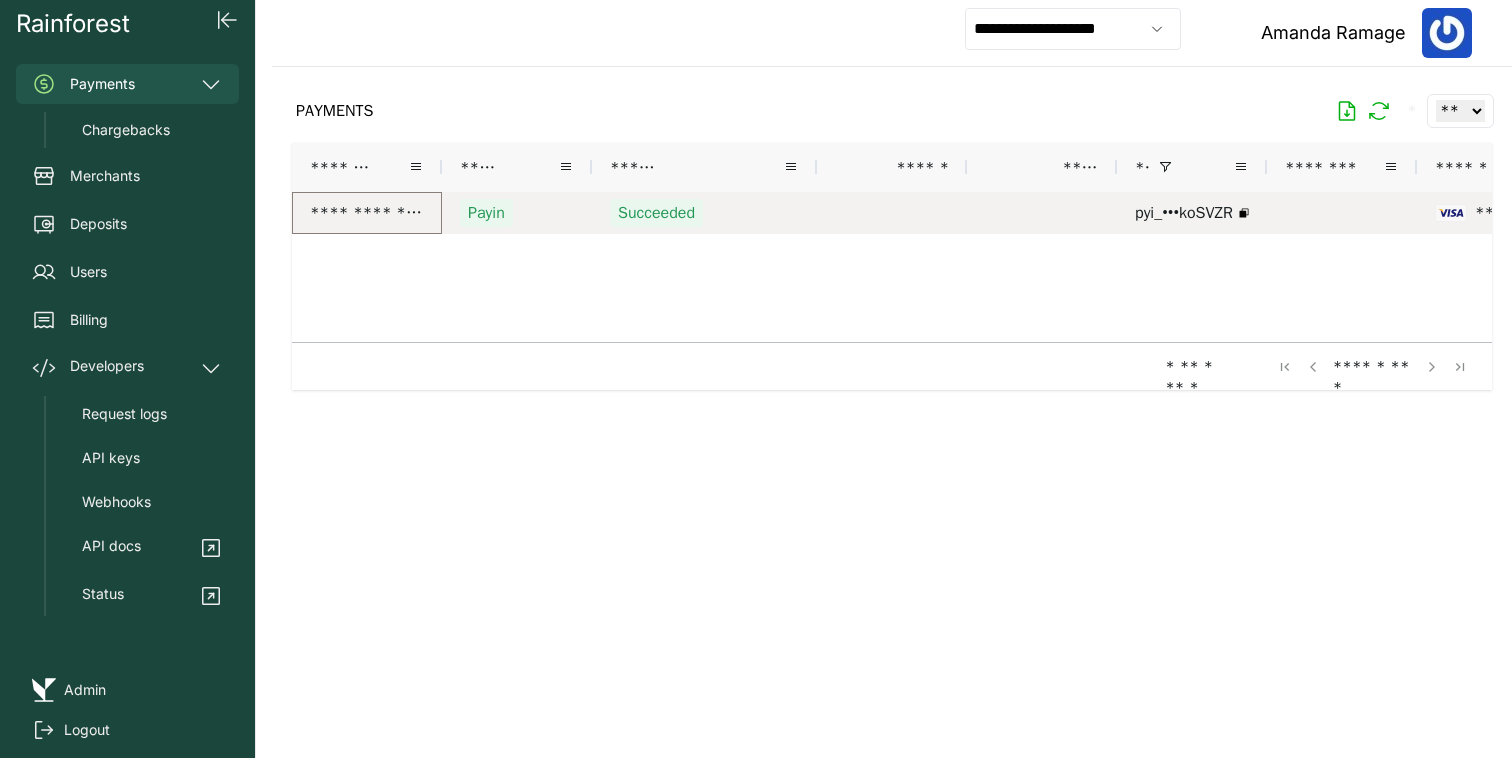 click on "**********" at bounding box center [367, 213] 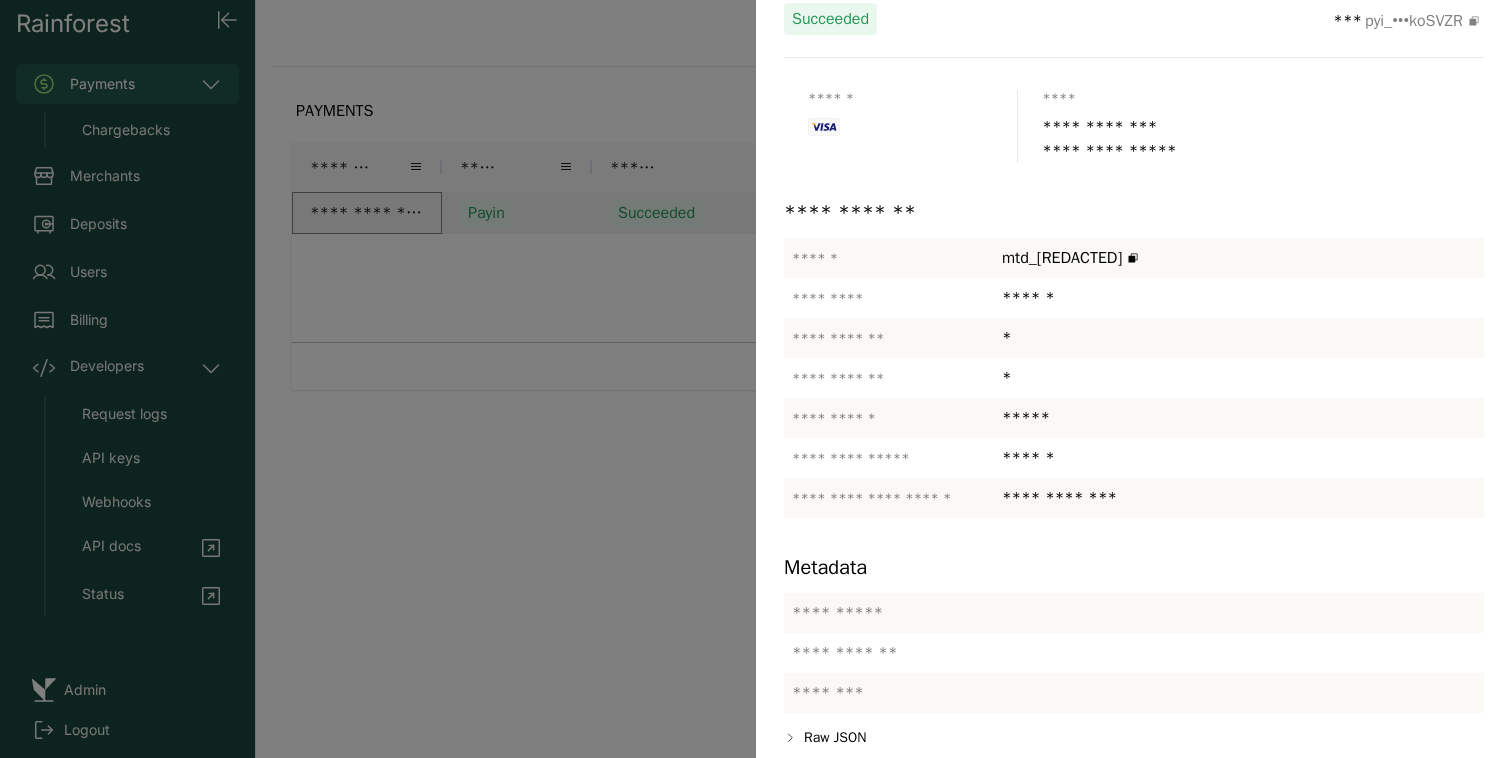 scroll, scrollTop: 144, scrollLeft: 0, axis: vertical 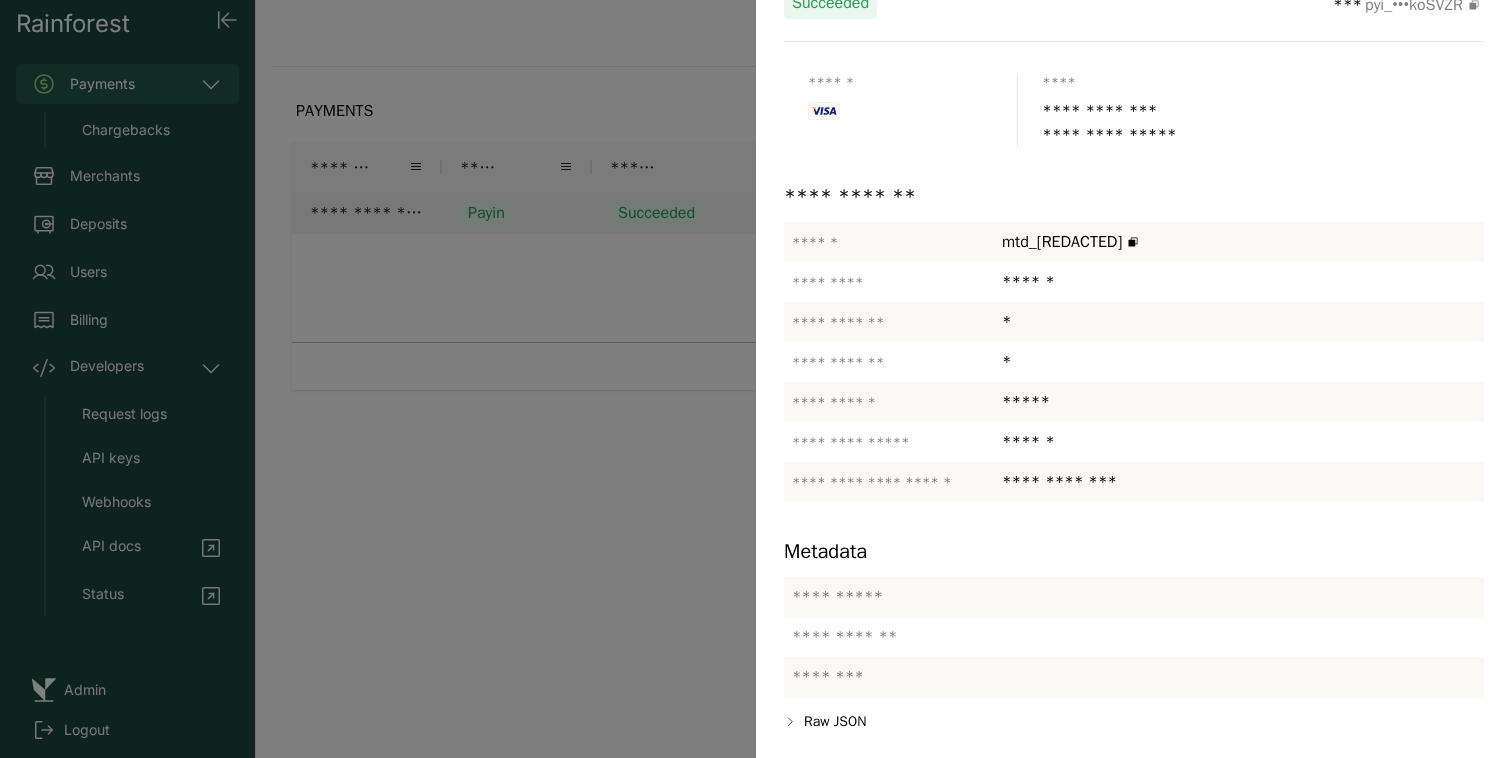 click at bounding box center (756, 379) 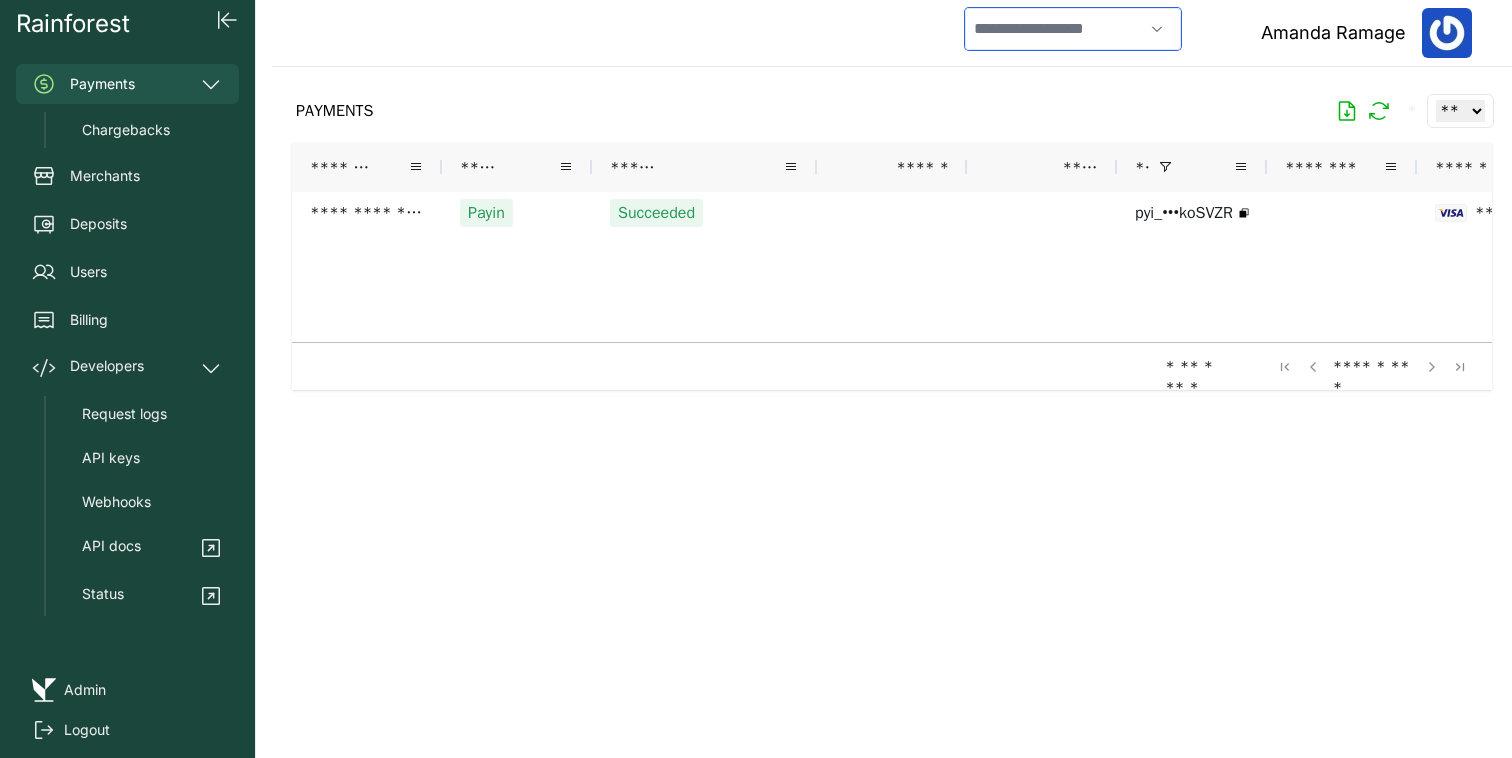 click at bounding box center [1054, 29] 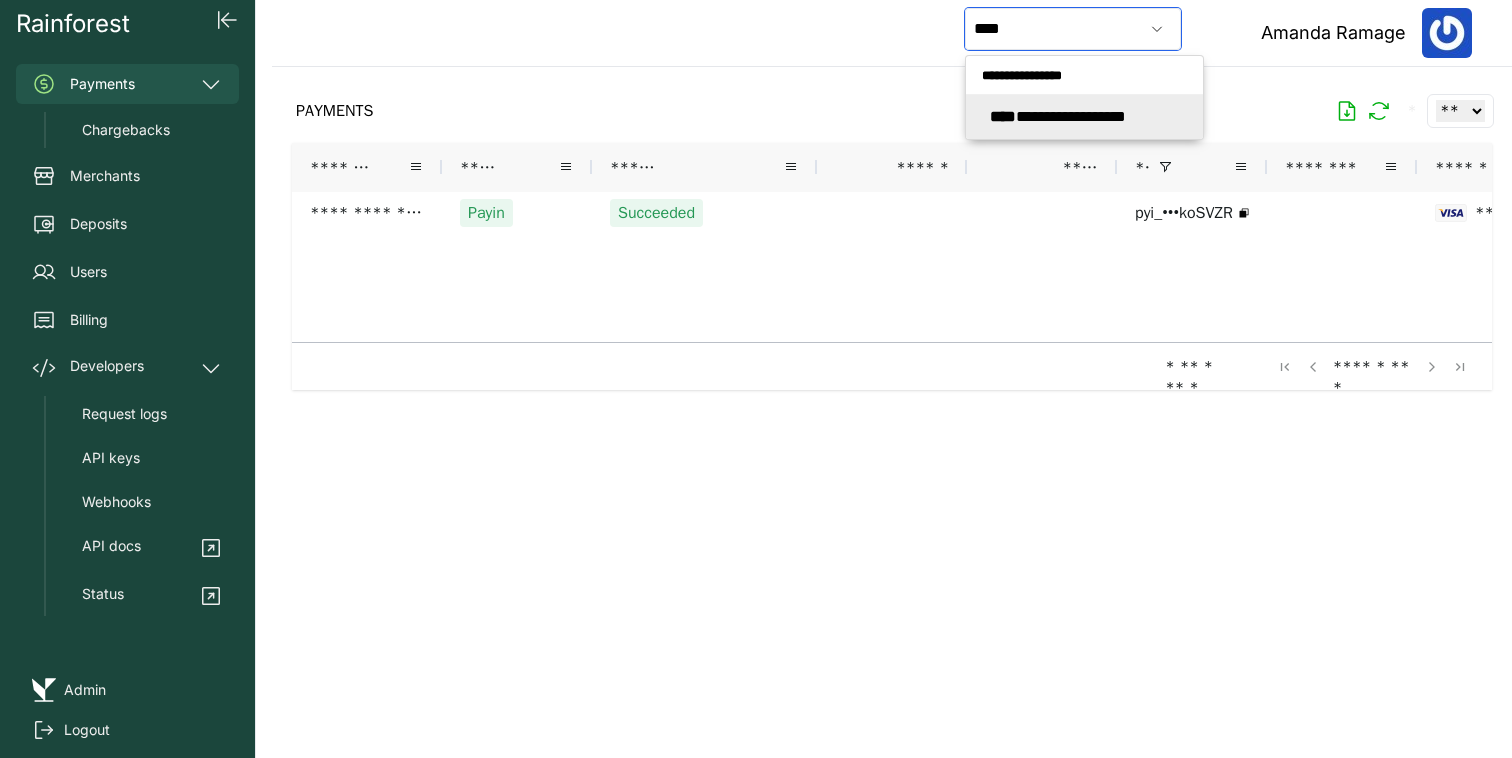 click on "**********" 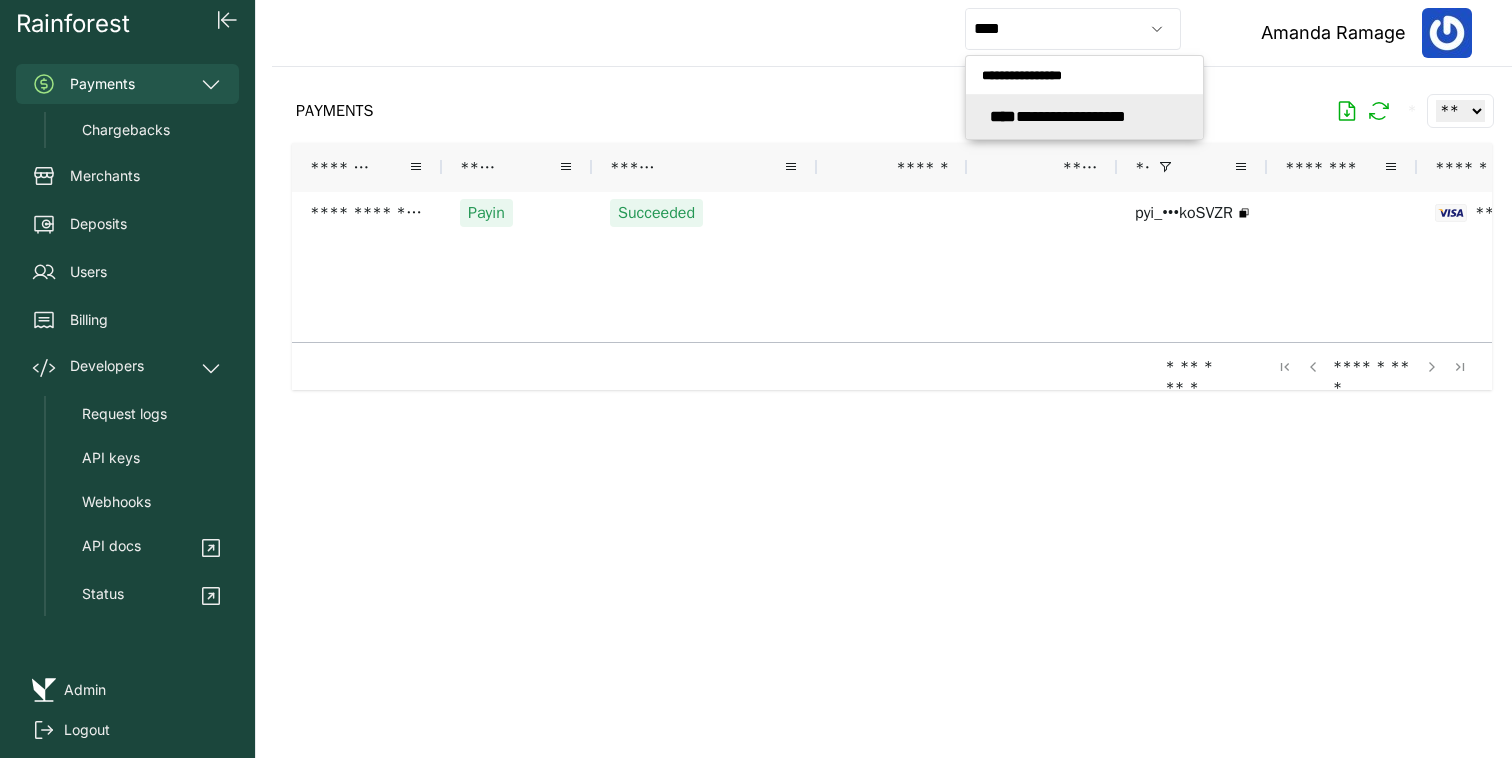 type on "**********" 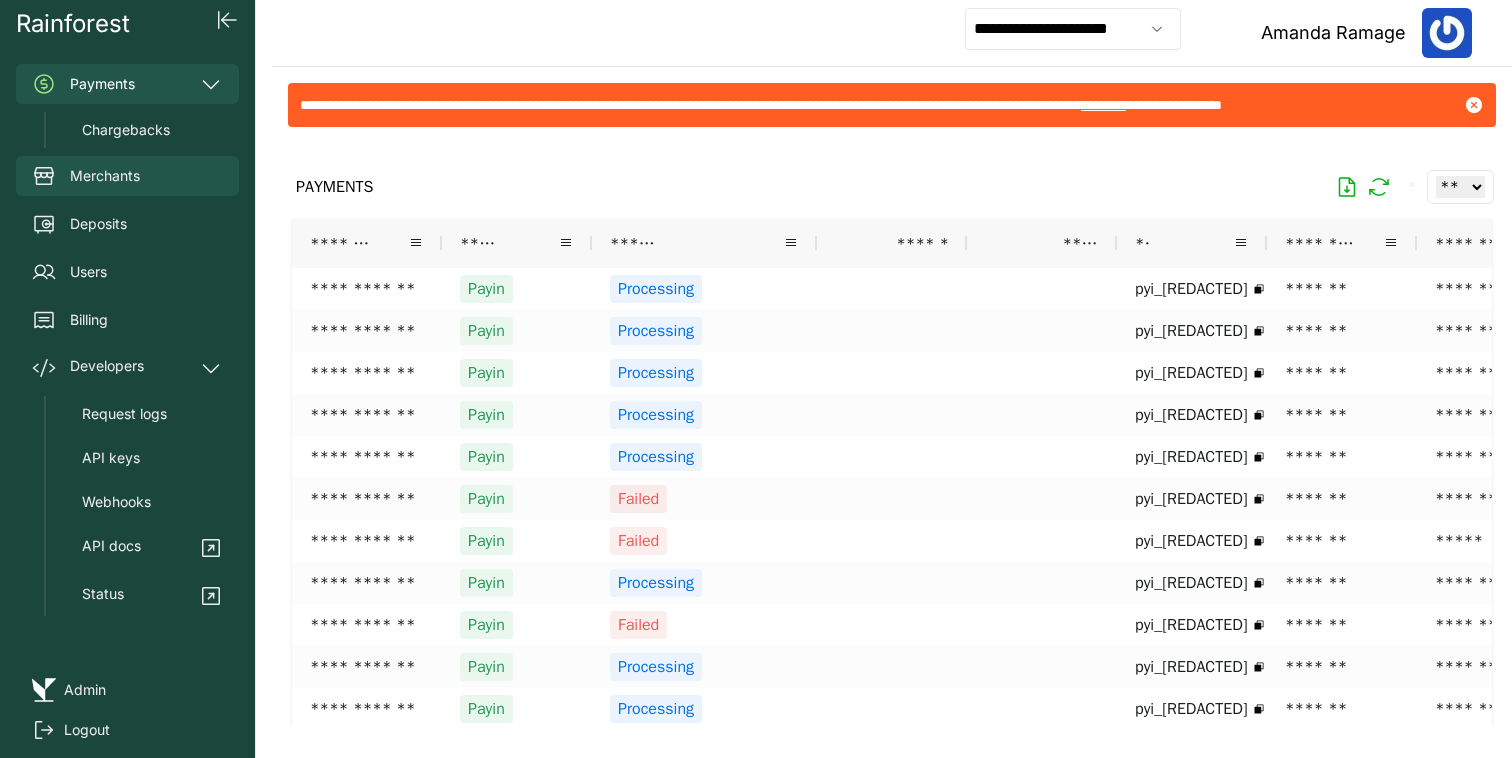 click on "Merchants" at bounding box center (127, 176) 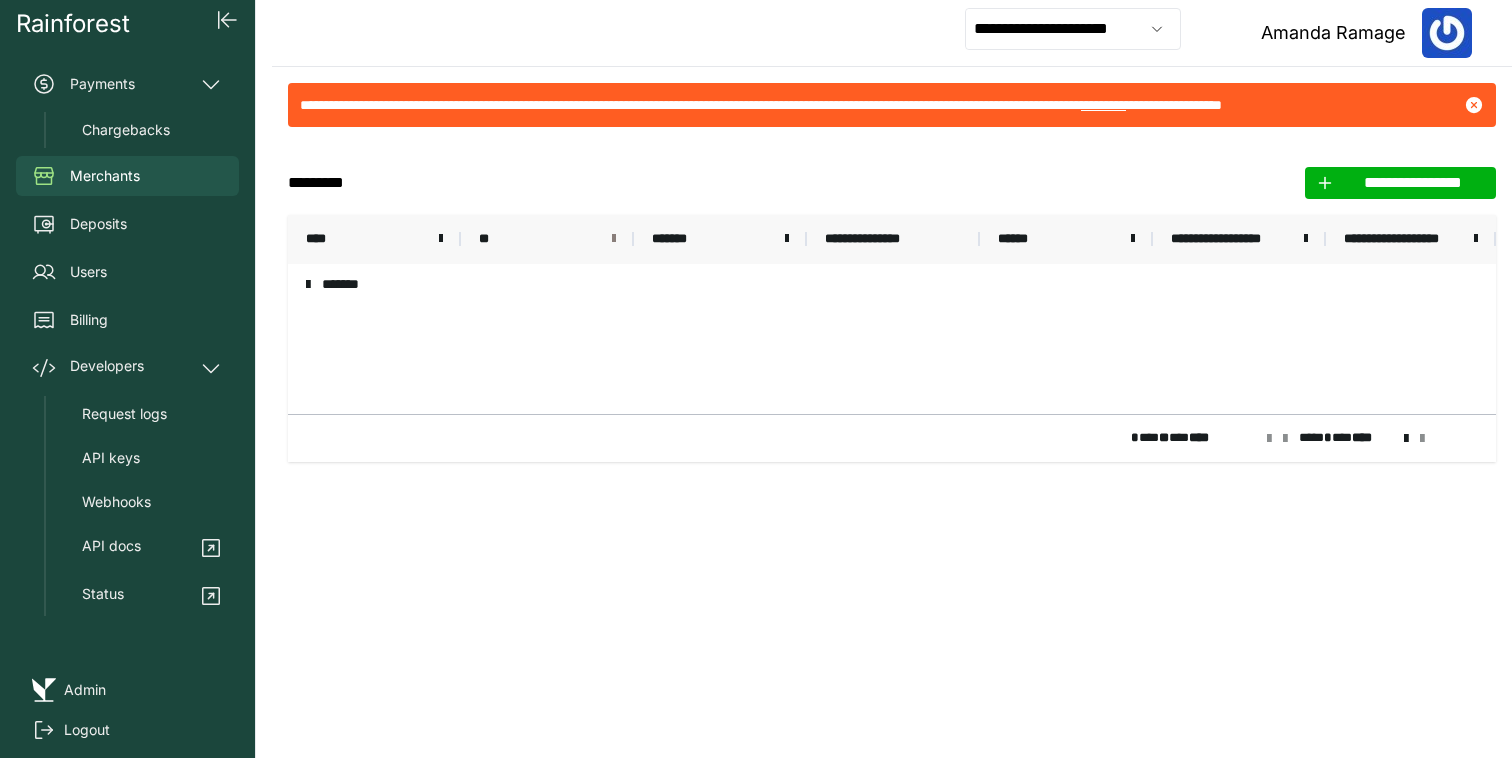 click at bounding box center (614, 239) 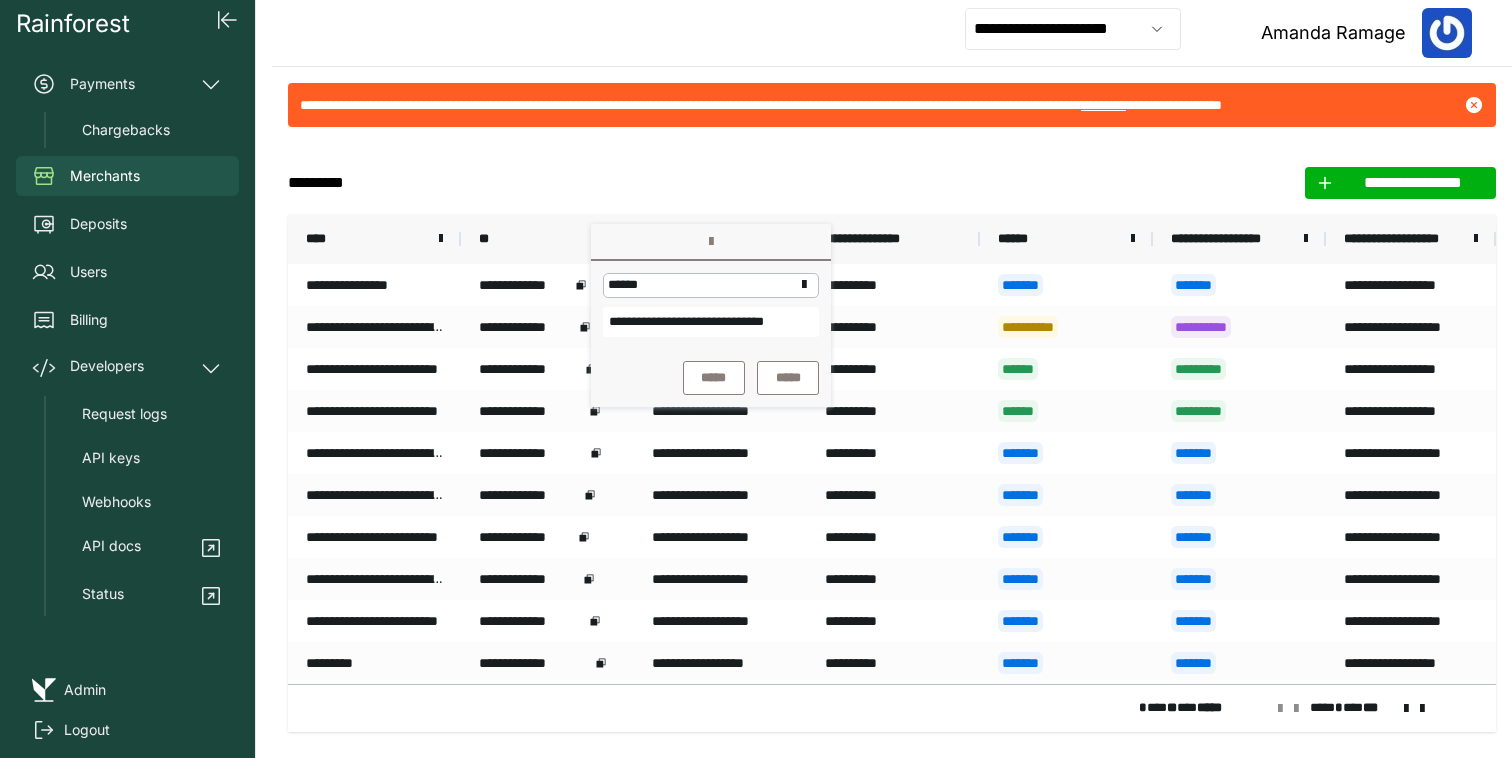scroll, scrollTop: 0, scrollLeft: 36, axis: horizontal 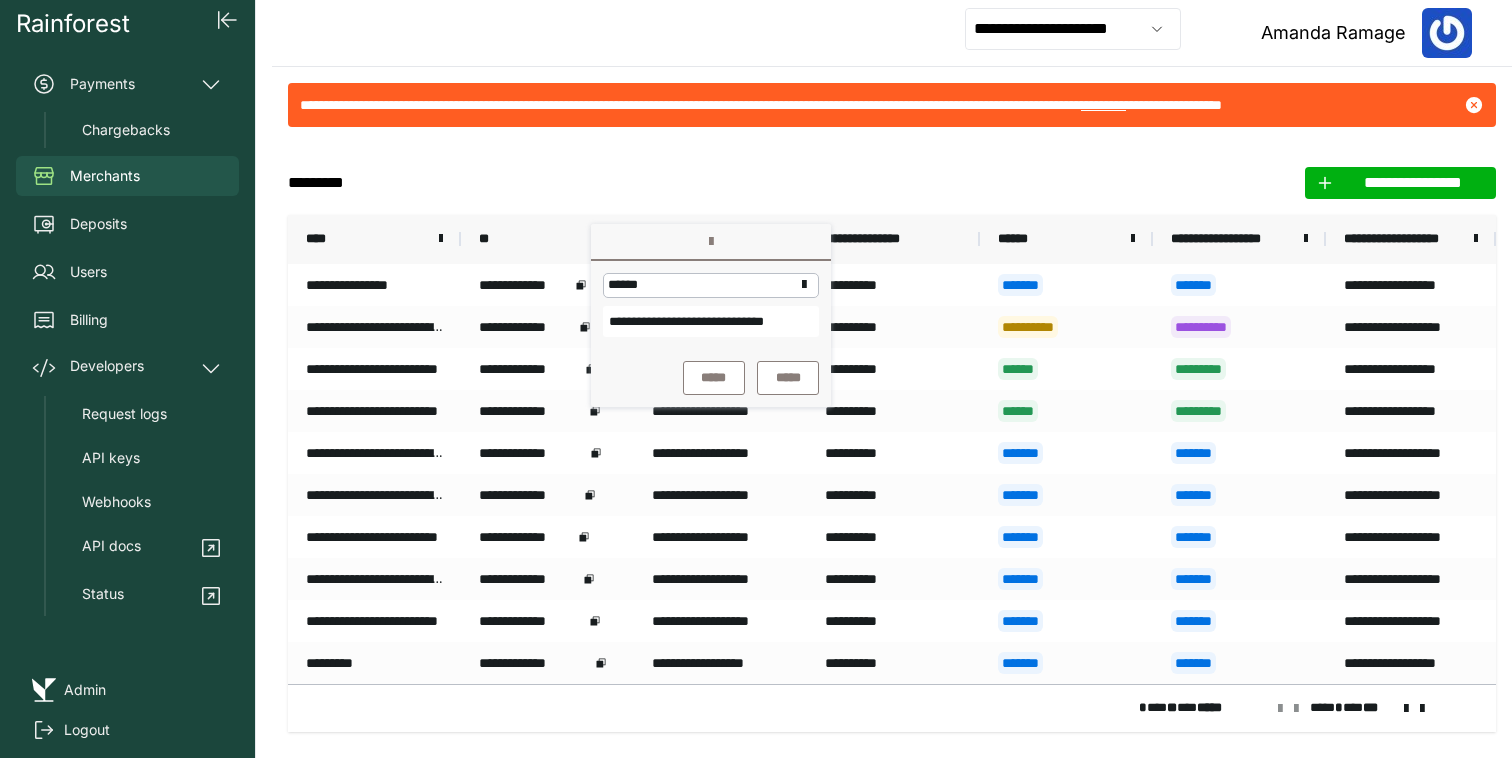 type on "[REDACTED]" 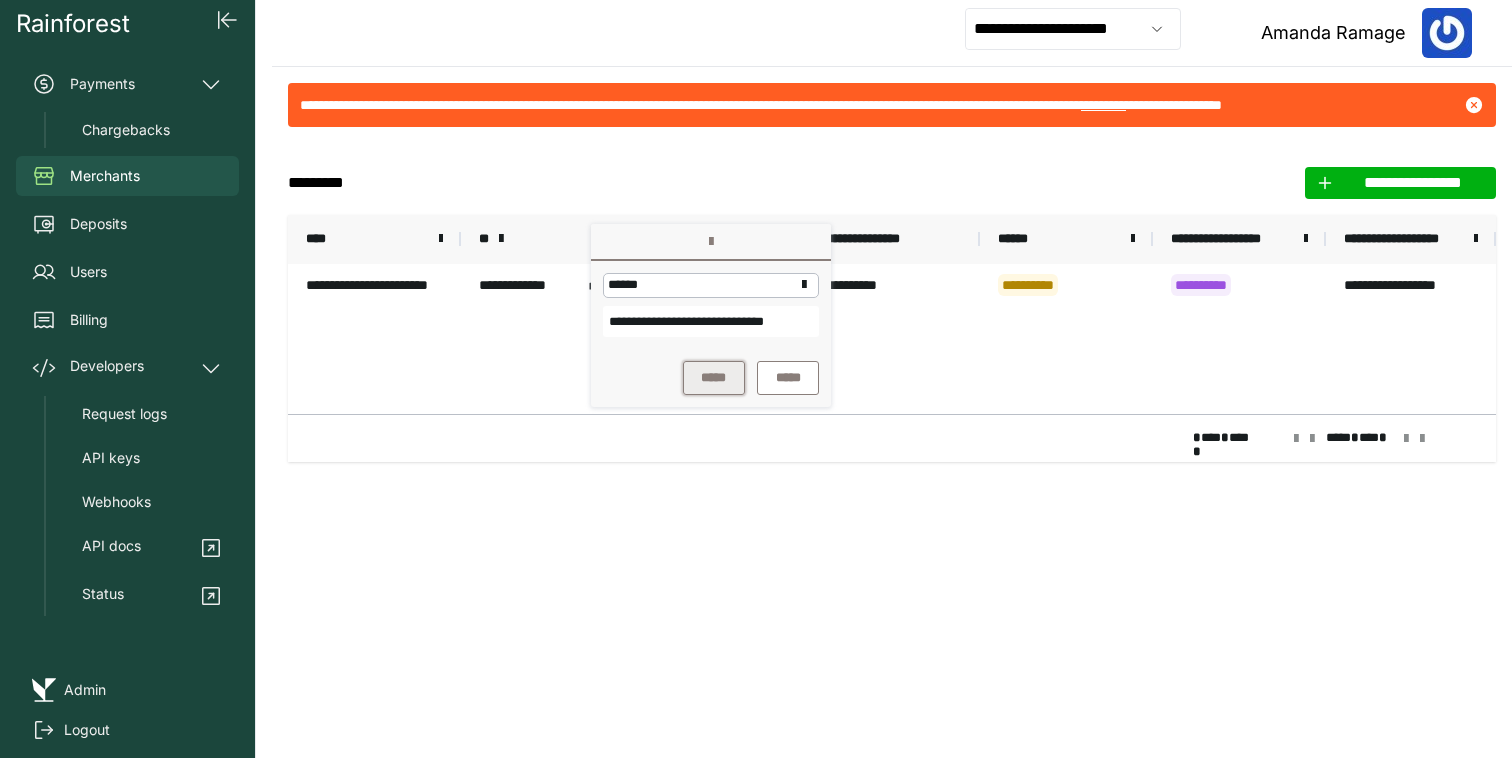 scroll, scrollTop: 0, scrollLeft: 0, axis: both 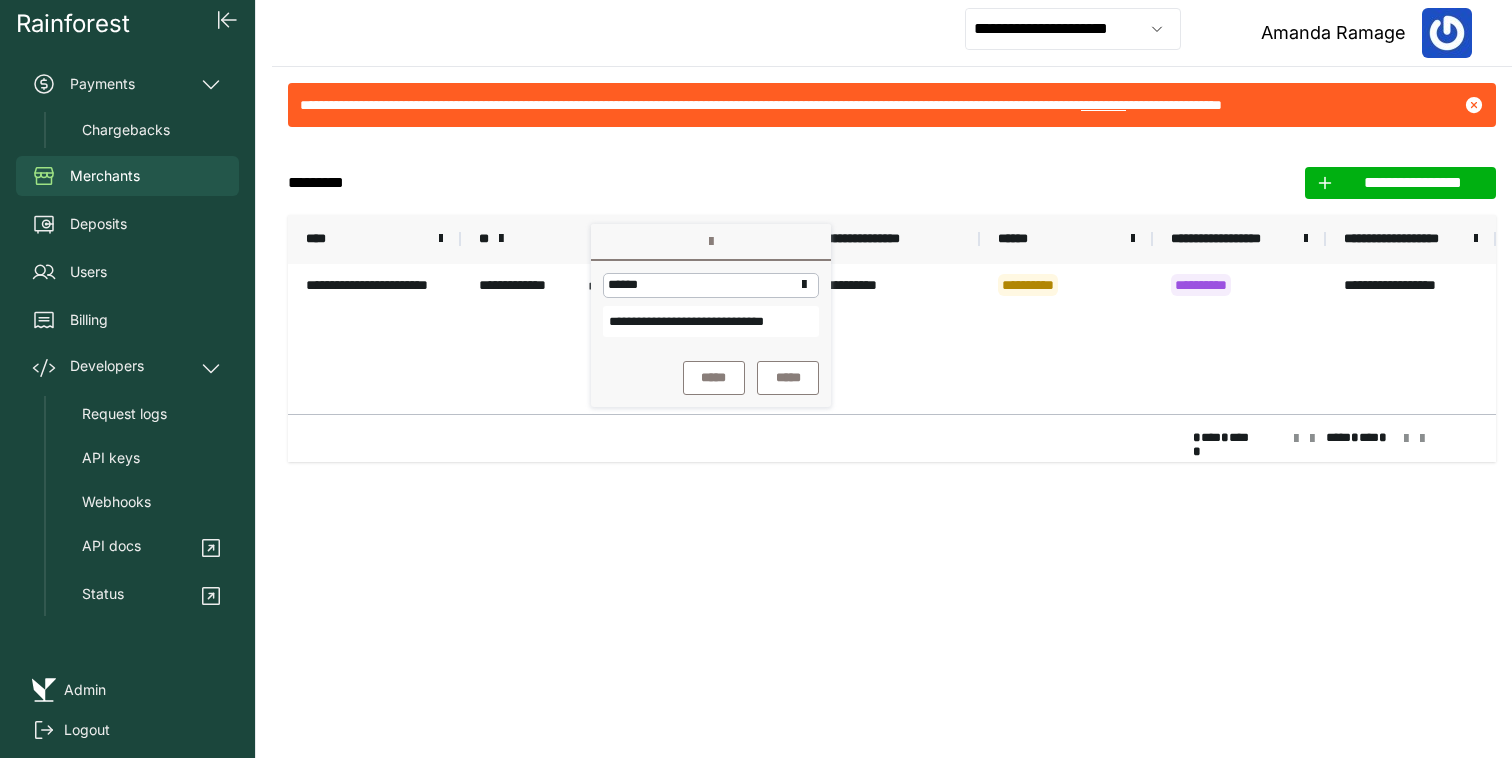 click on "[REDACTED]" 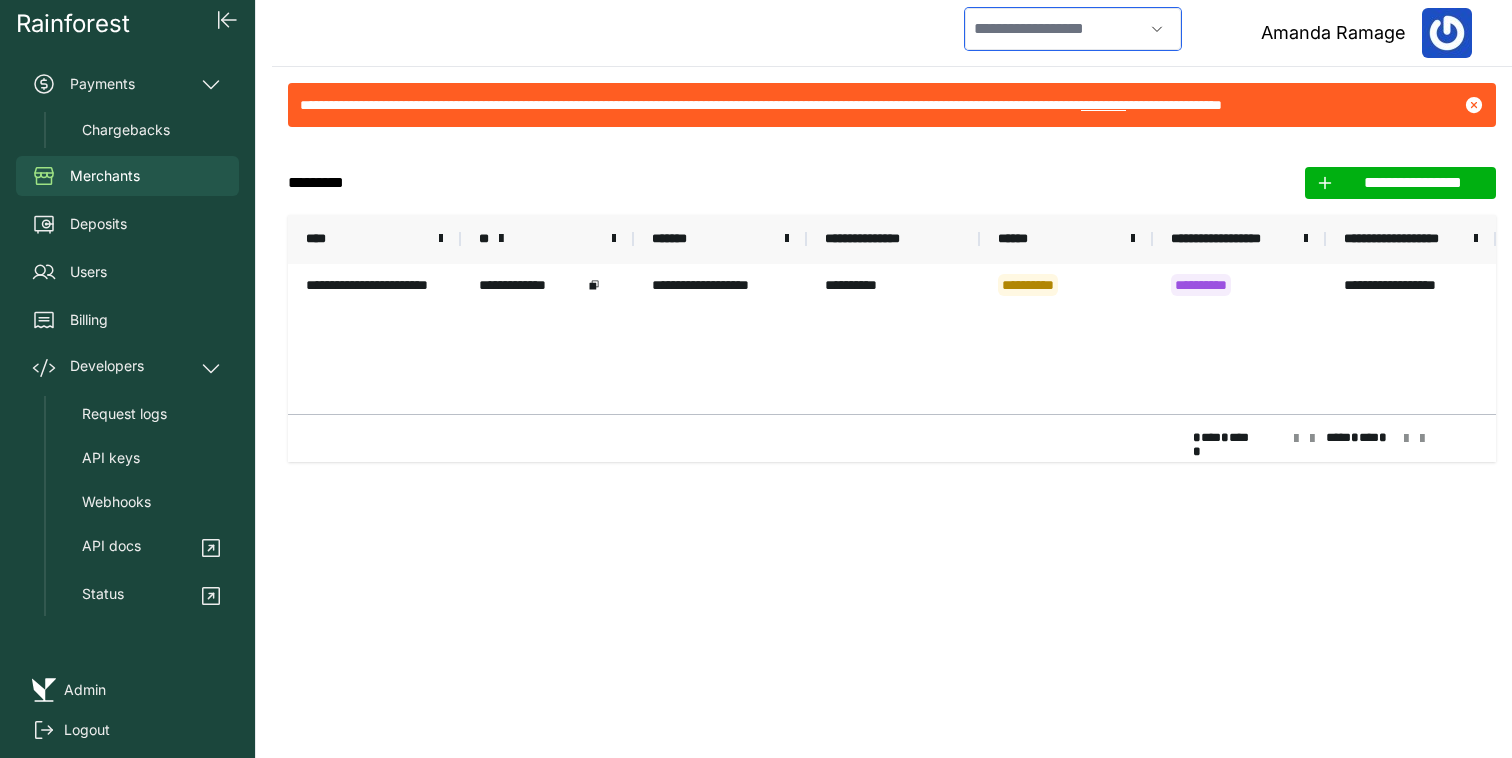 click at bounding box center (1054, 29) 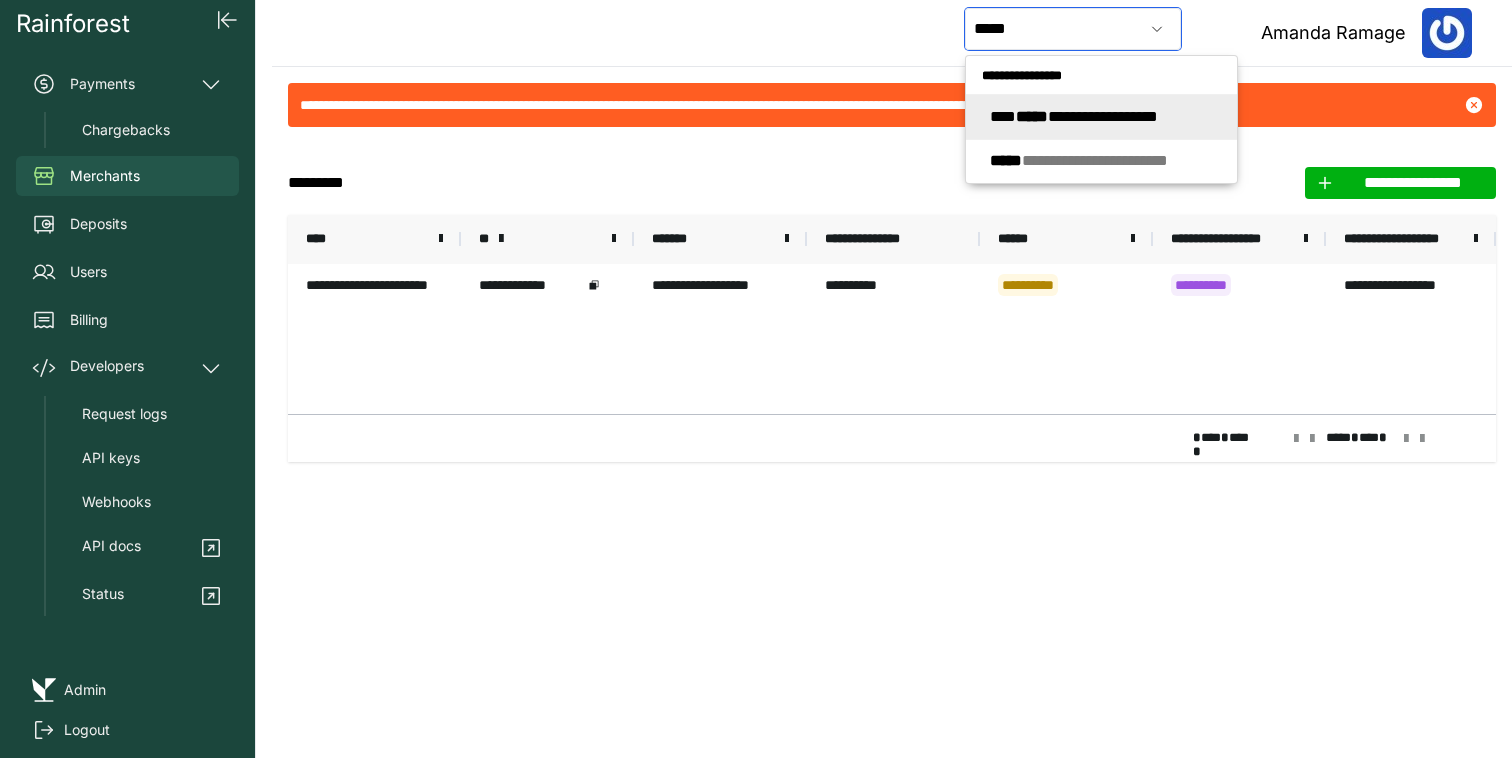click on "[REDACTED]" 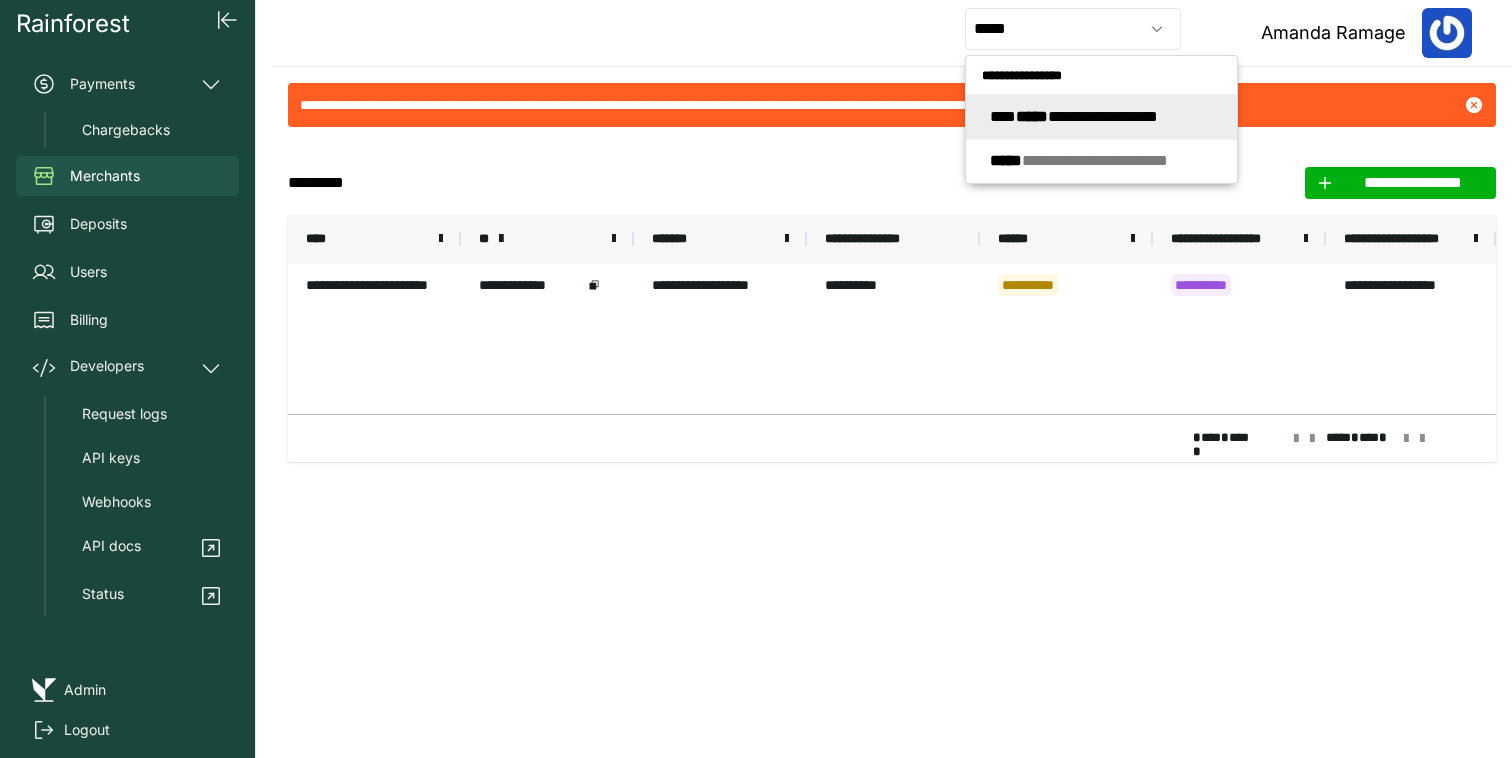 type on "[REDACTED]" 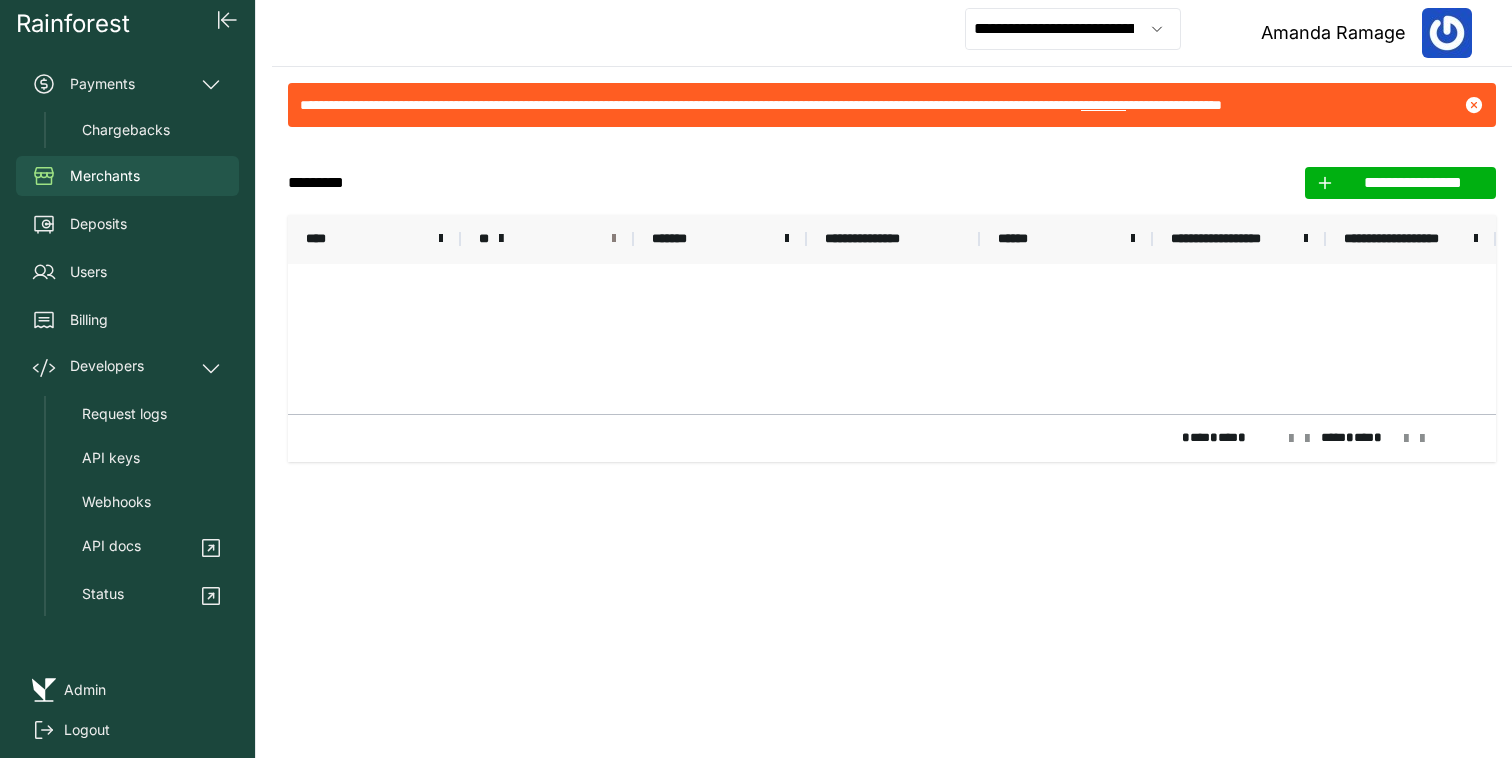 click at bounding box center [614, 239] 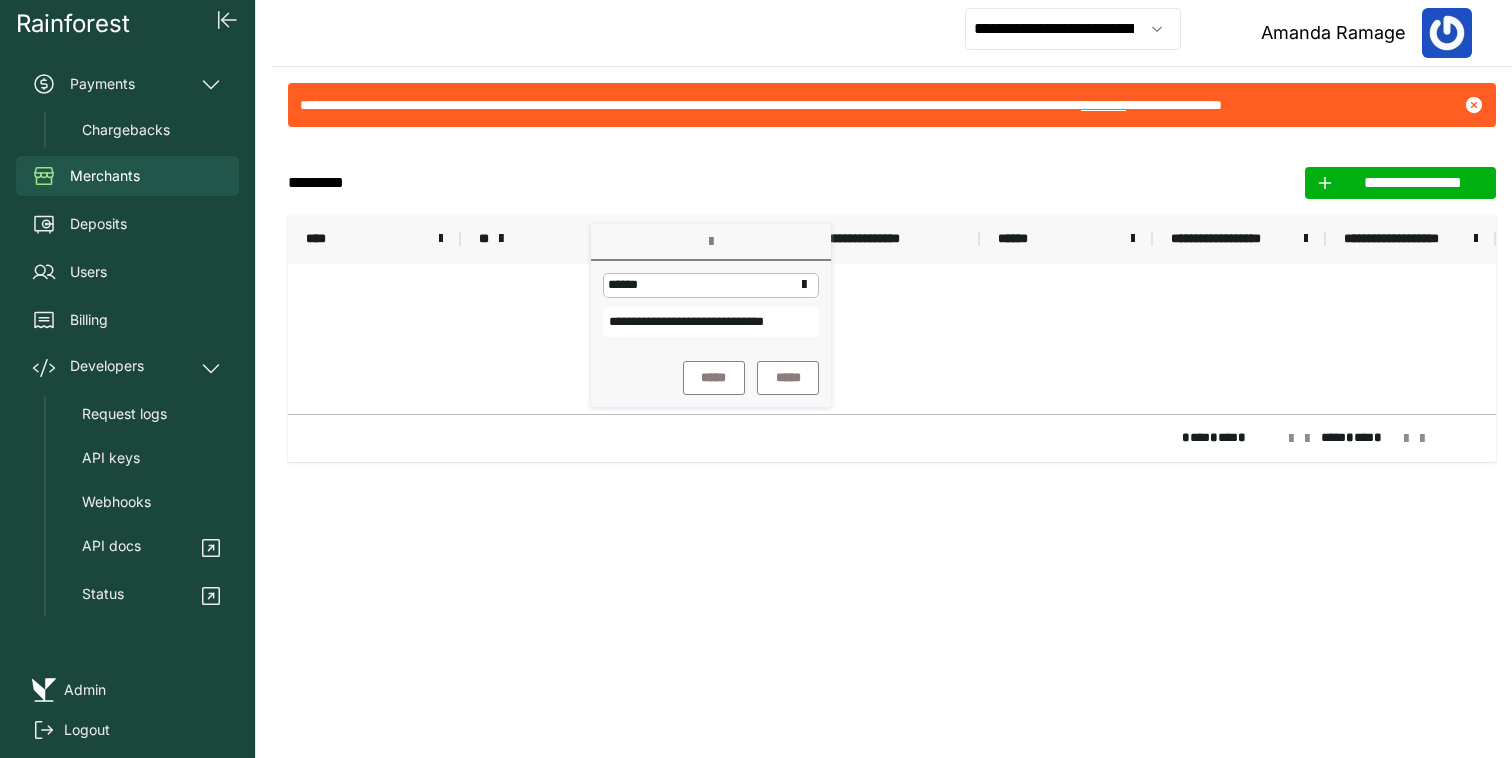 scroll, scrollTop: 0, scrollLeft: 36, axis: horizontal 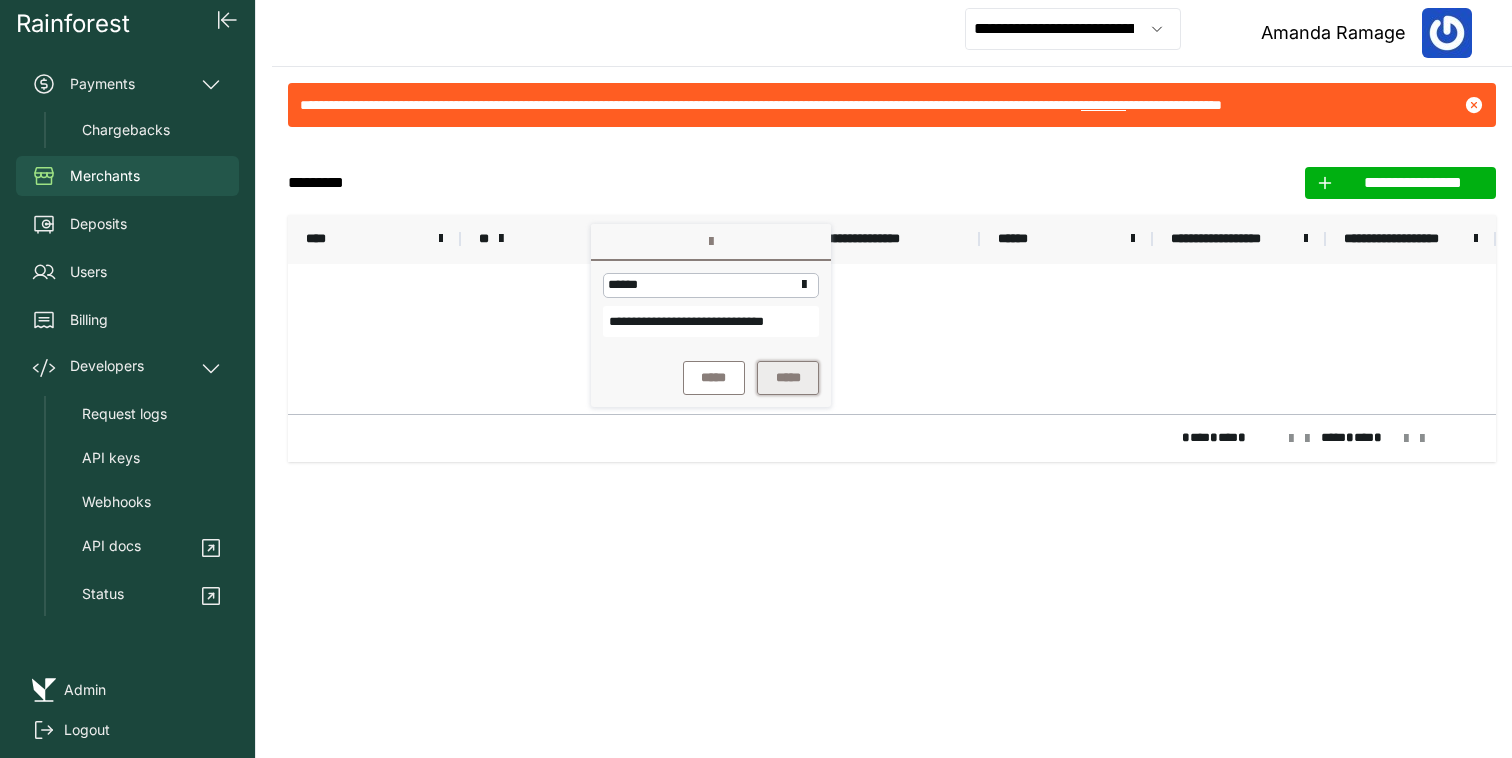 click on "*****" at bounding box center [788, 378] 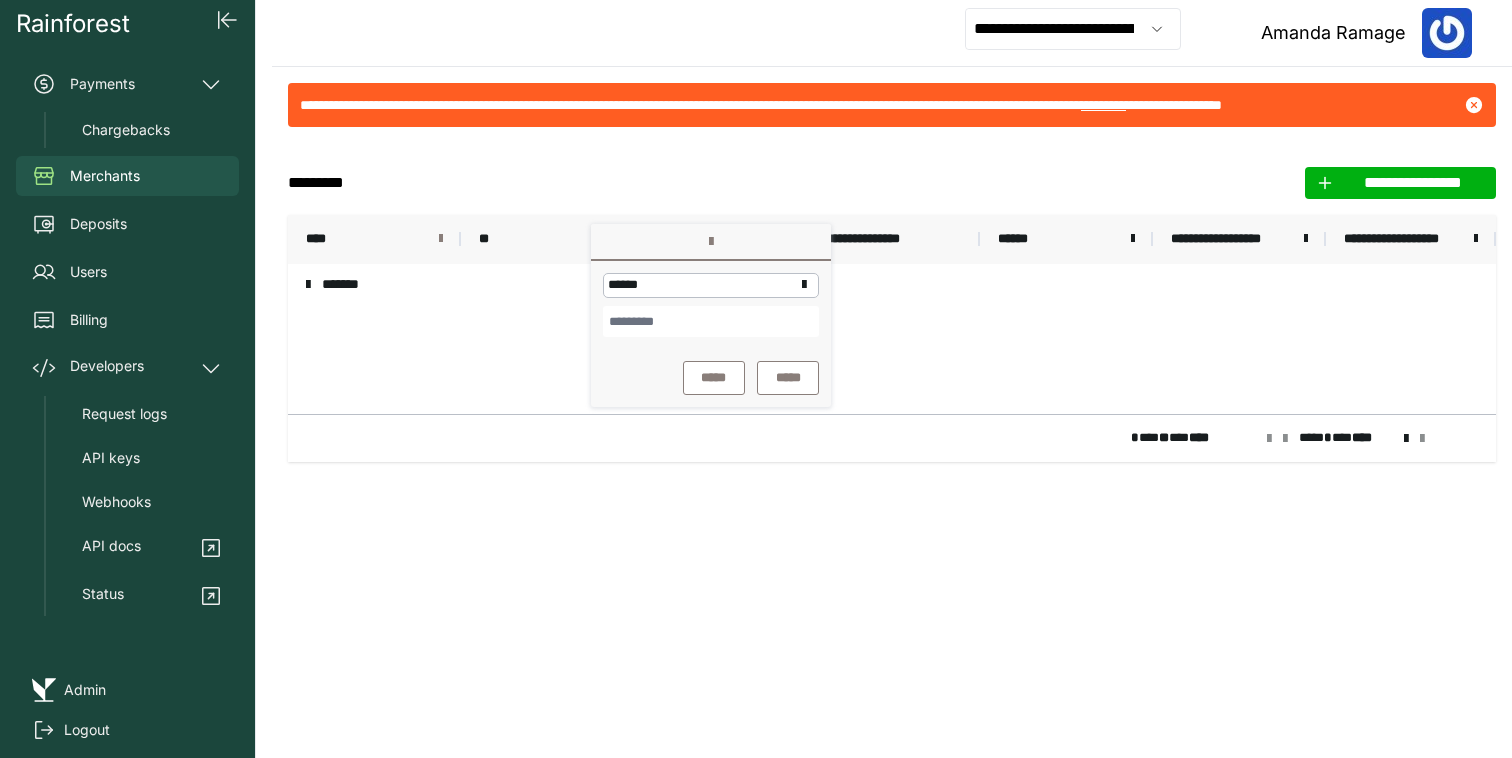 click at bounding box center [441, 239] 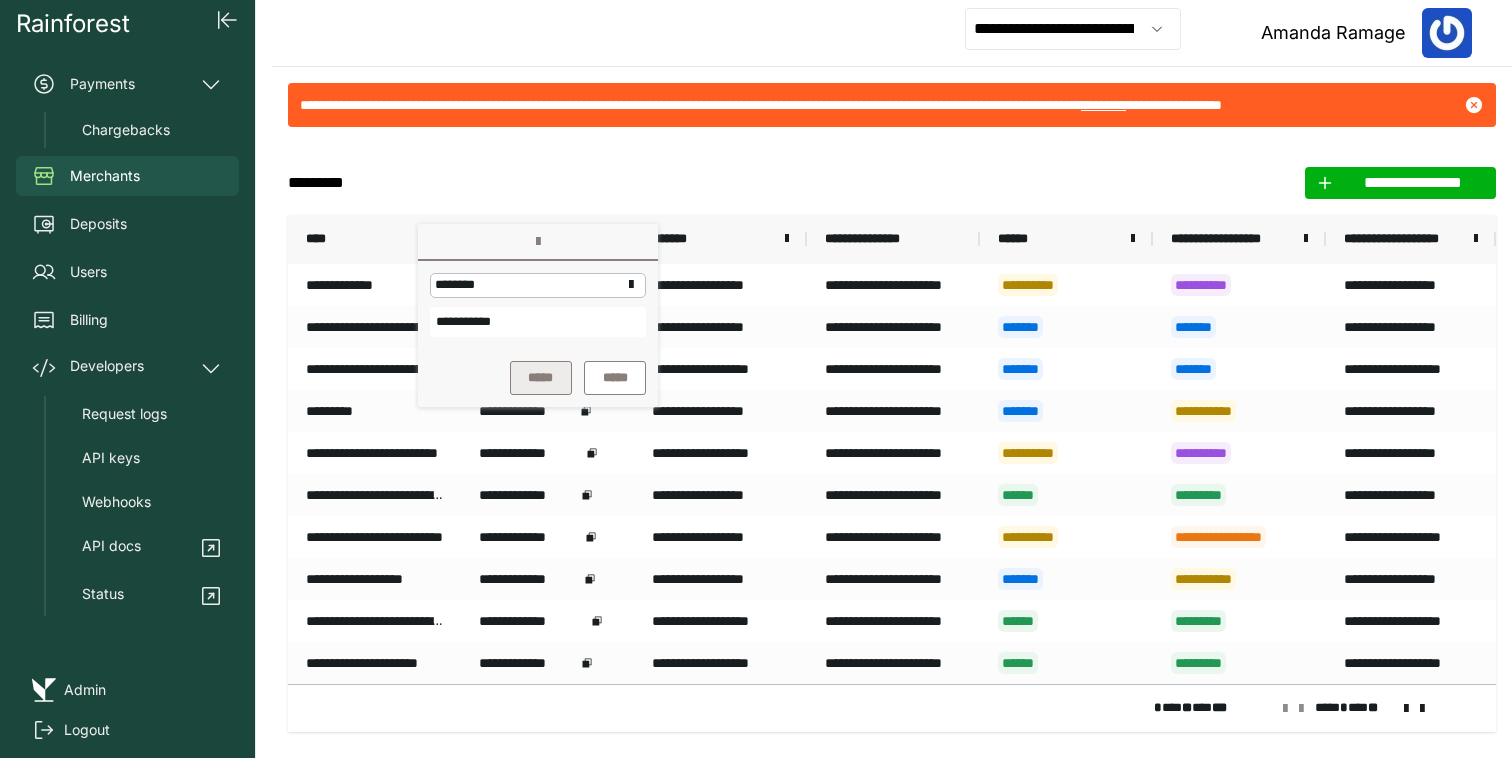 type on "**********" 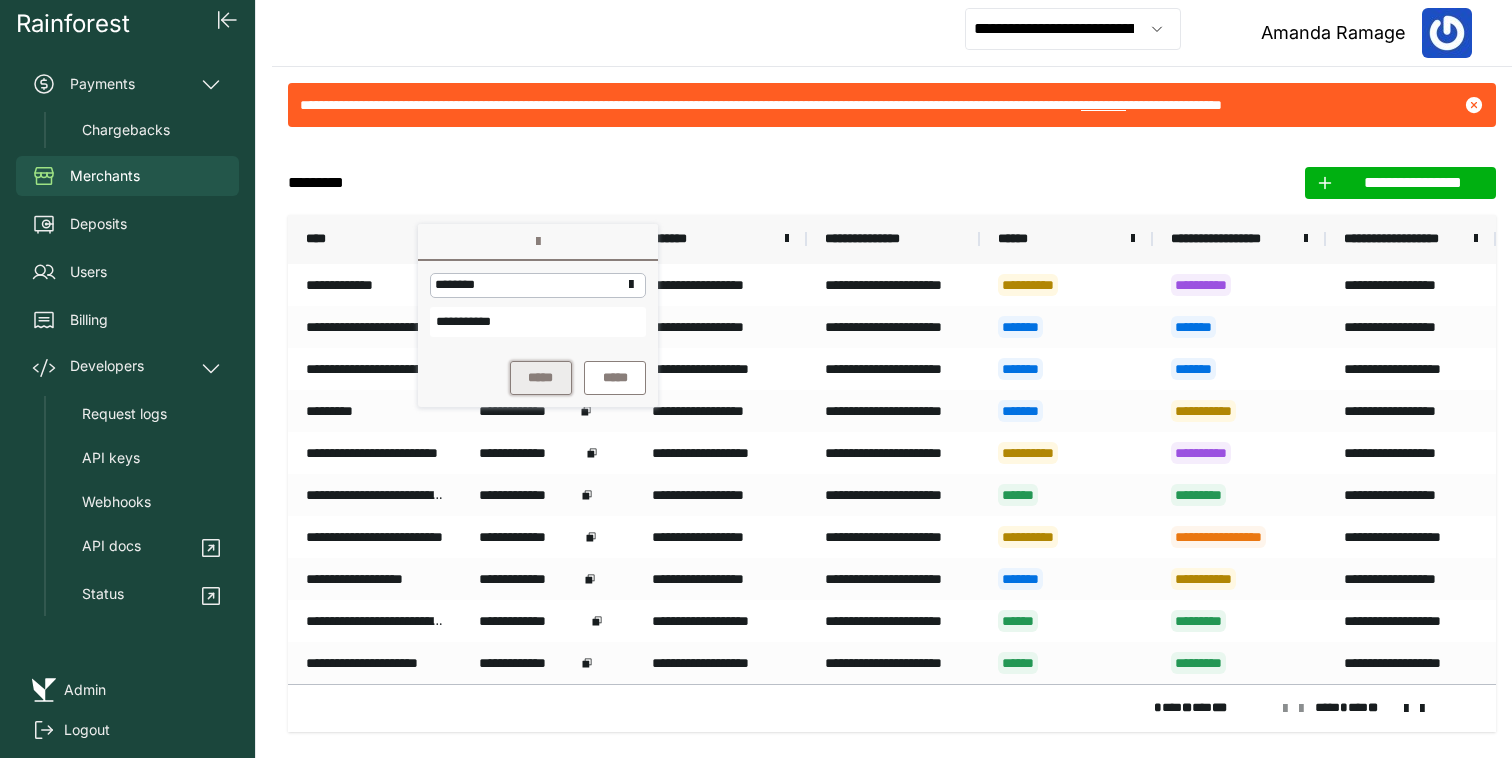 click on "*****" at bounding box center [541, 378] 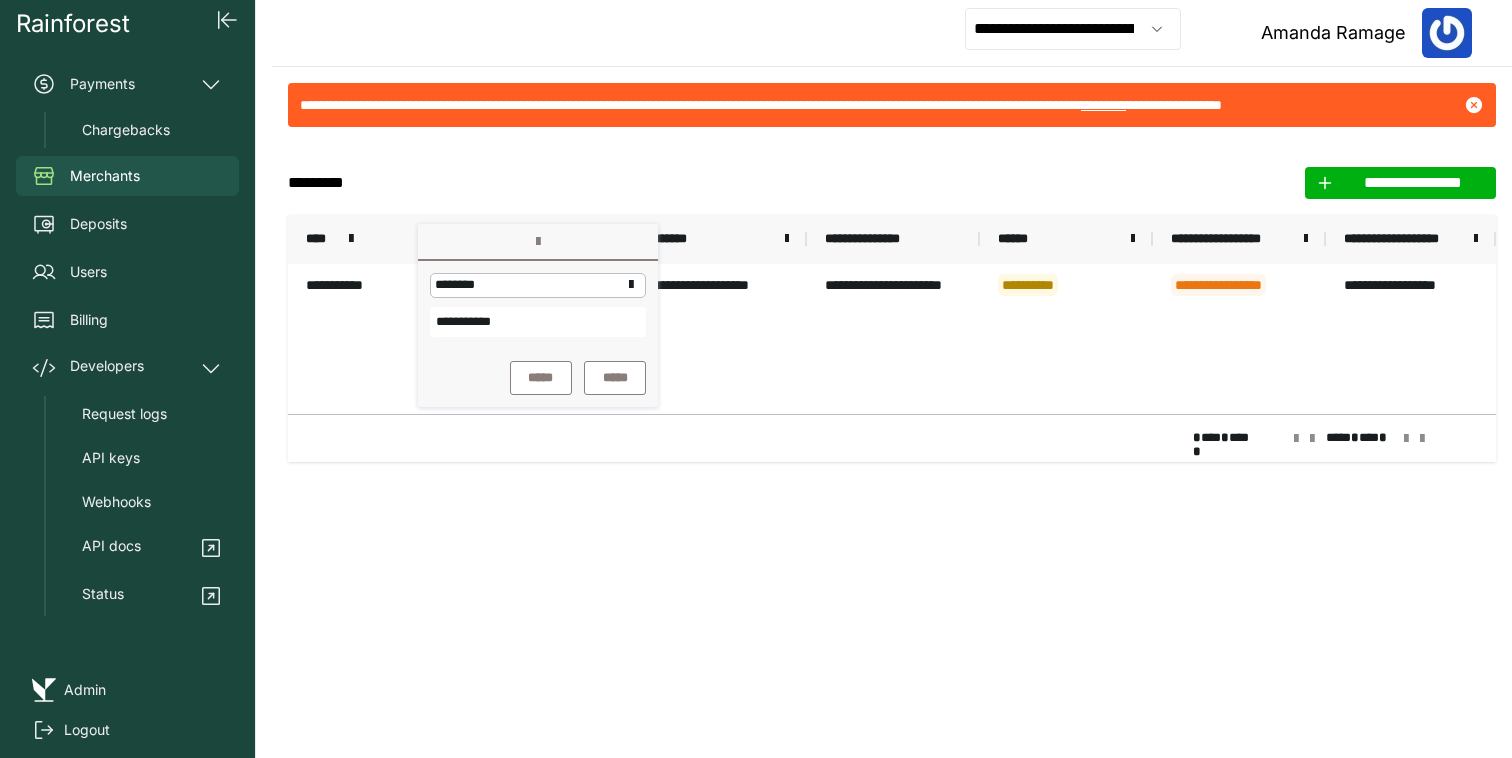 click on "[REDACTED]" 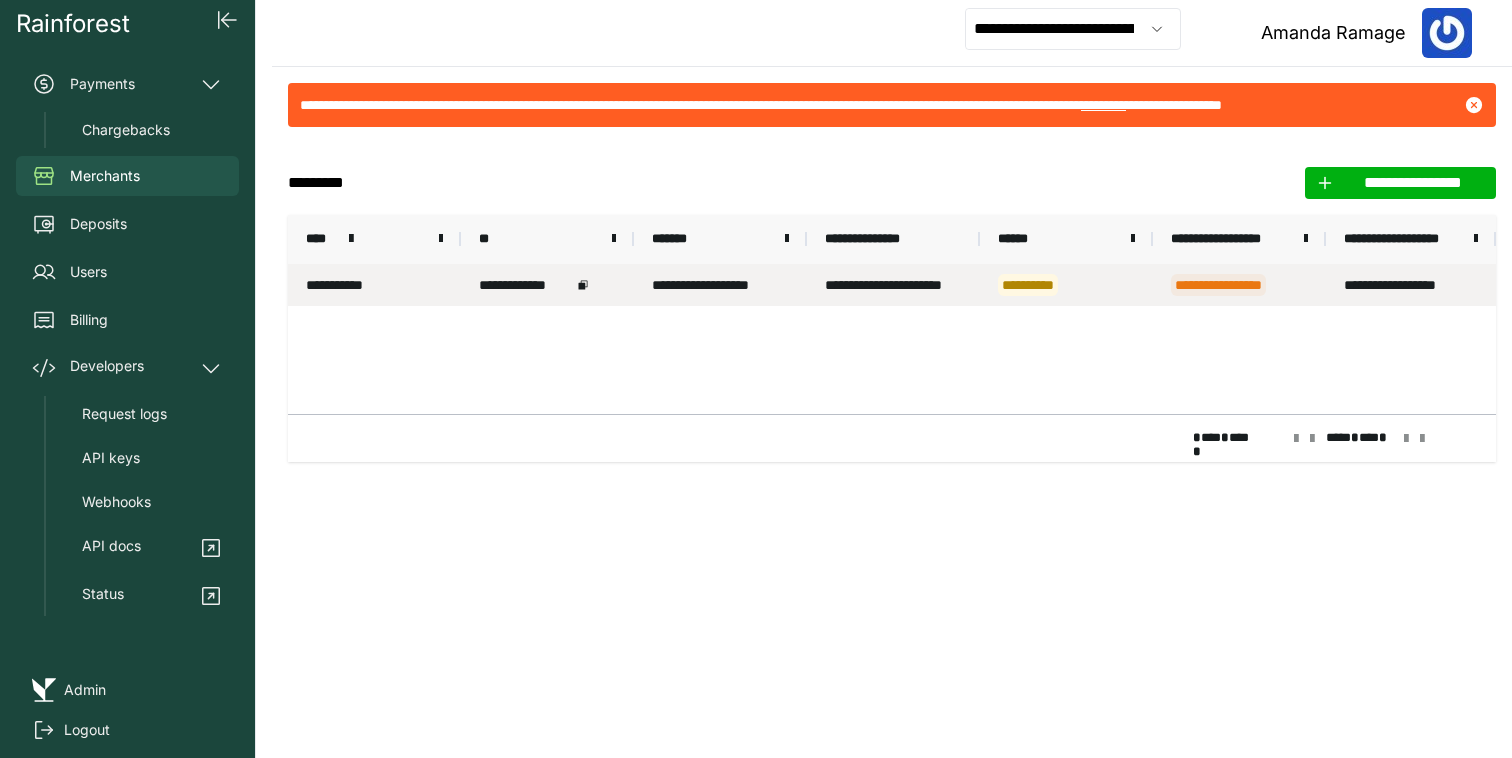 click on "**********" at bounding box center (374, 285) 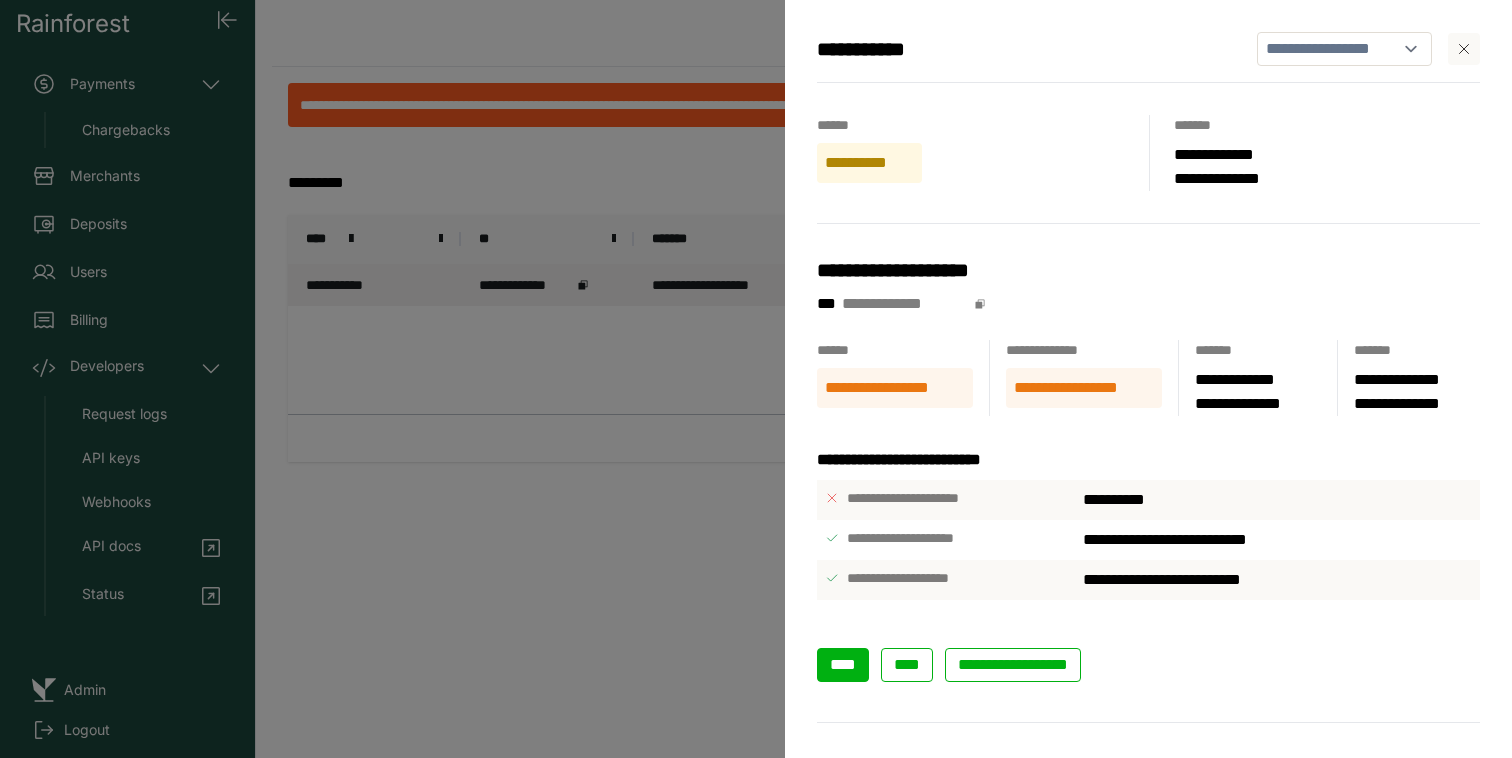 click on "****" at bounding box center (843, 665) 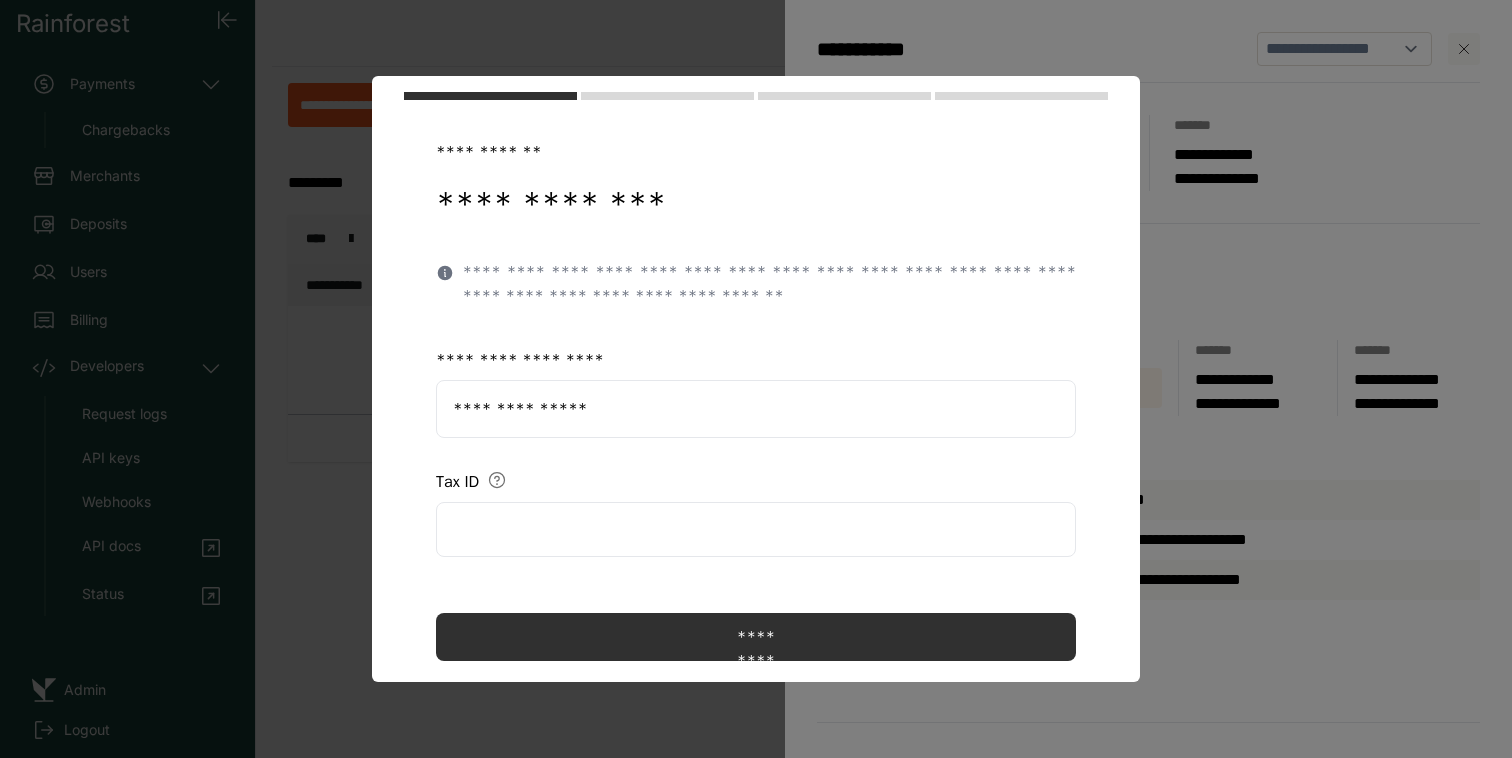 scroll, scrollTop: 123, scrollLeft: 0, axis: vertical 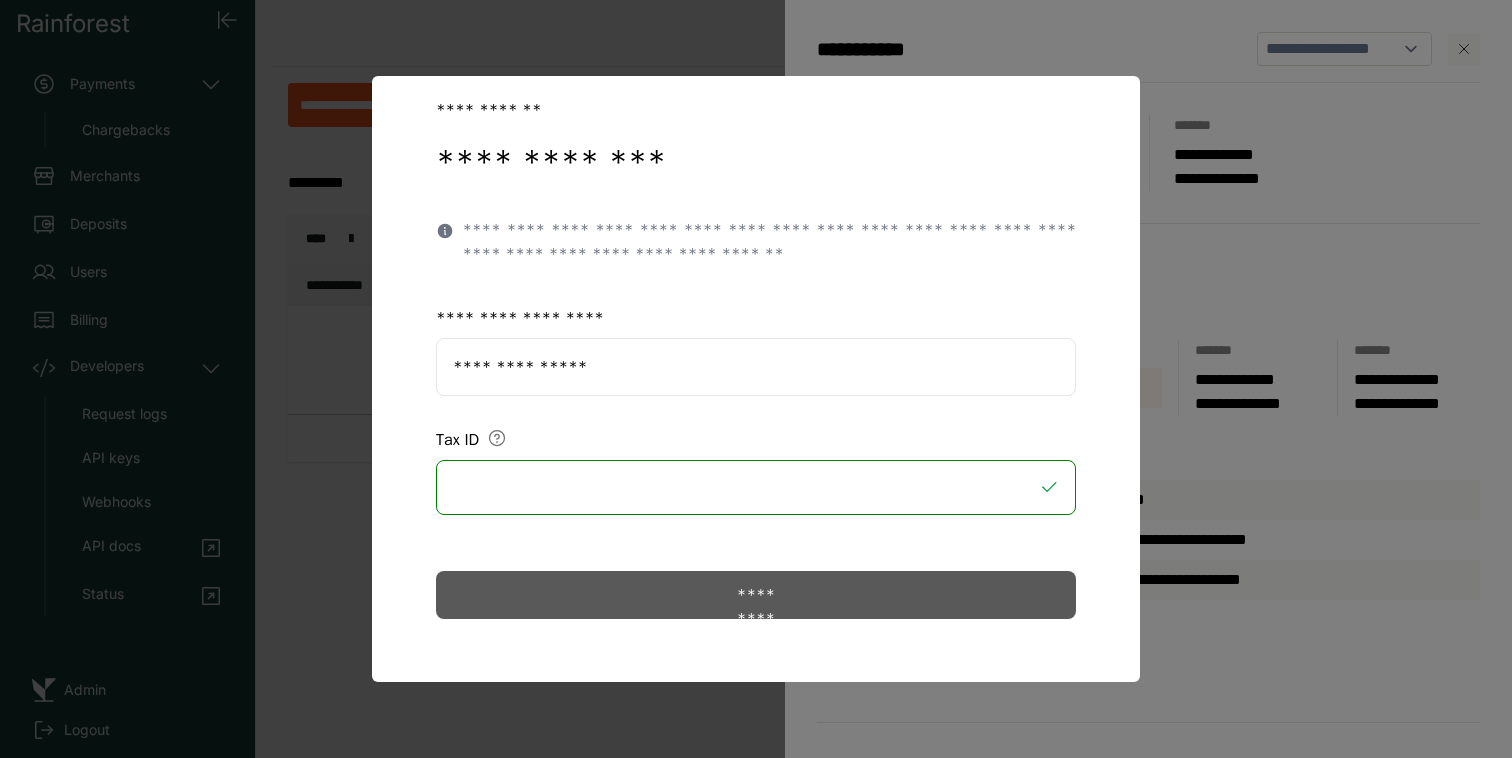 click on "*********" 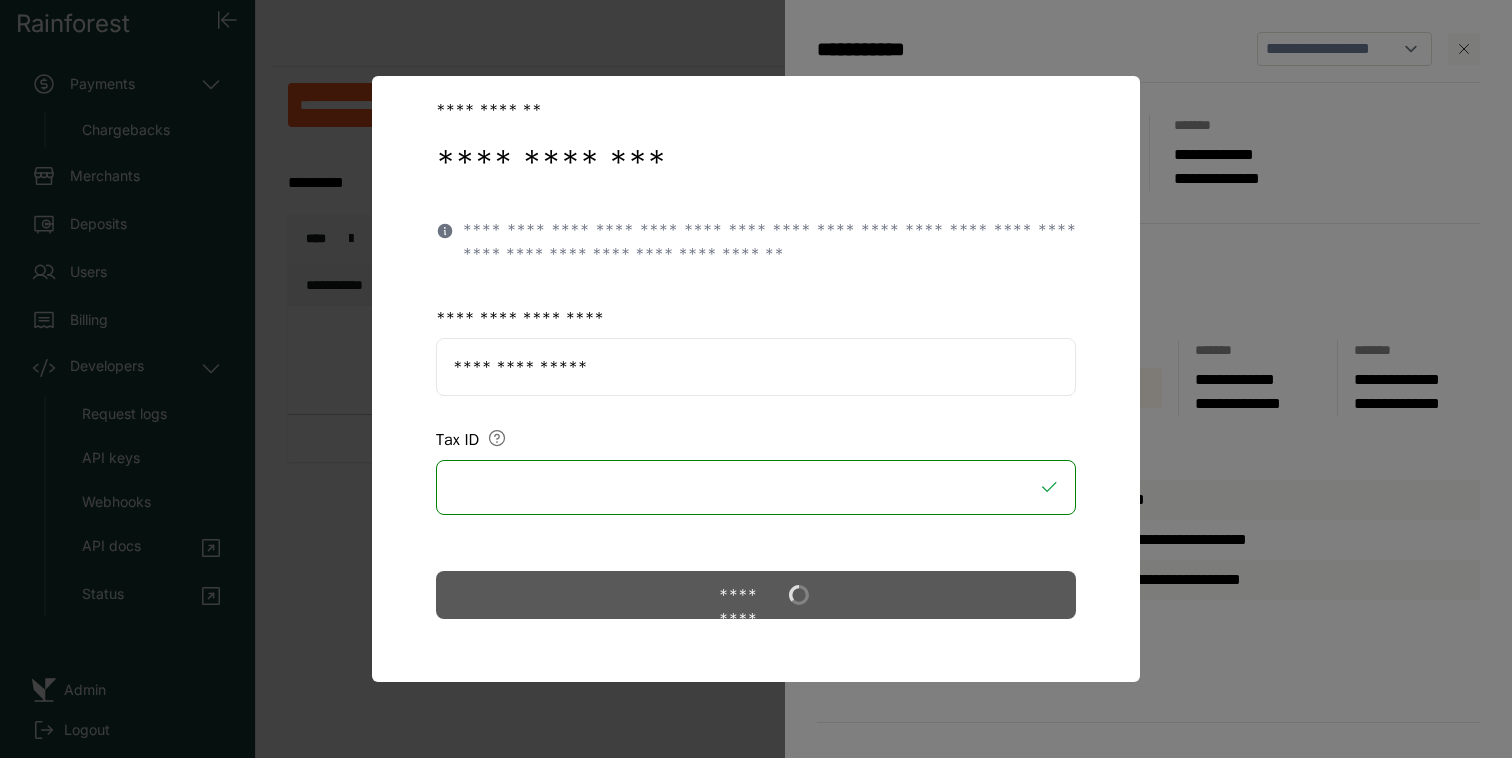 scroll, scrollTop: 0, scrollLeft: 0, axis: both 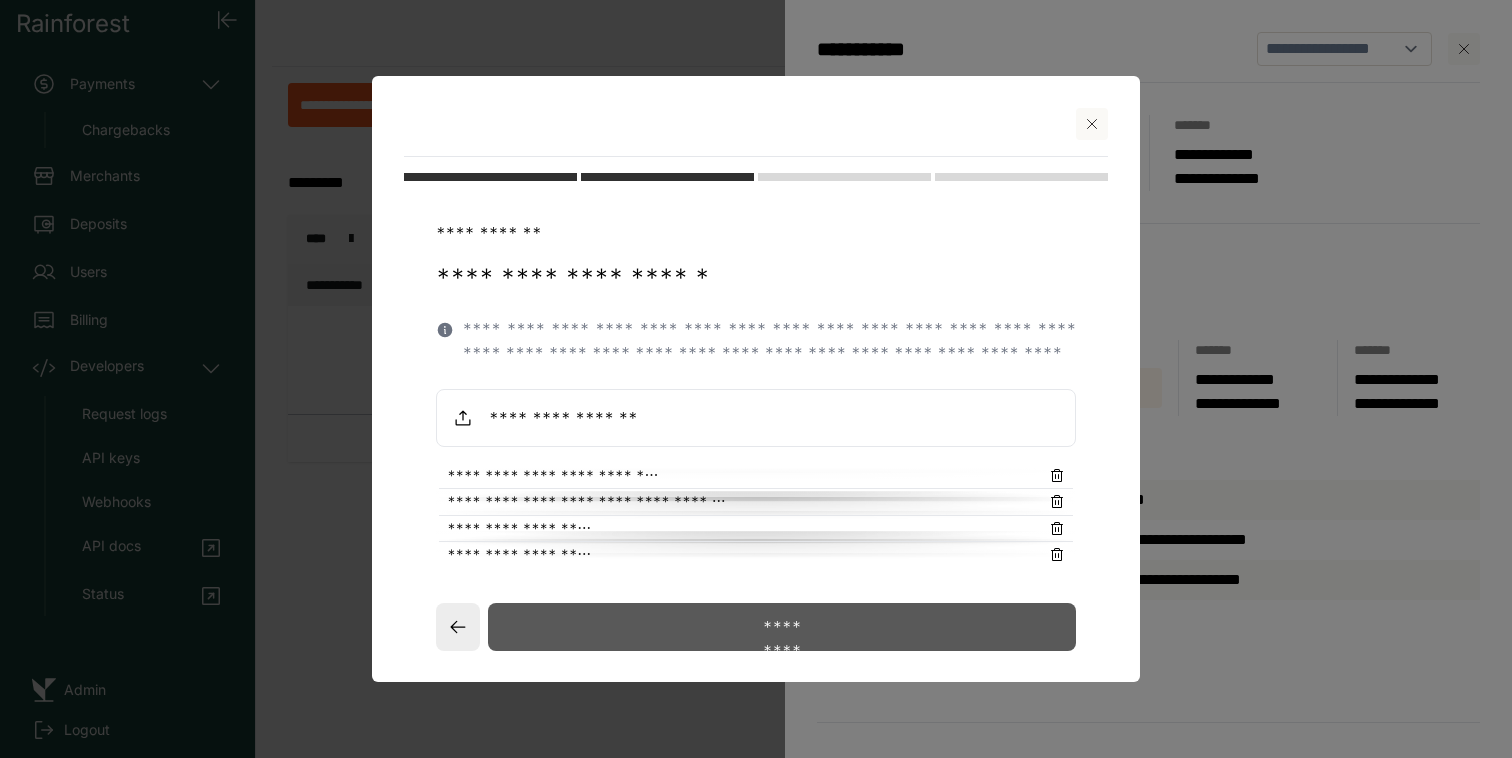 click on "*********" at bounding box center (782, 627) 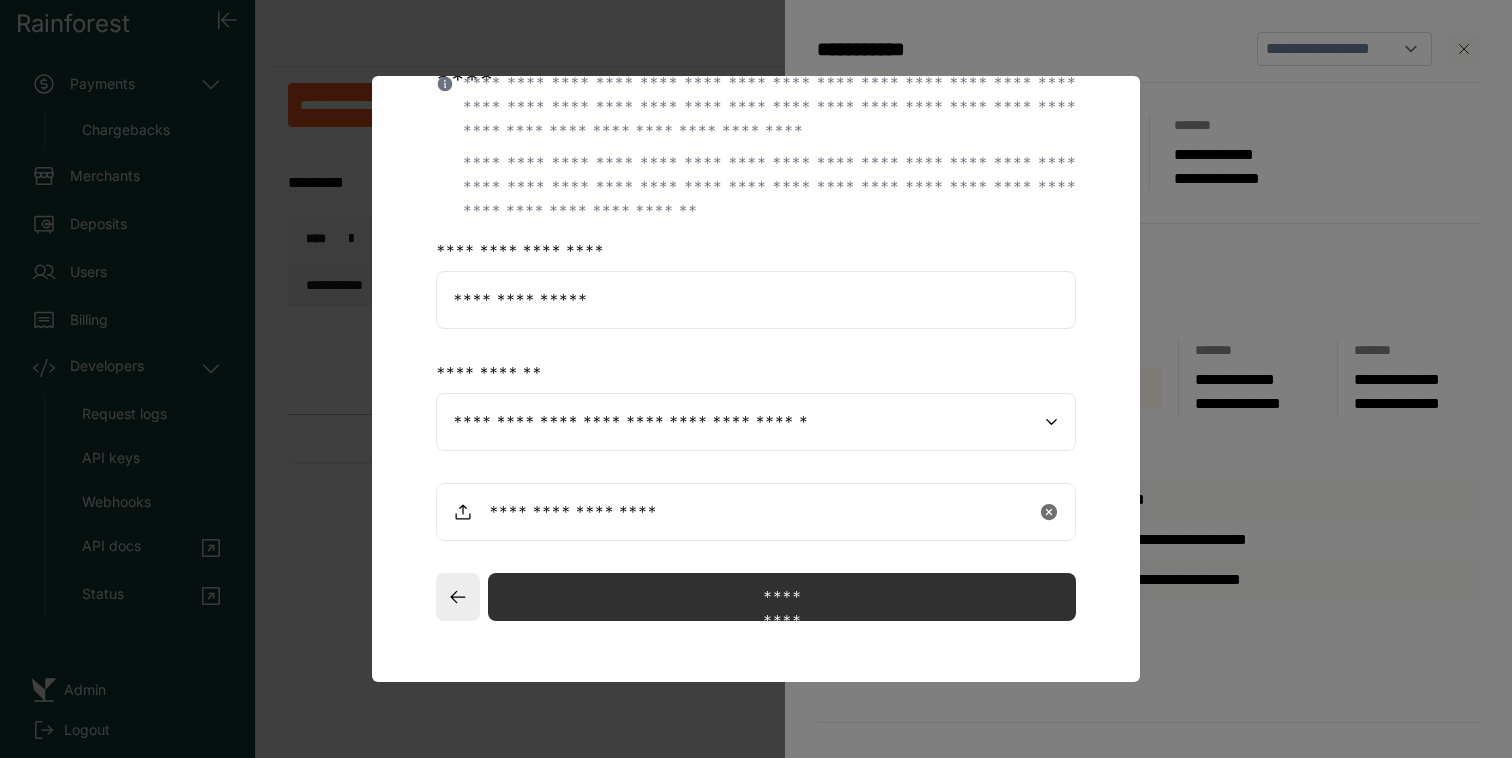 scroll, scrollTop: 248, scrollLeft: 0, axis: vertical 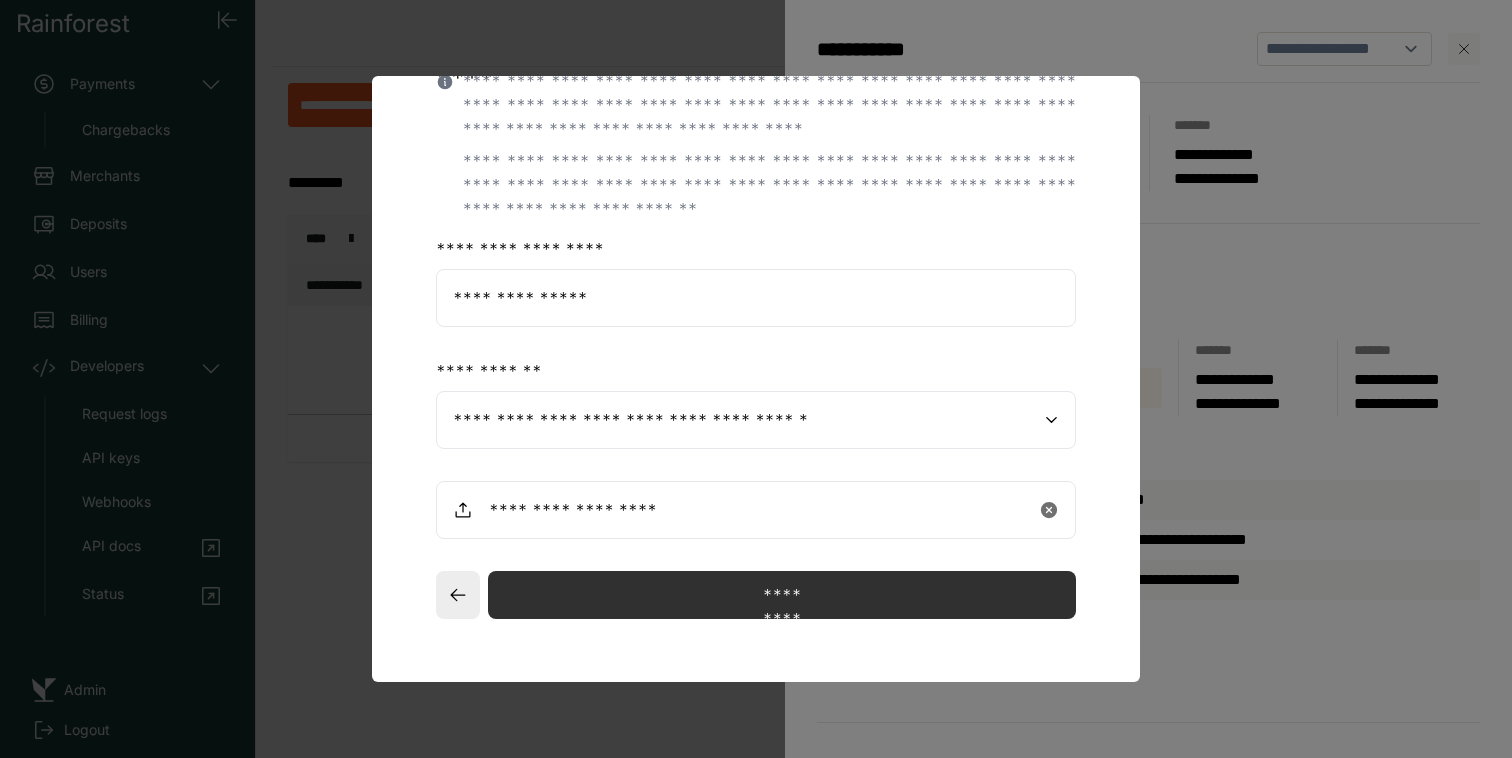 click on "*********" 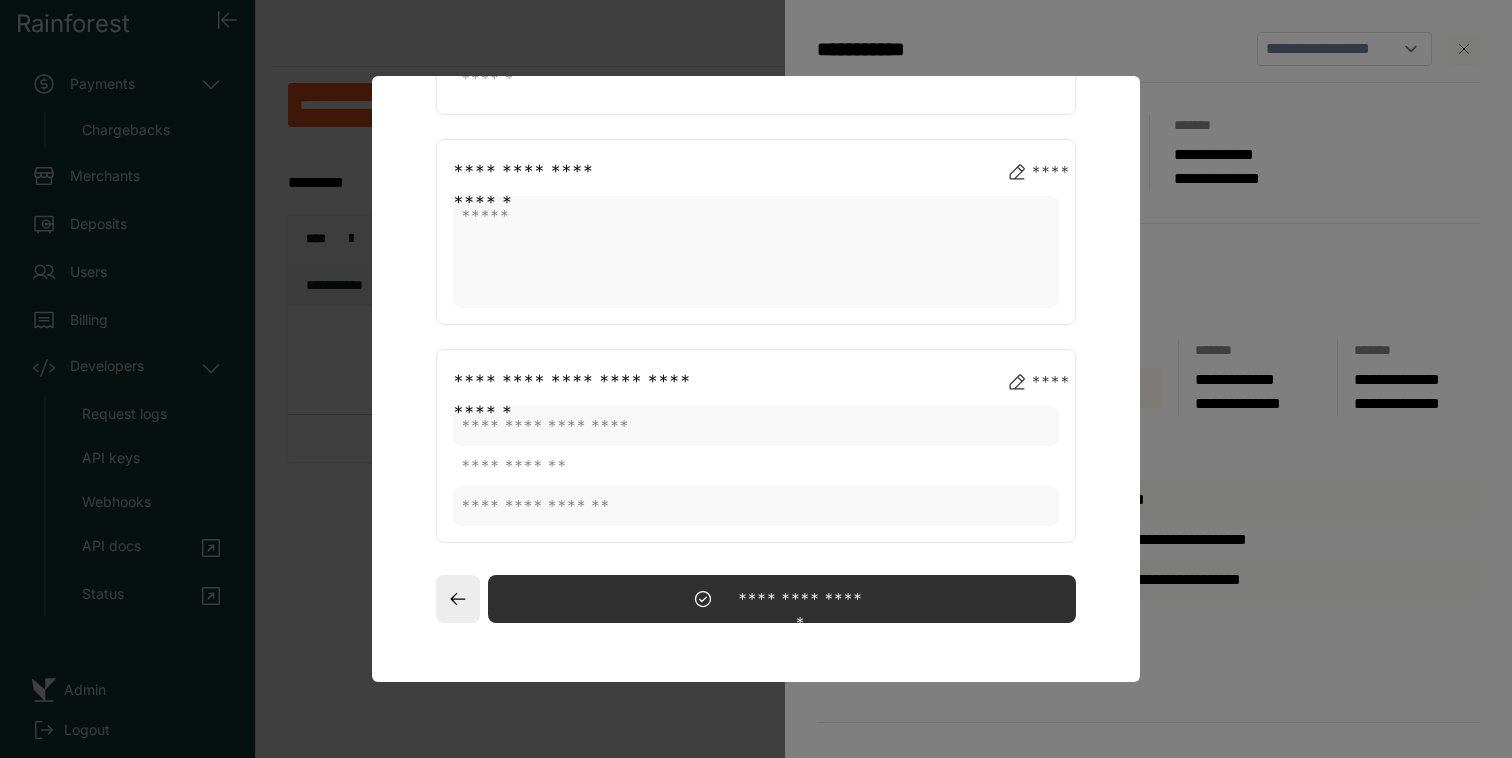 scroll, scrollTop: 380, scrollLeft: 0, axis: vertical 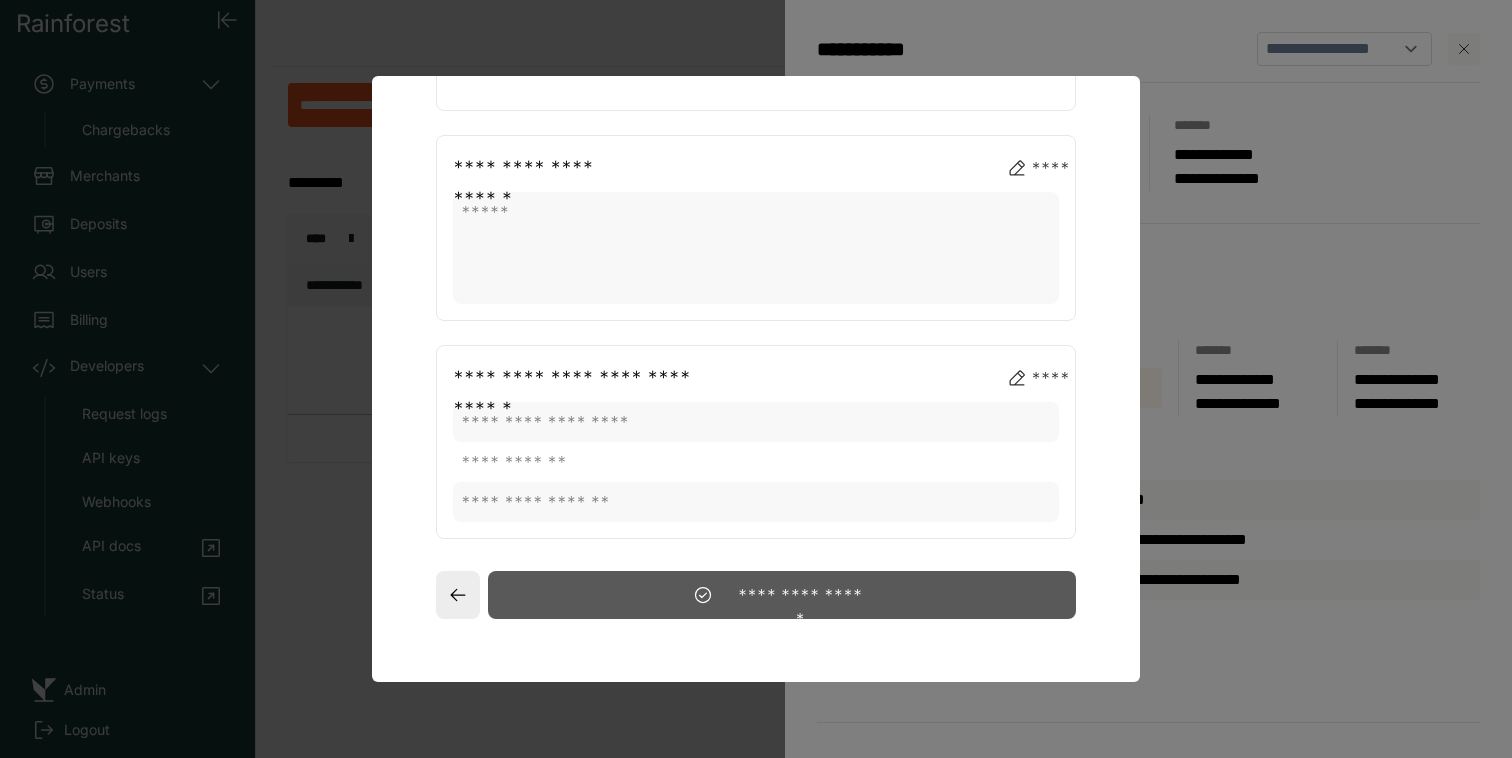 click on "[REDACTED]" 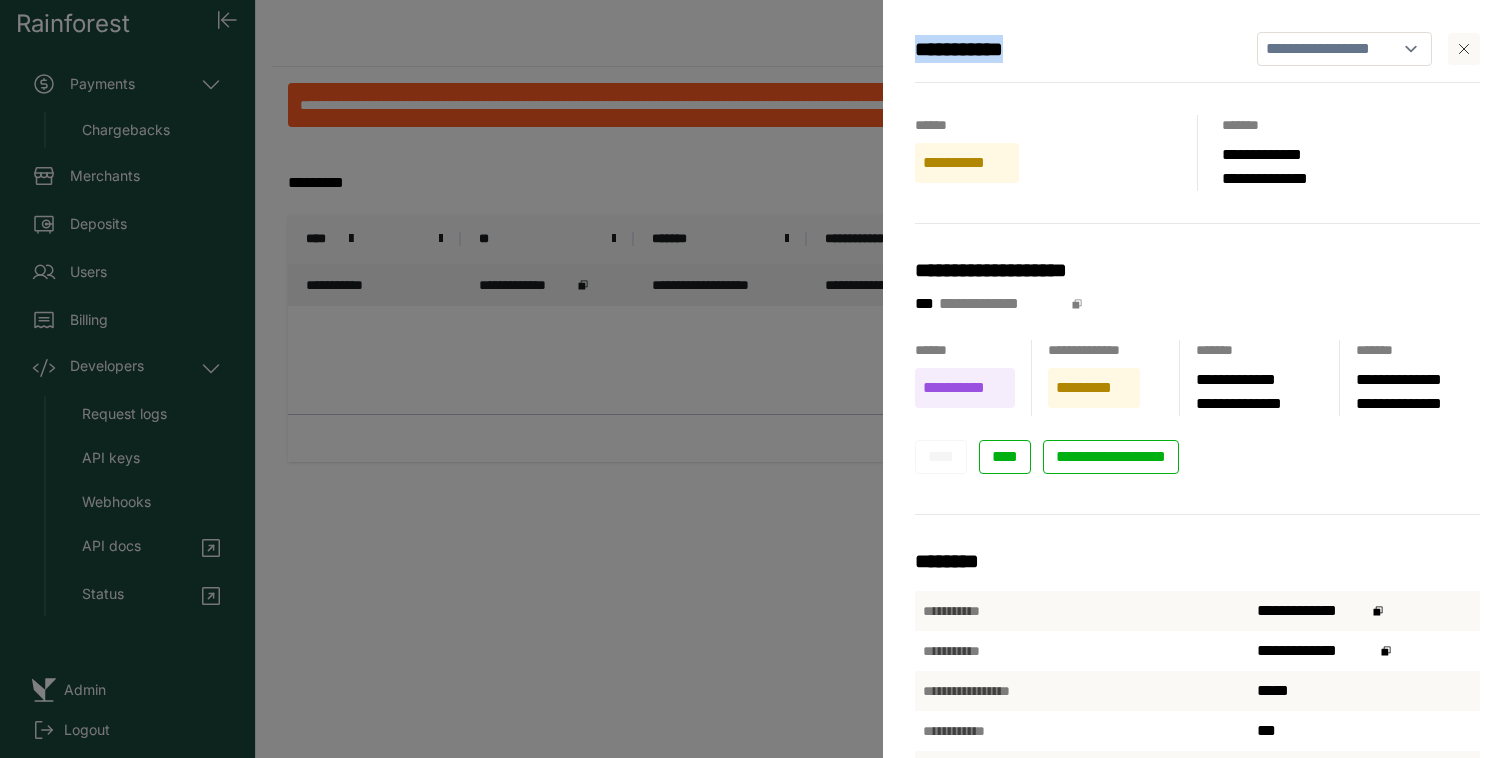 drag, startPoint x: 1046, startPoint y: 37, endPoint x: 903, endPoint y: 44, distance: 143.17122 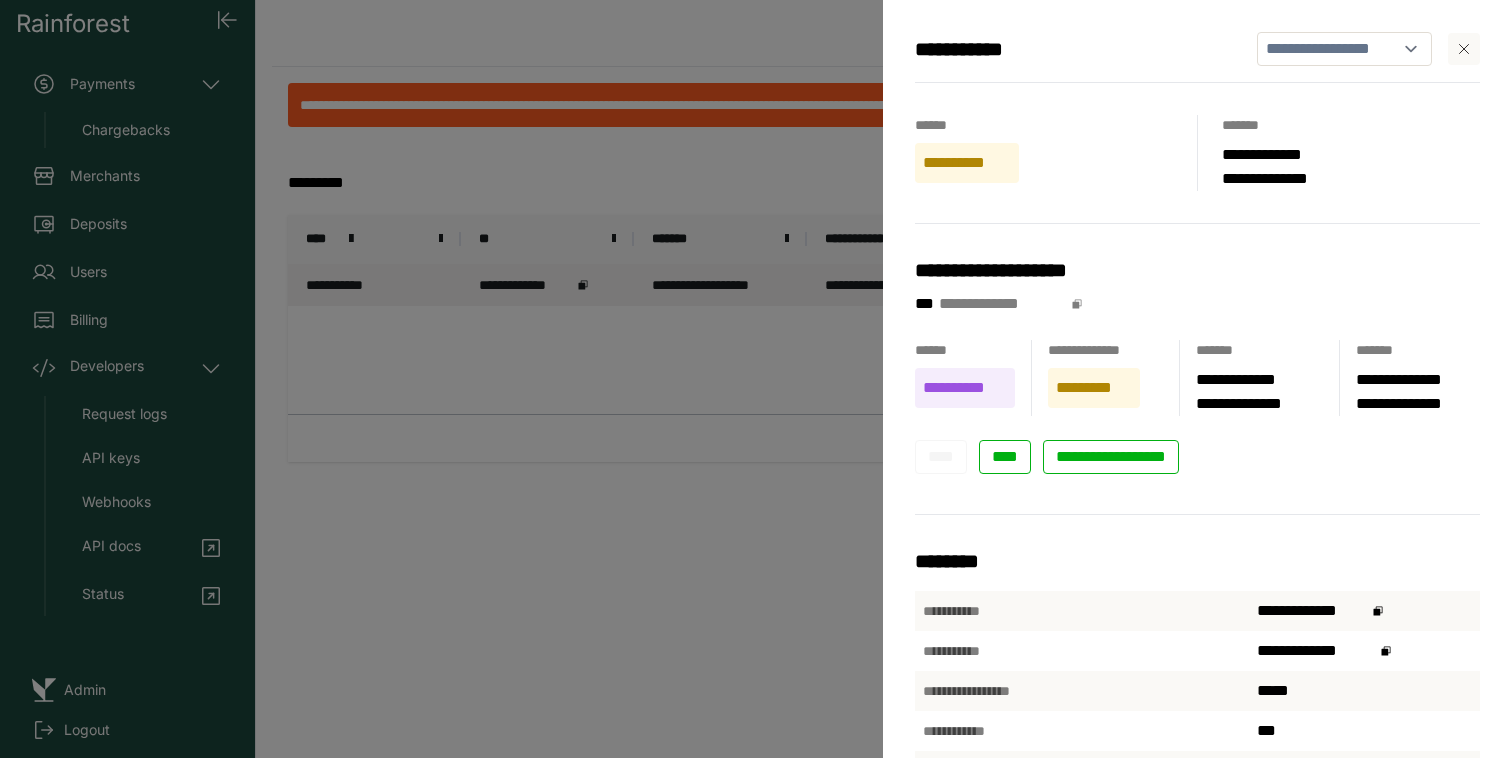 click on "[REDACTED]" at bounding box center [756, 379] 